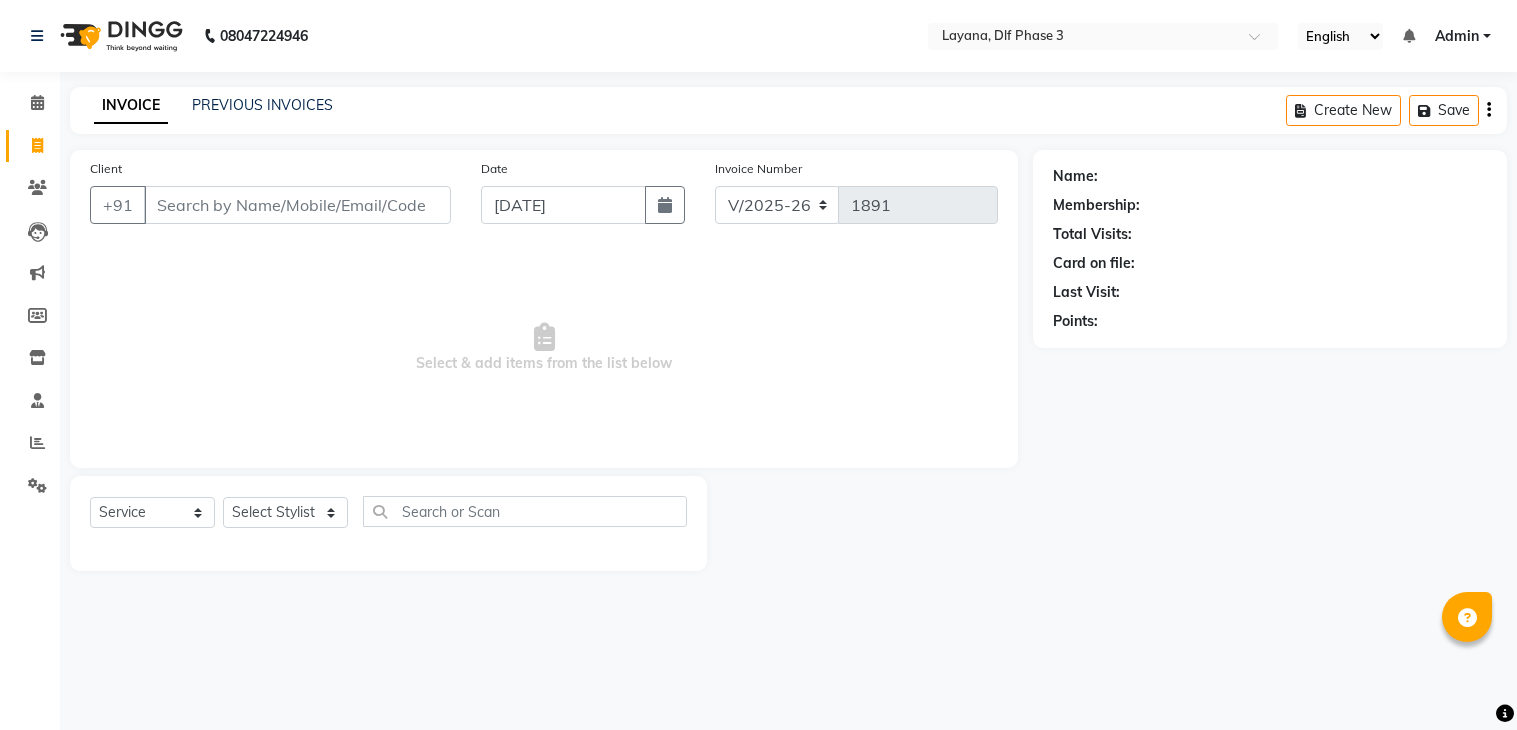 select on "6973" 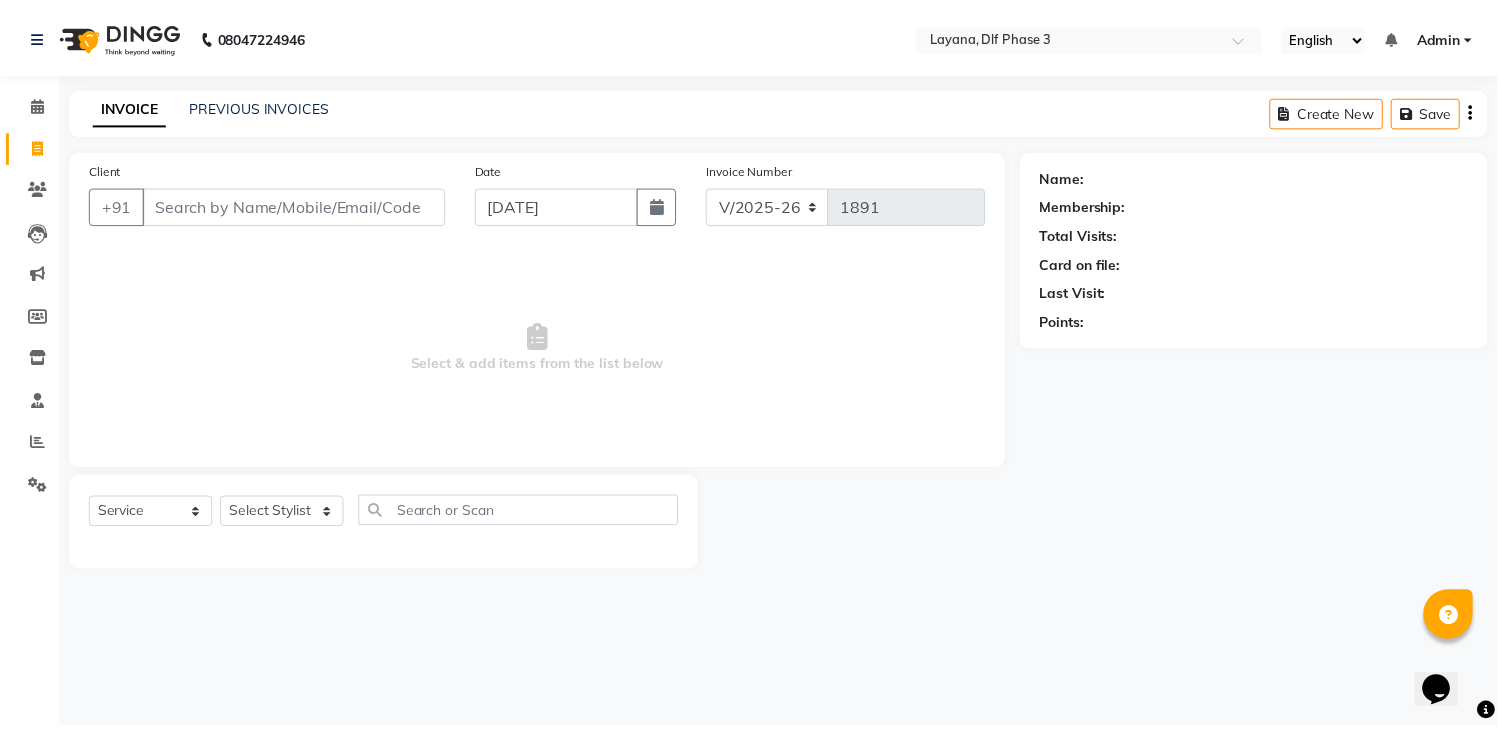 scroll, scrollTop: 0, scrollLeft: 0, axis: both 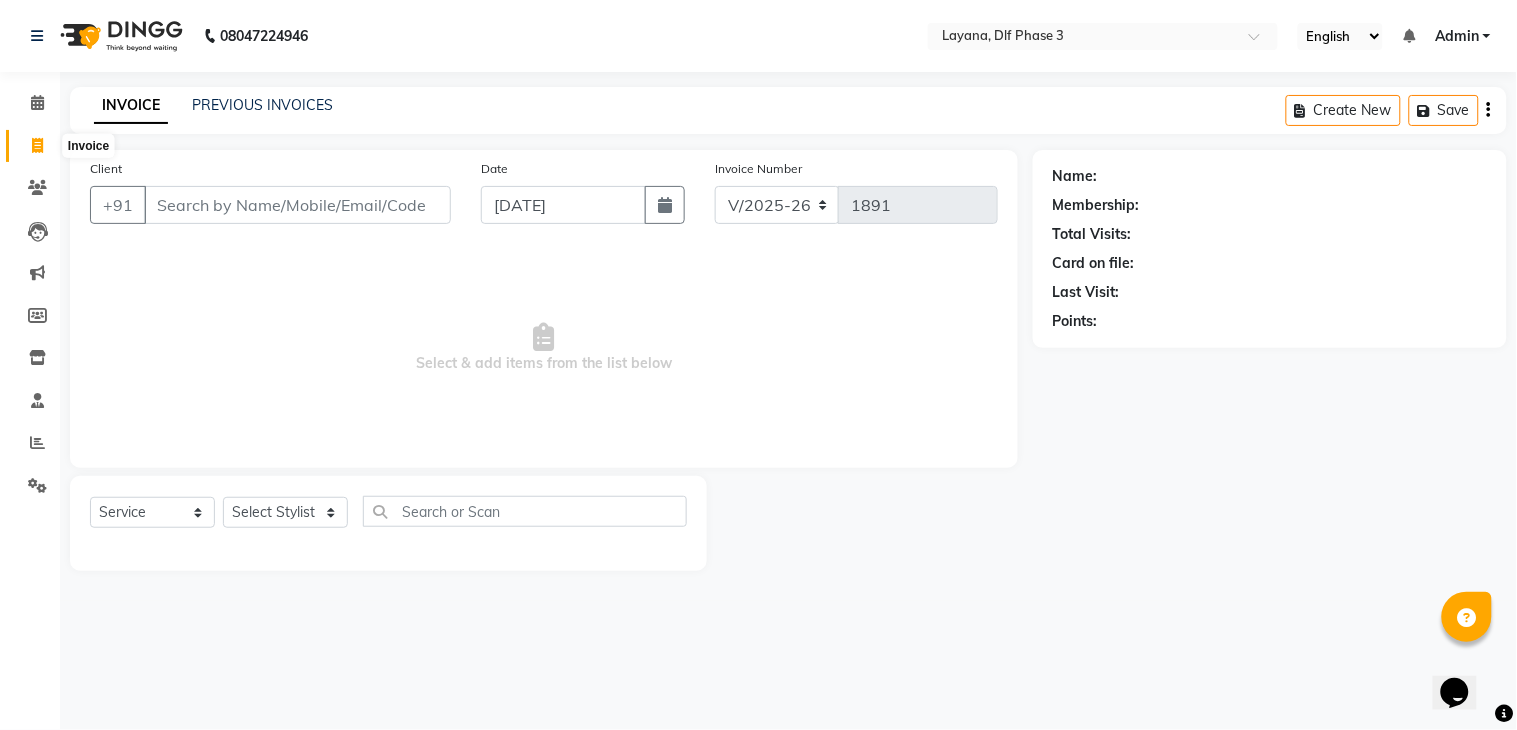 click 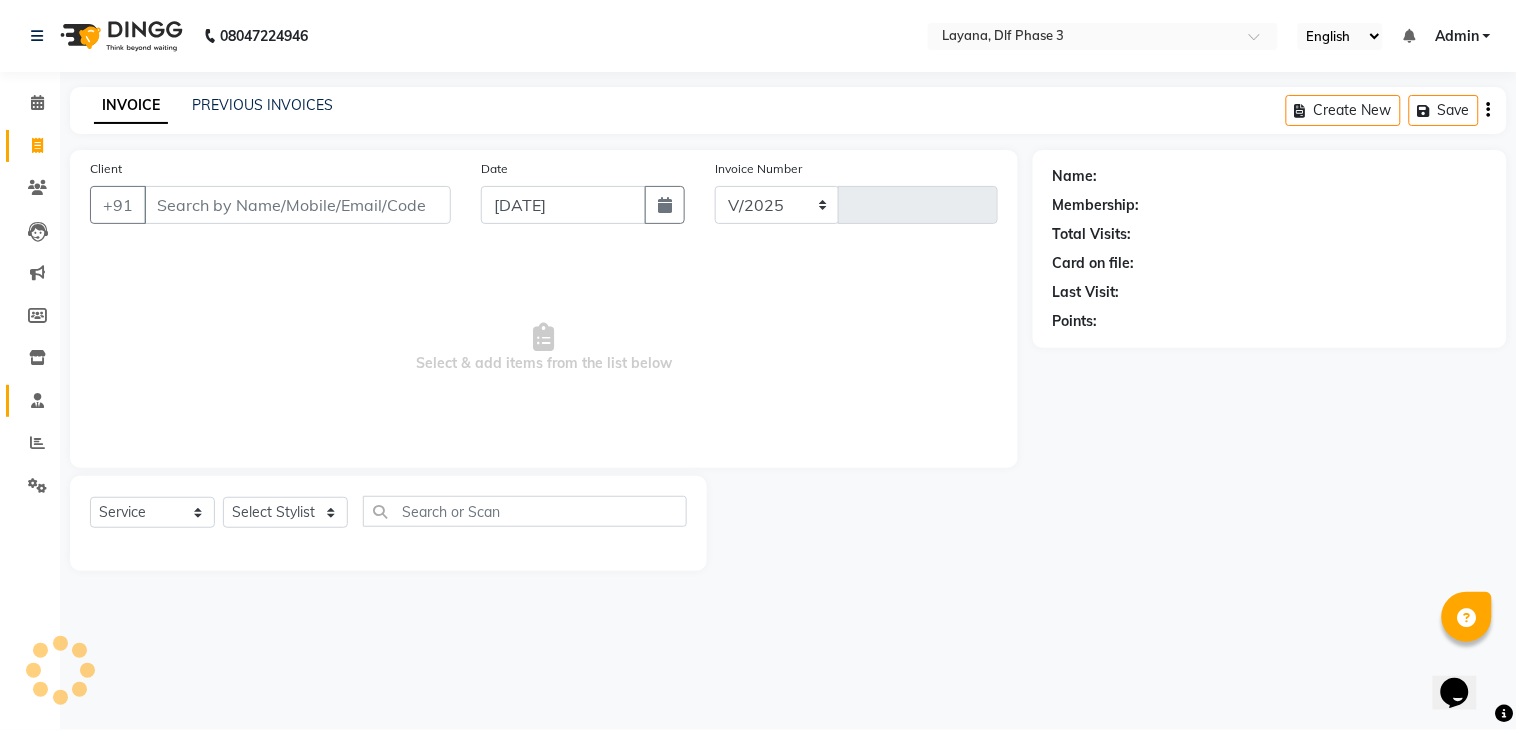 select on "6973" 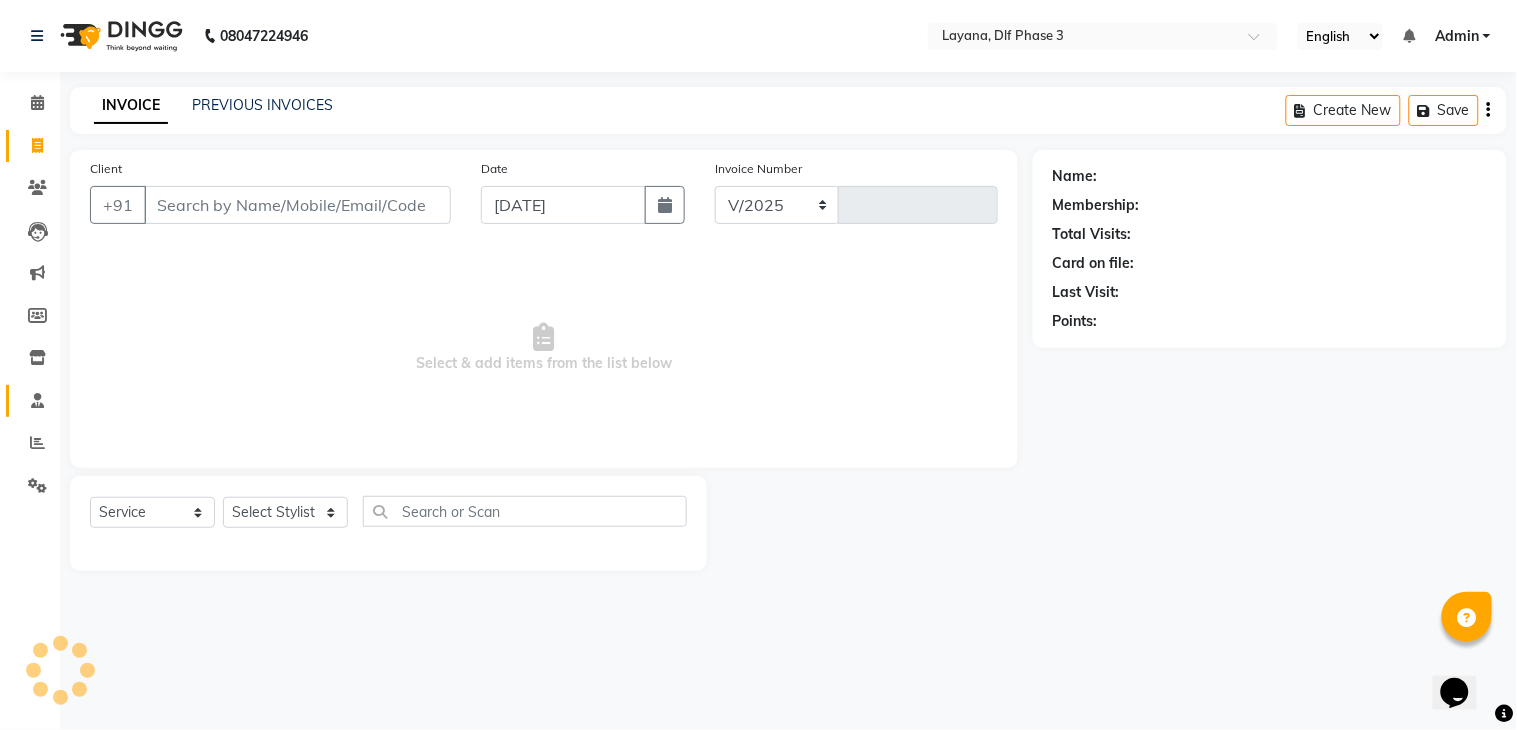 type on "1891" 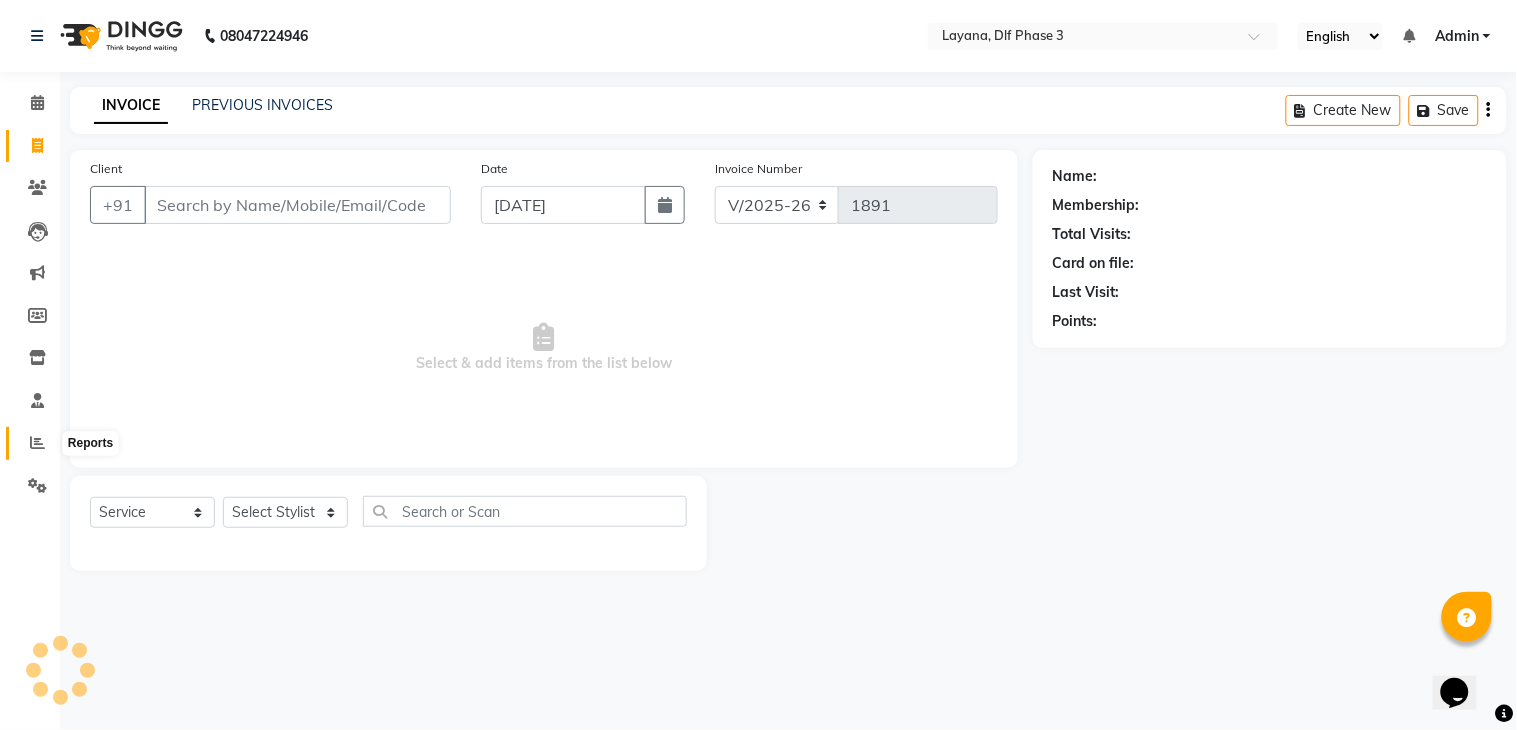 click 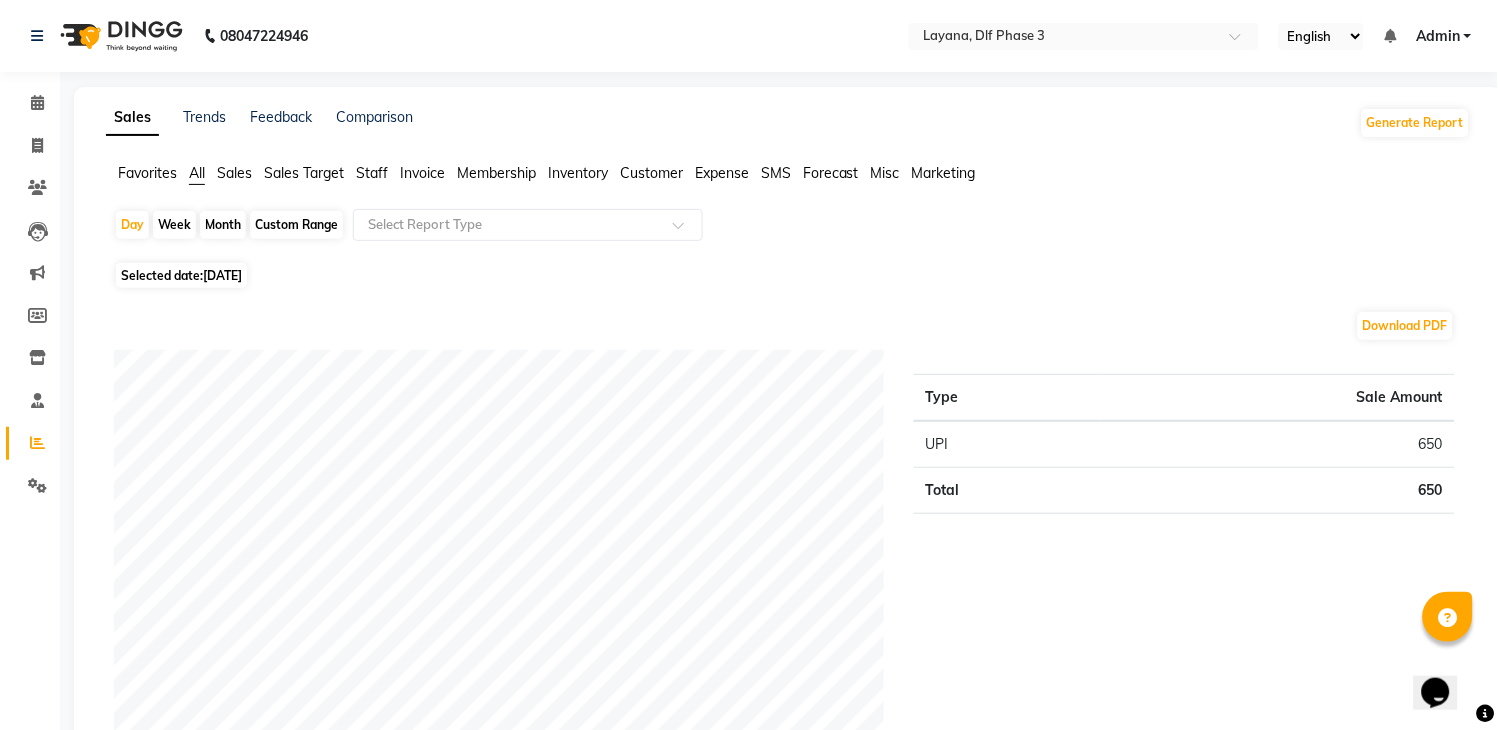 click on "Month" 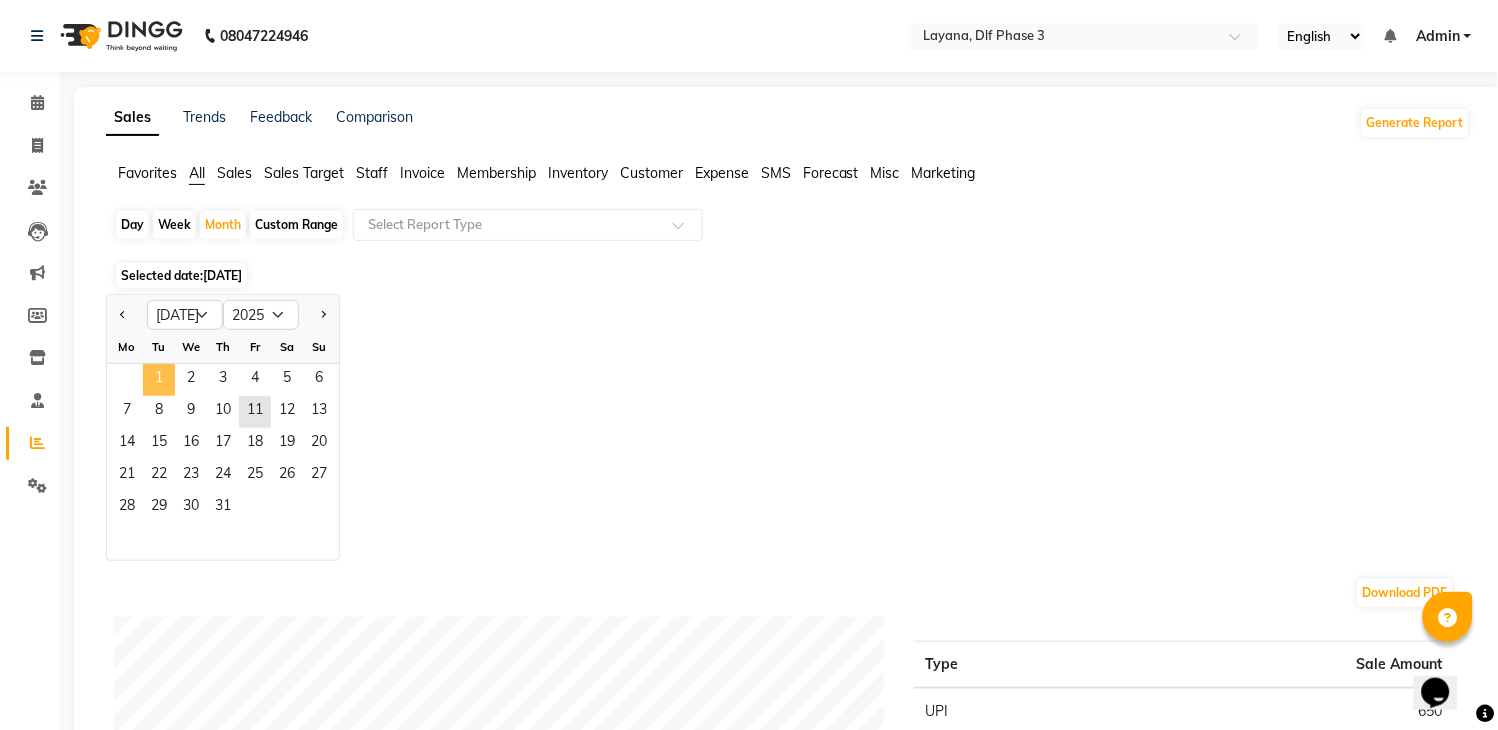 click on "1" 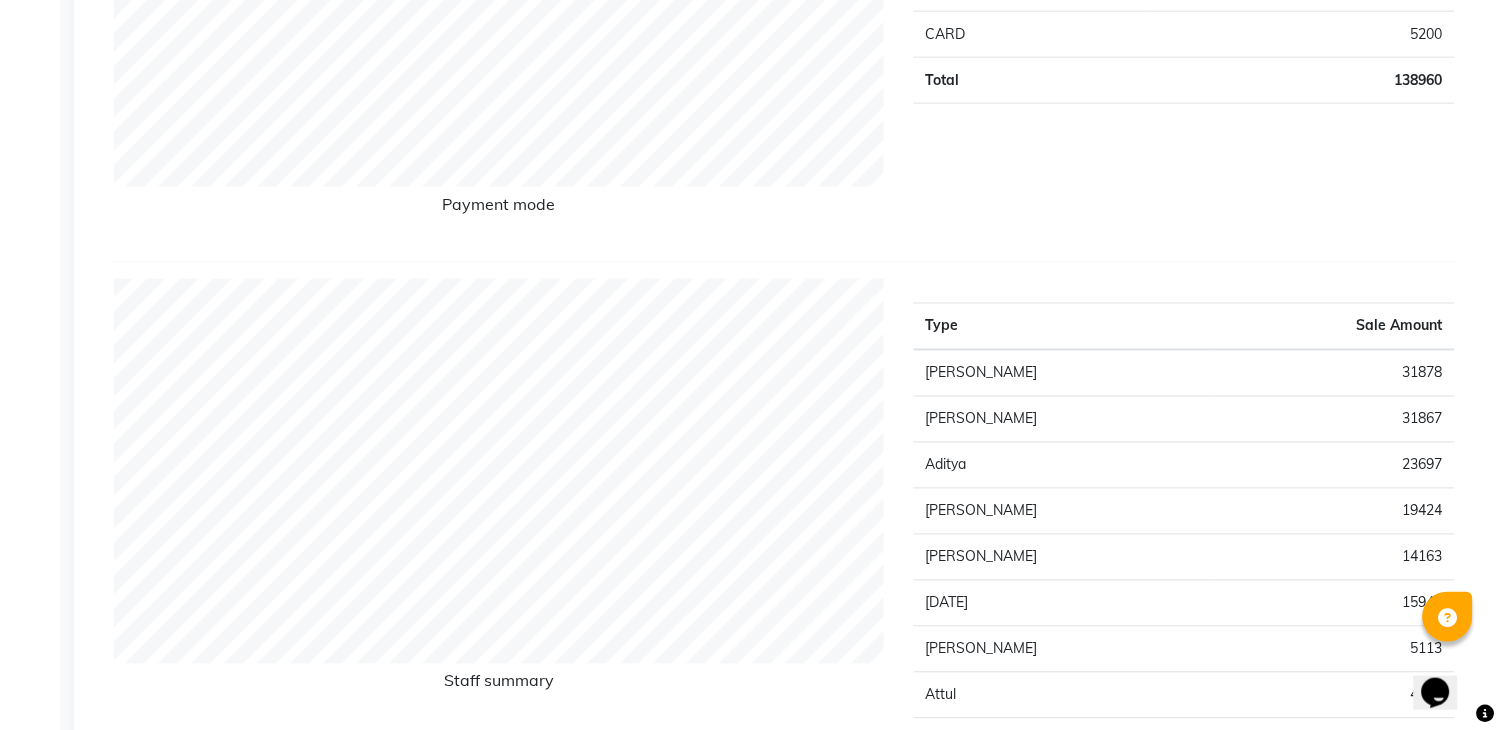 scroll, scrollTop: 554, scrollLeft: 0, axis: vertical 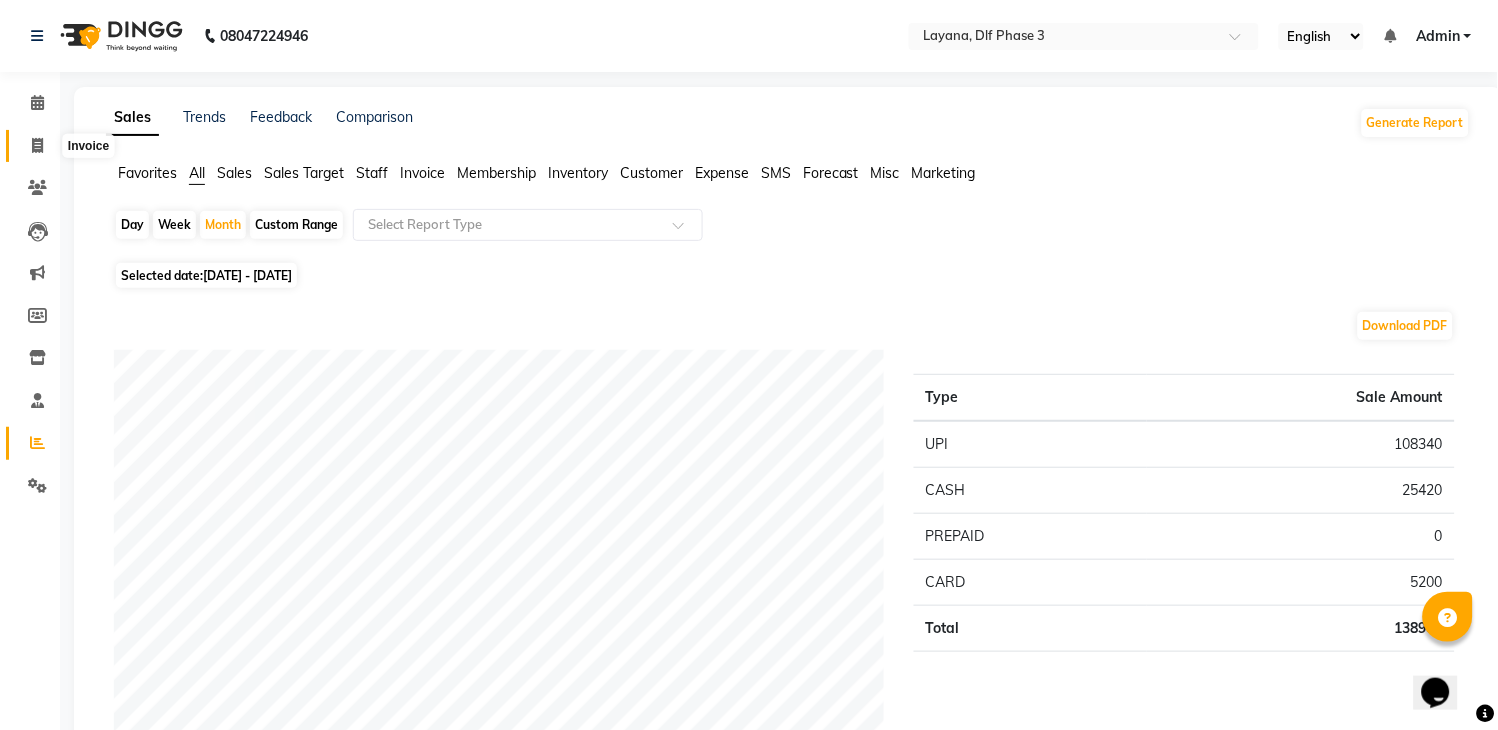 click 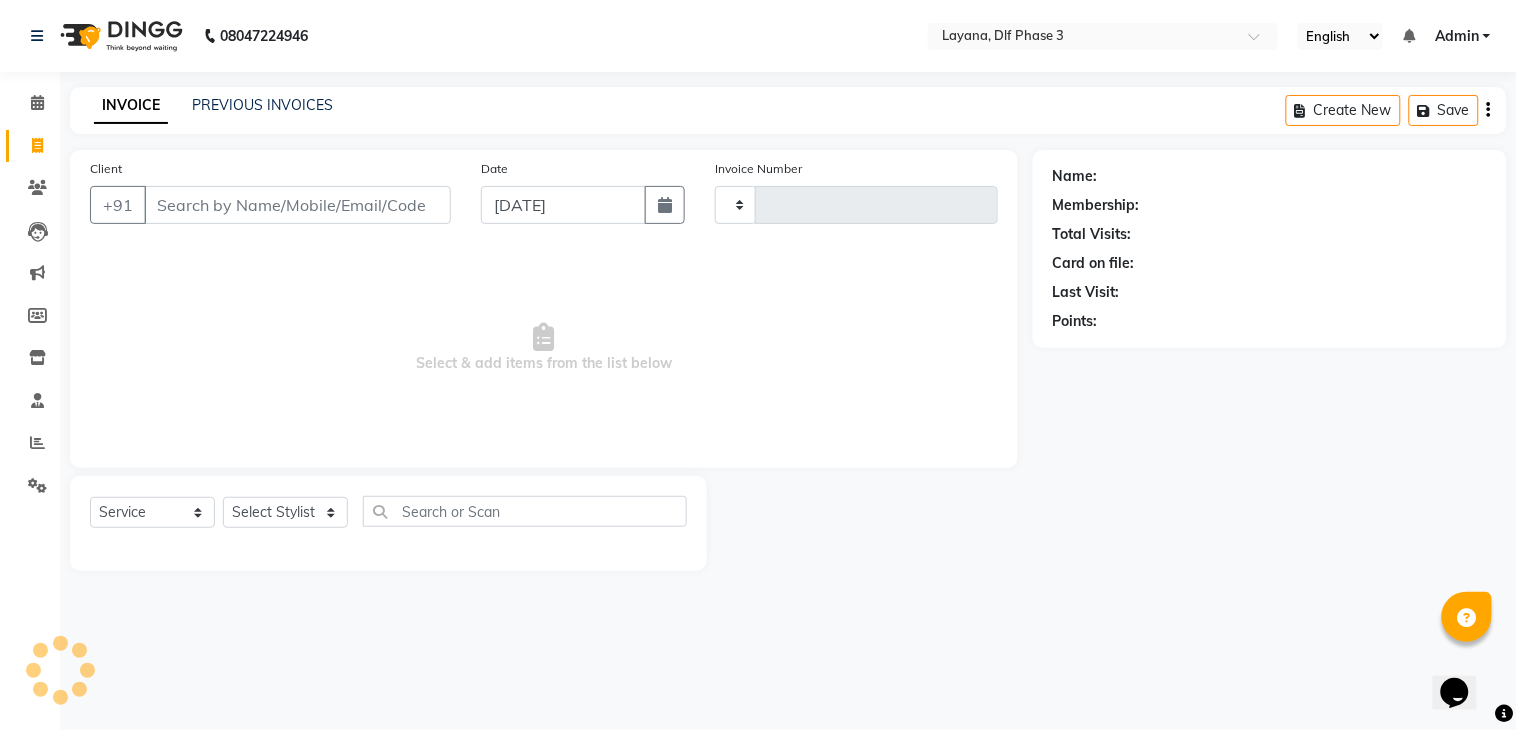 type on "1891" 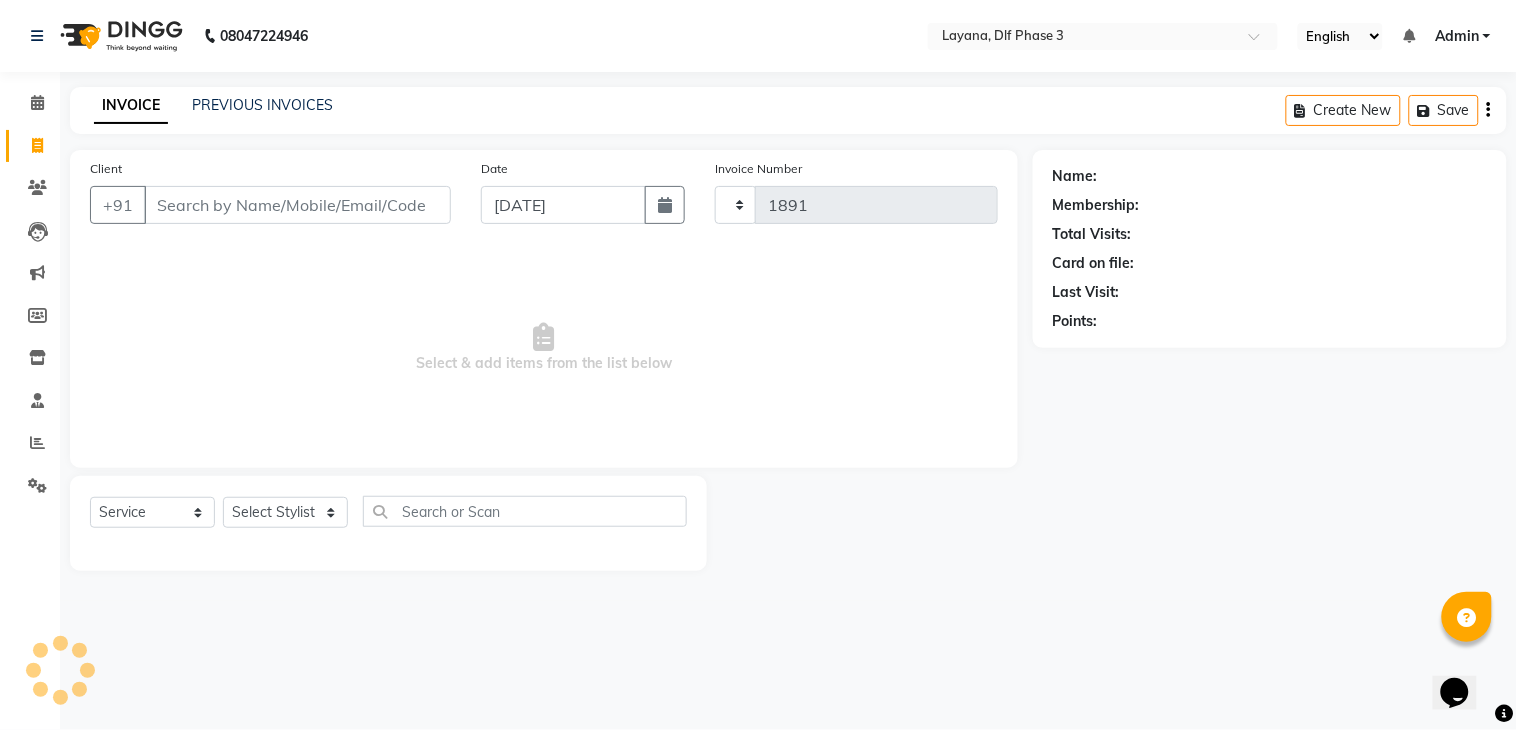 select on "6973" 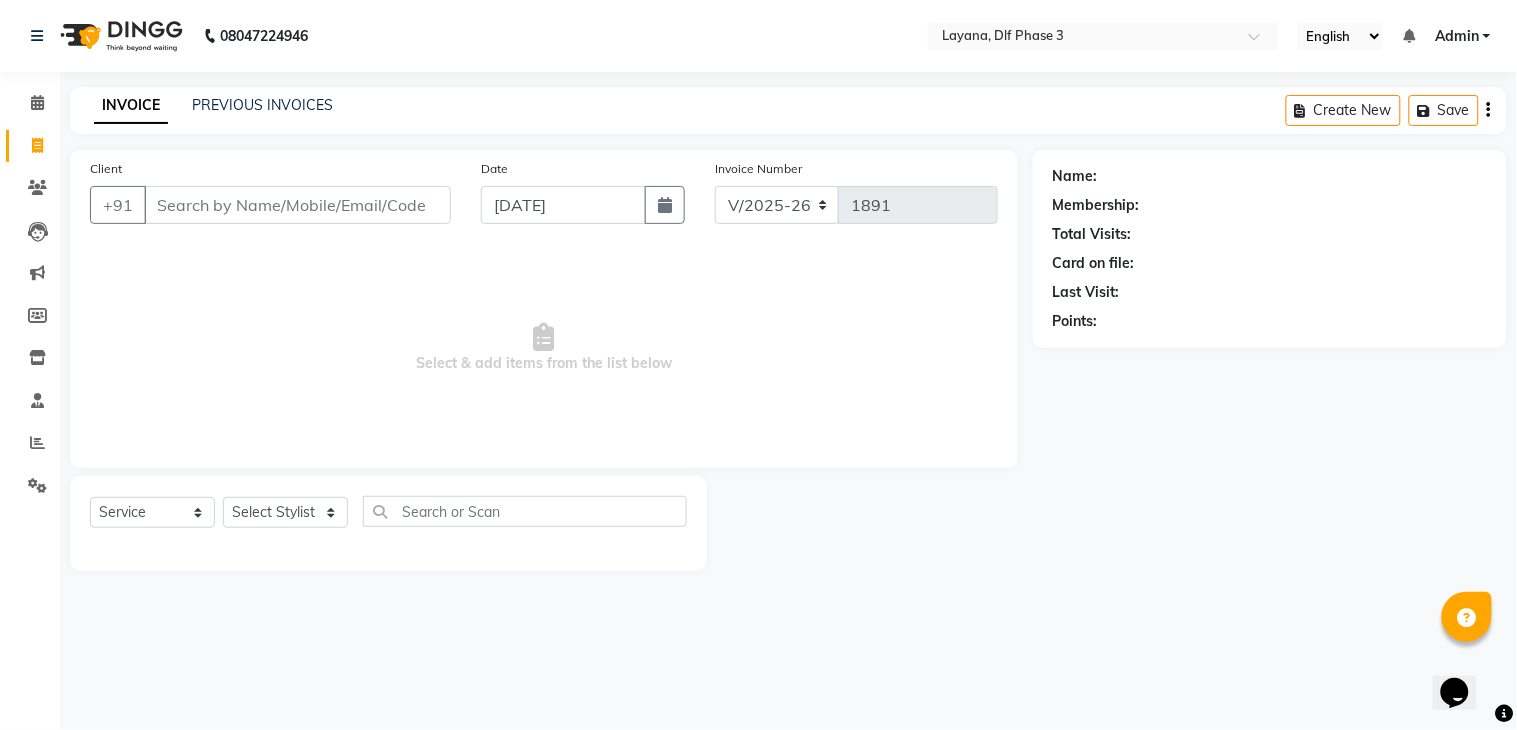 click on "Client" at bounding box center [297, 205] 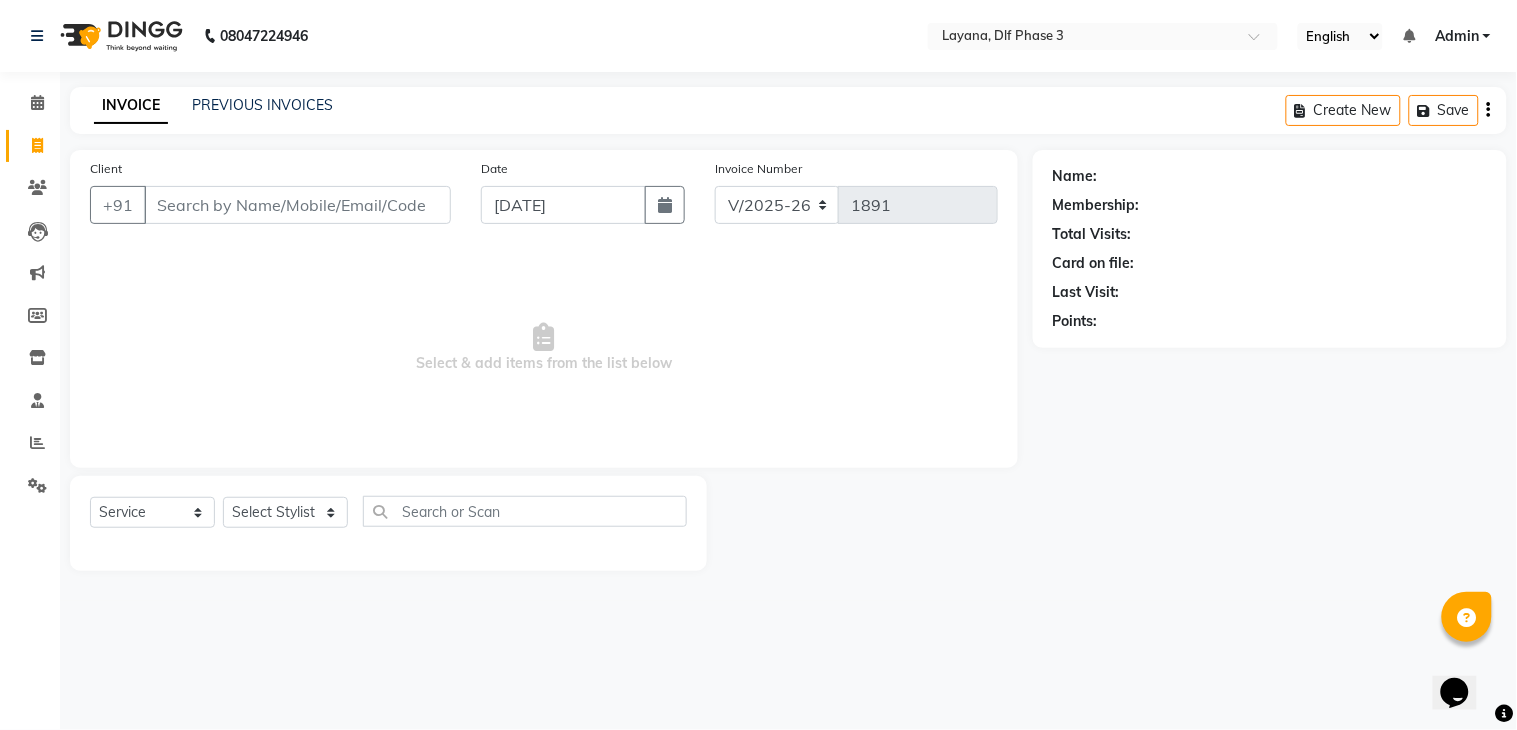 click on "Client" at bounding box center [297, 205] 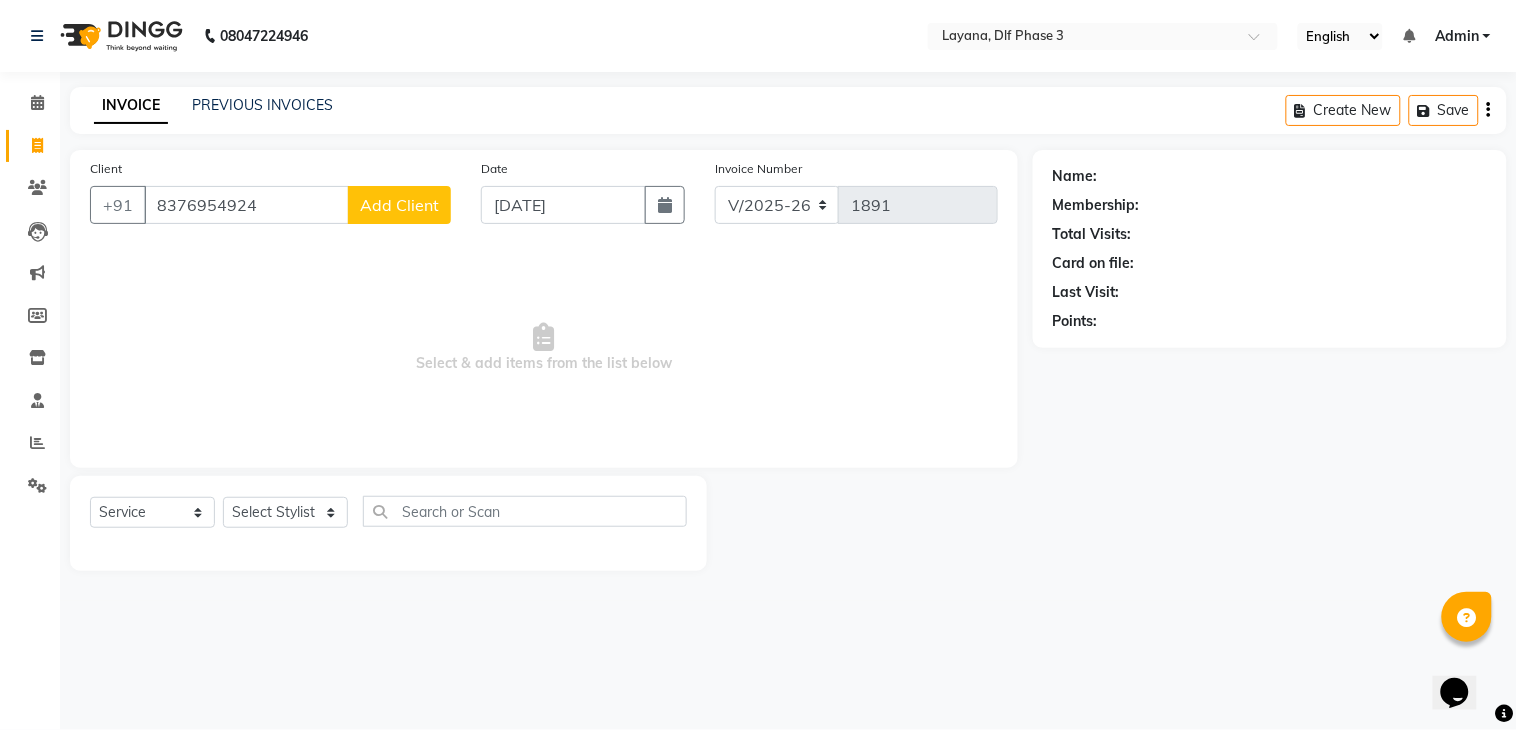 type on "8376954924" 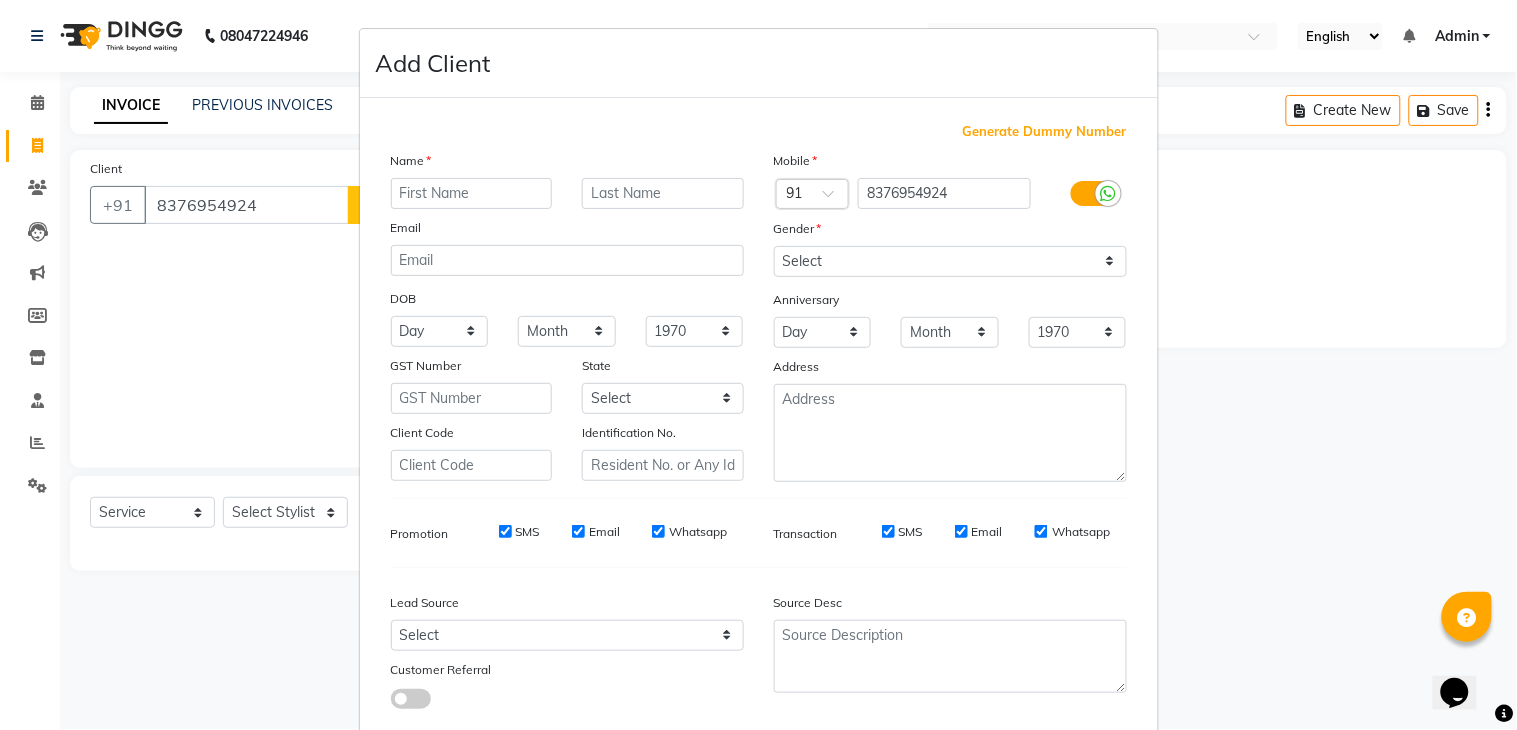 click at bounding box center (472, 193) 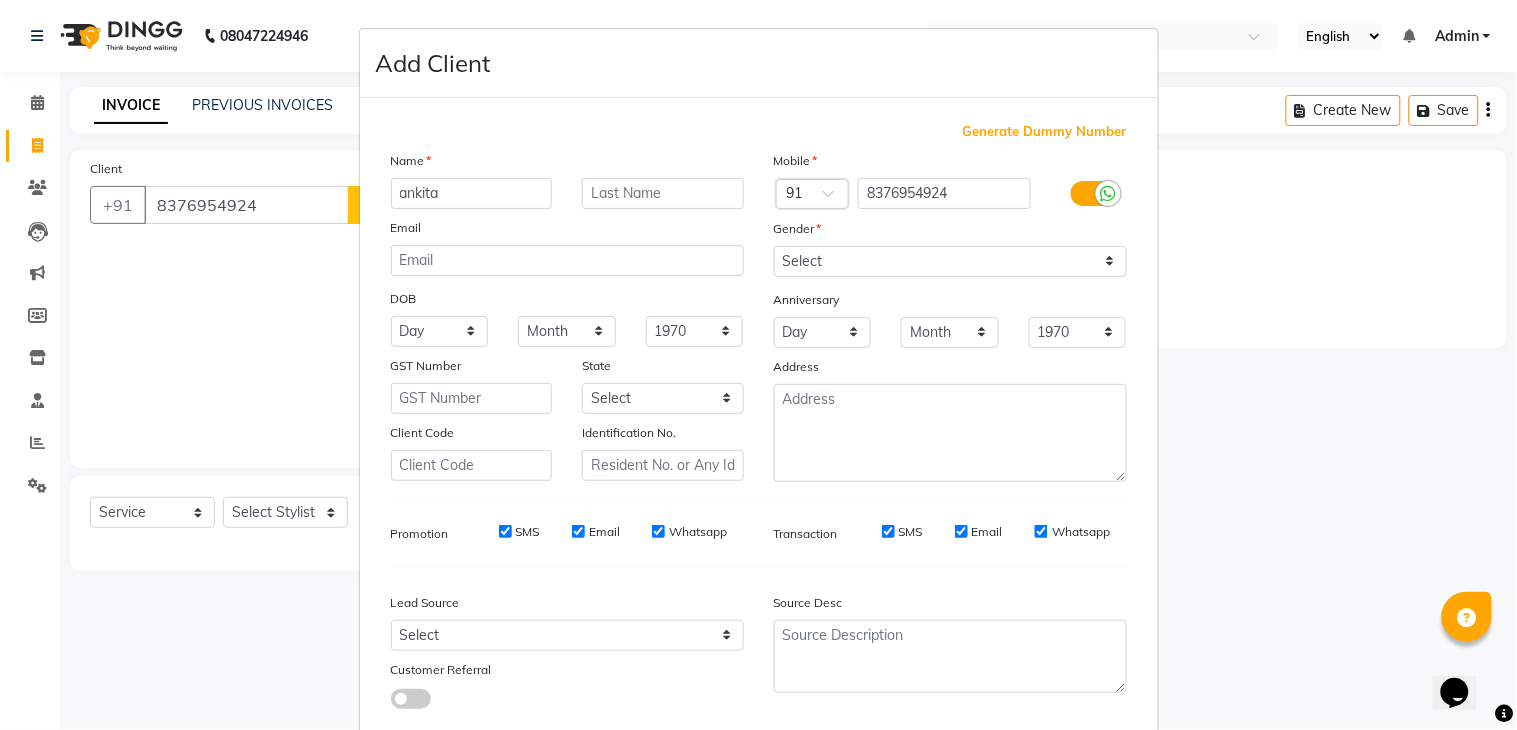 type on "ankita" 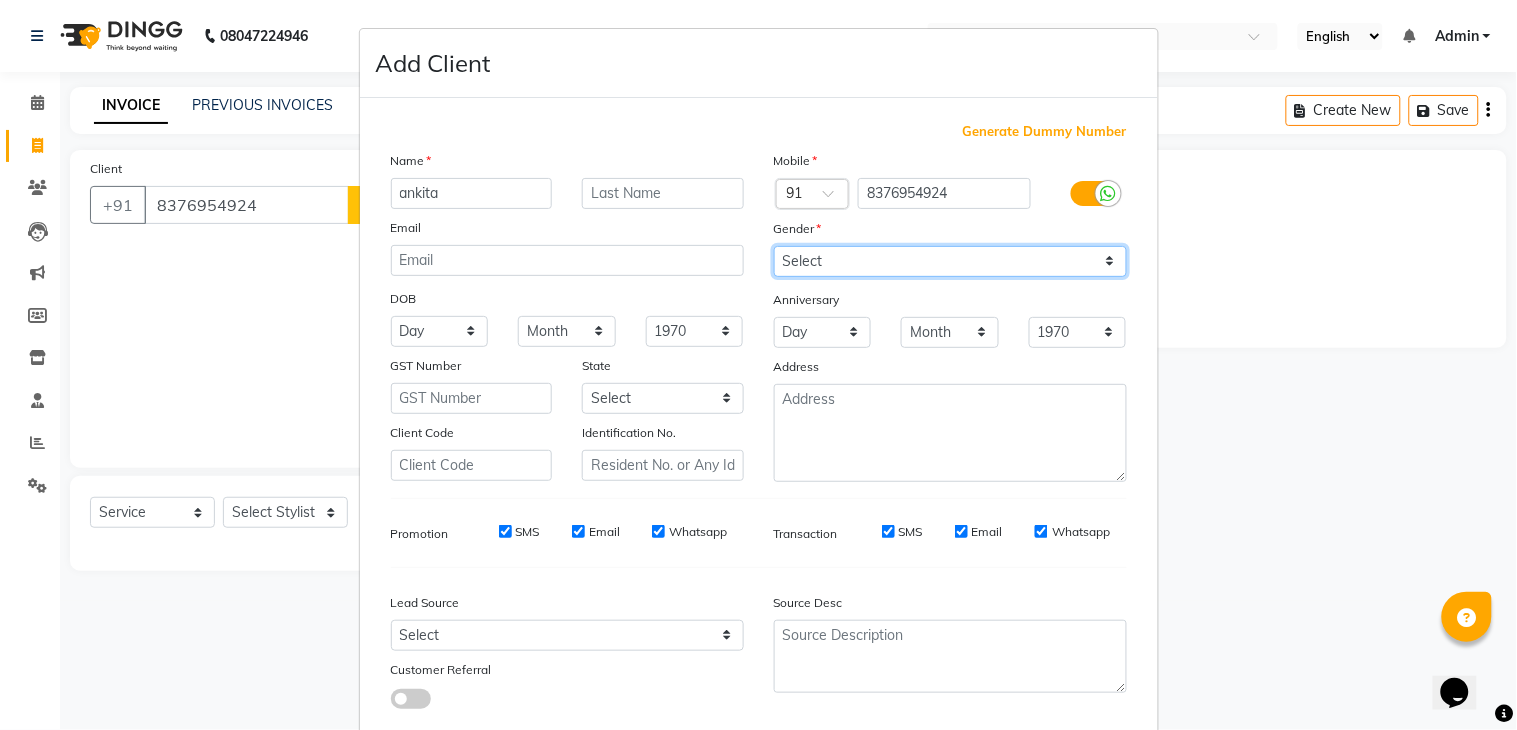 click on "Select Male Female Other Prefer Not To Say" at bounding box center [950, 261] 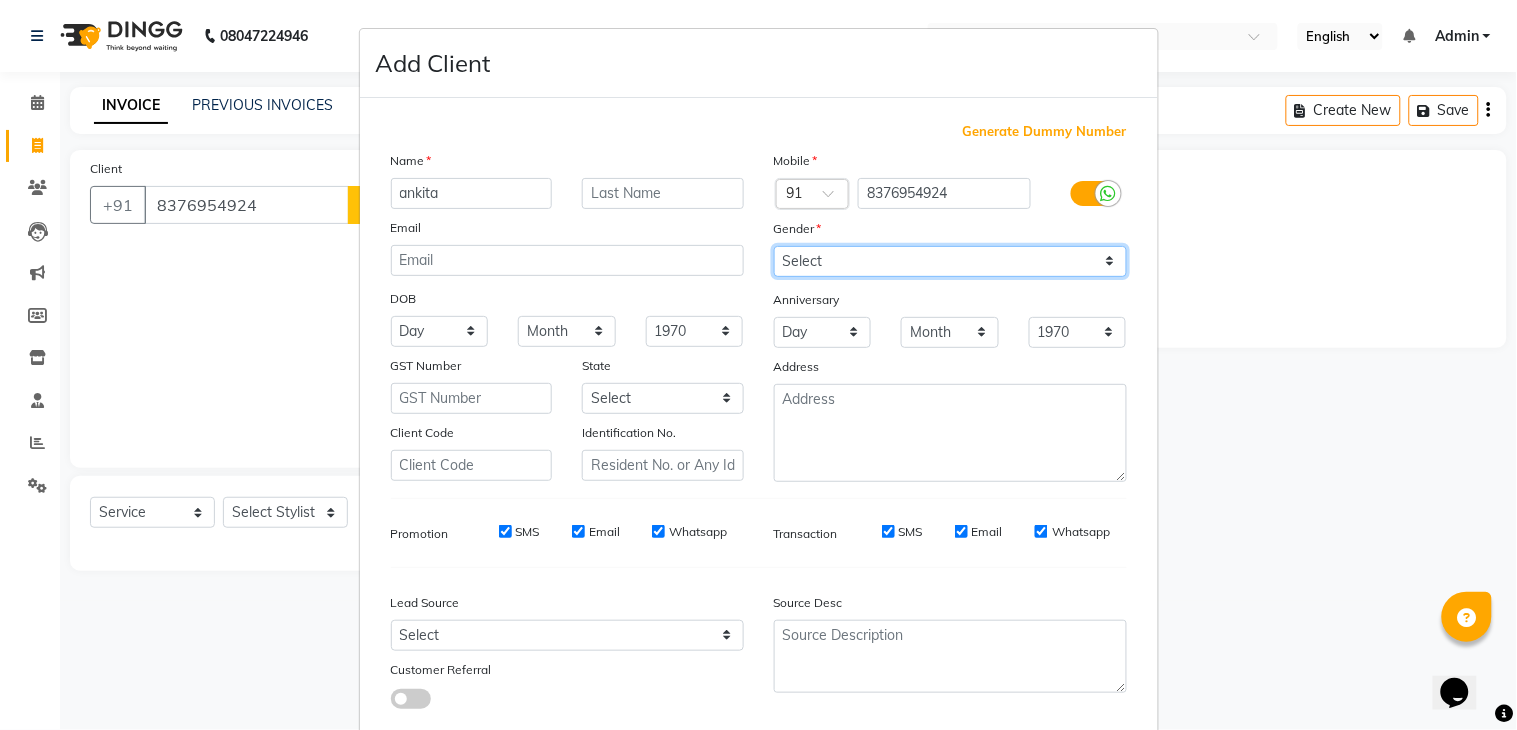 select on "female" 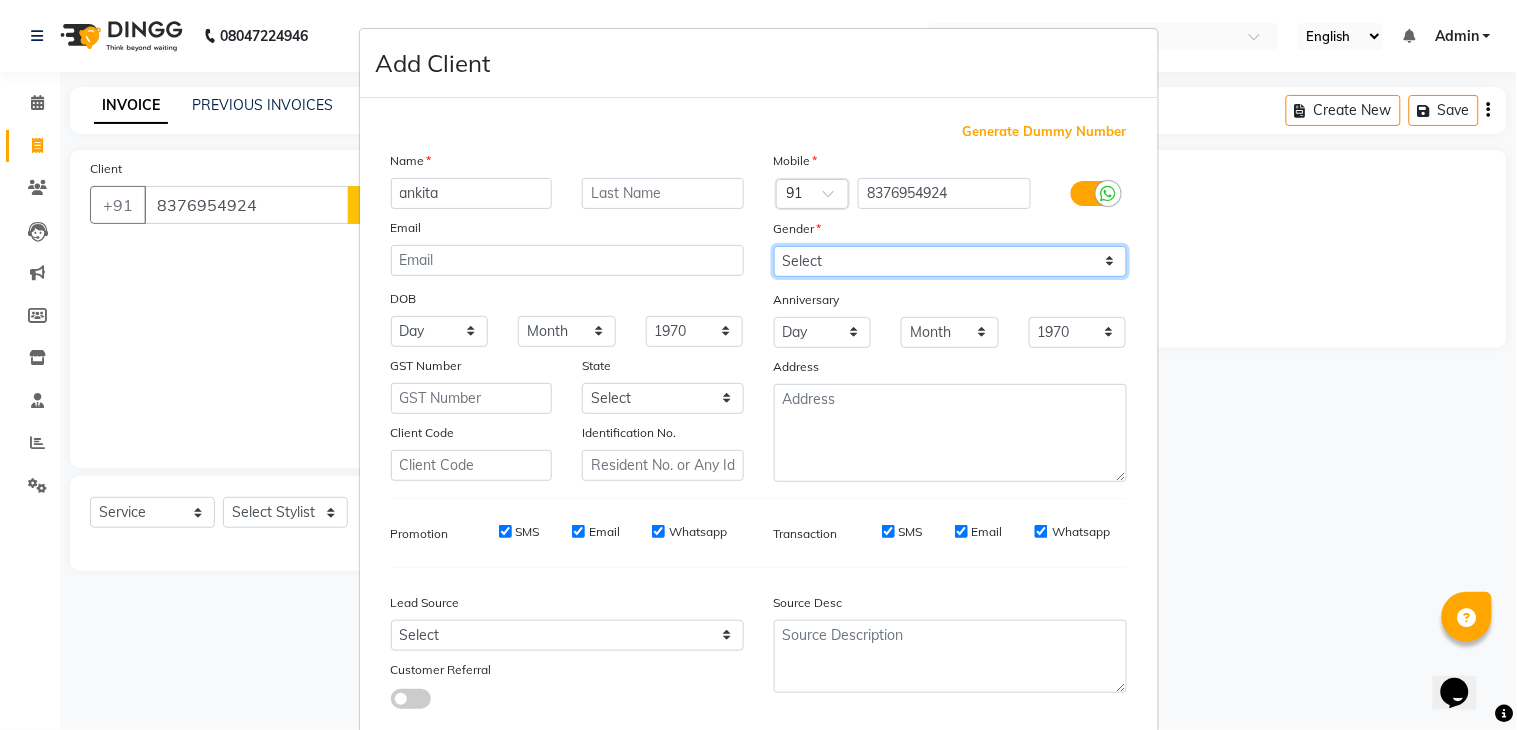 click on "Select Male Female Other Prefer Not To Say" at bounding box center [950, 261] 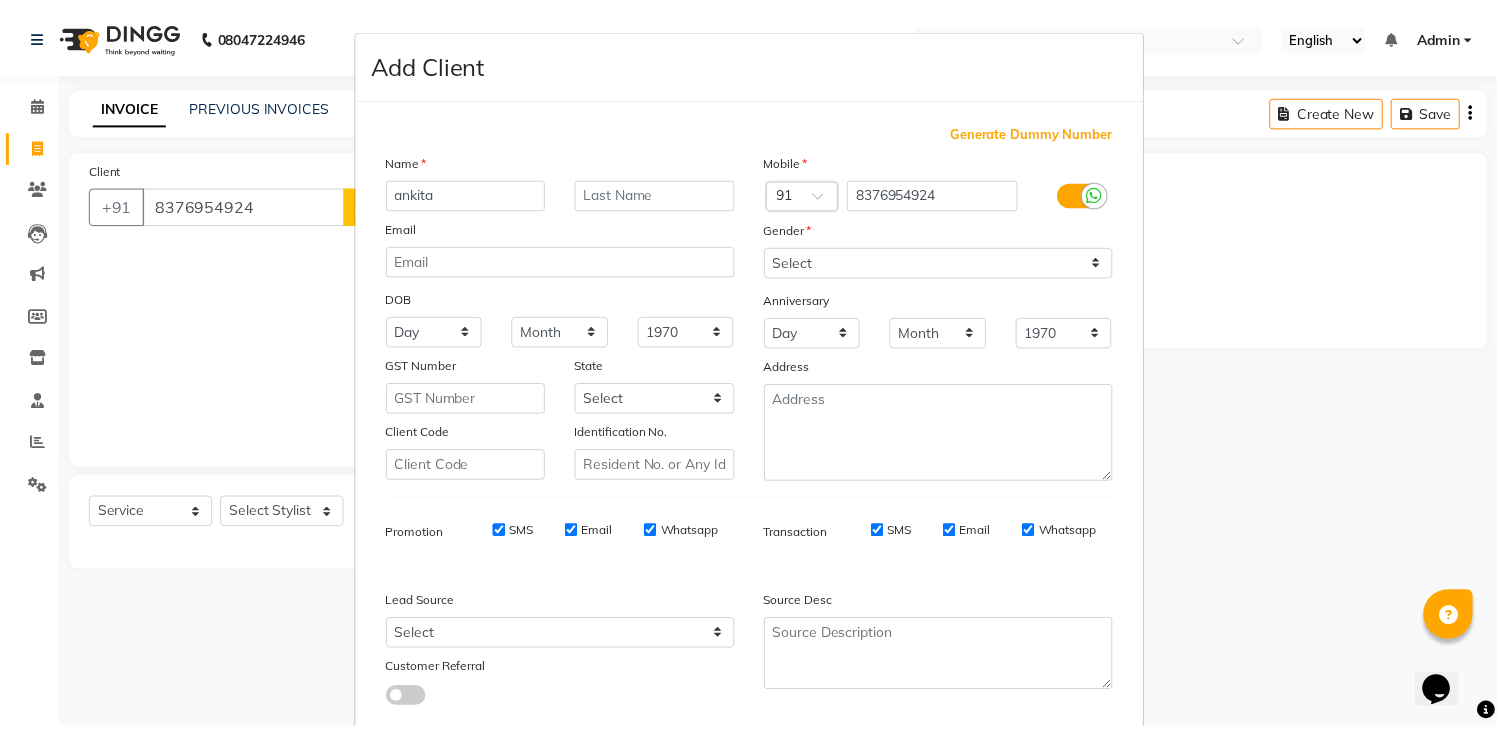 scroll, scrollTop: 121, scrollLeft: 0, axis: vertical 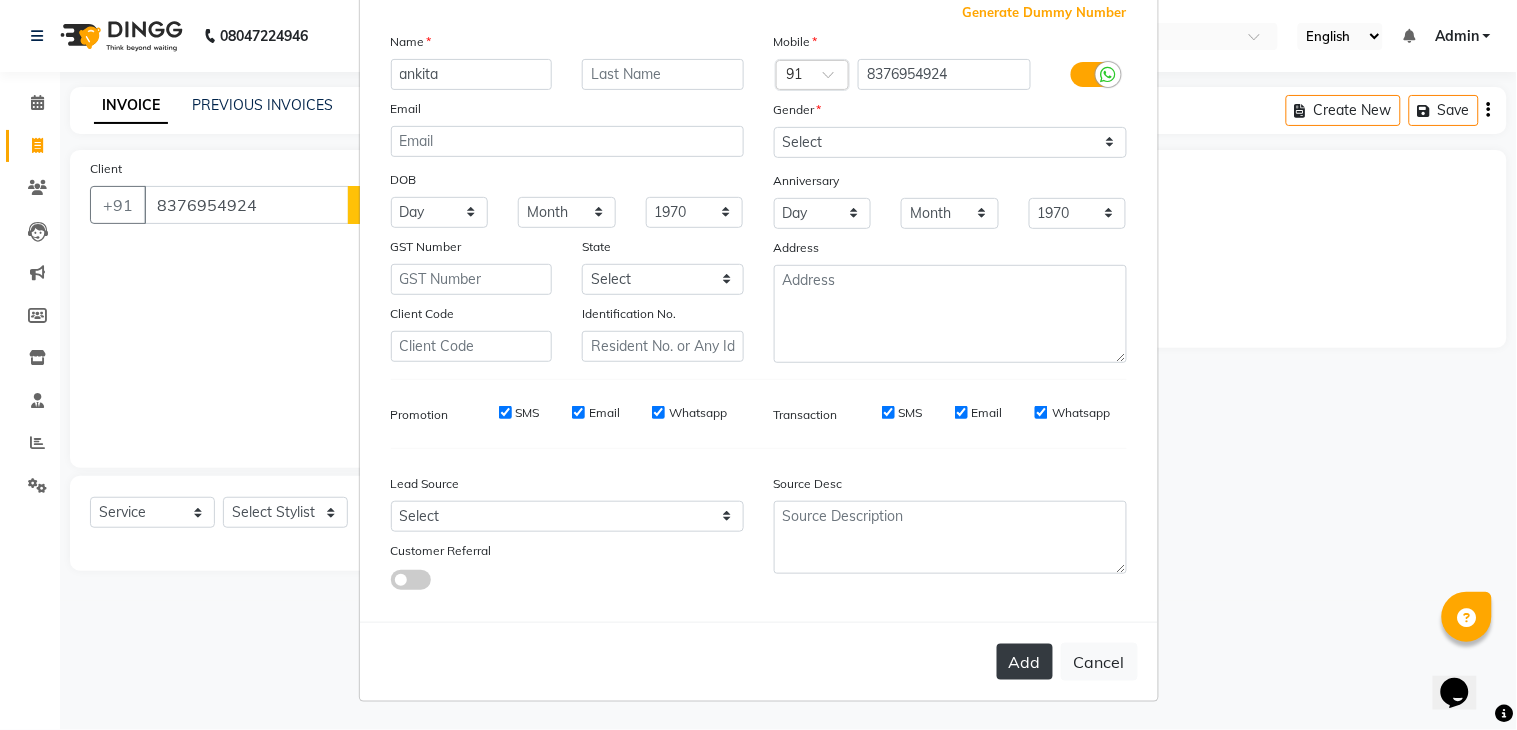 click on "Add" at bounding box center [1025, 662] 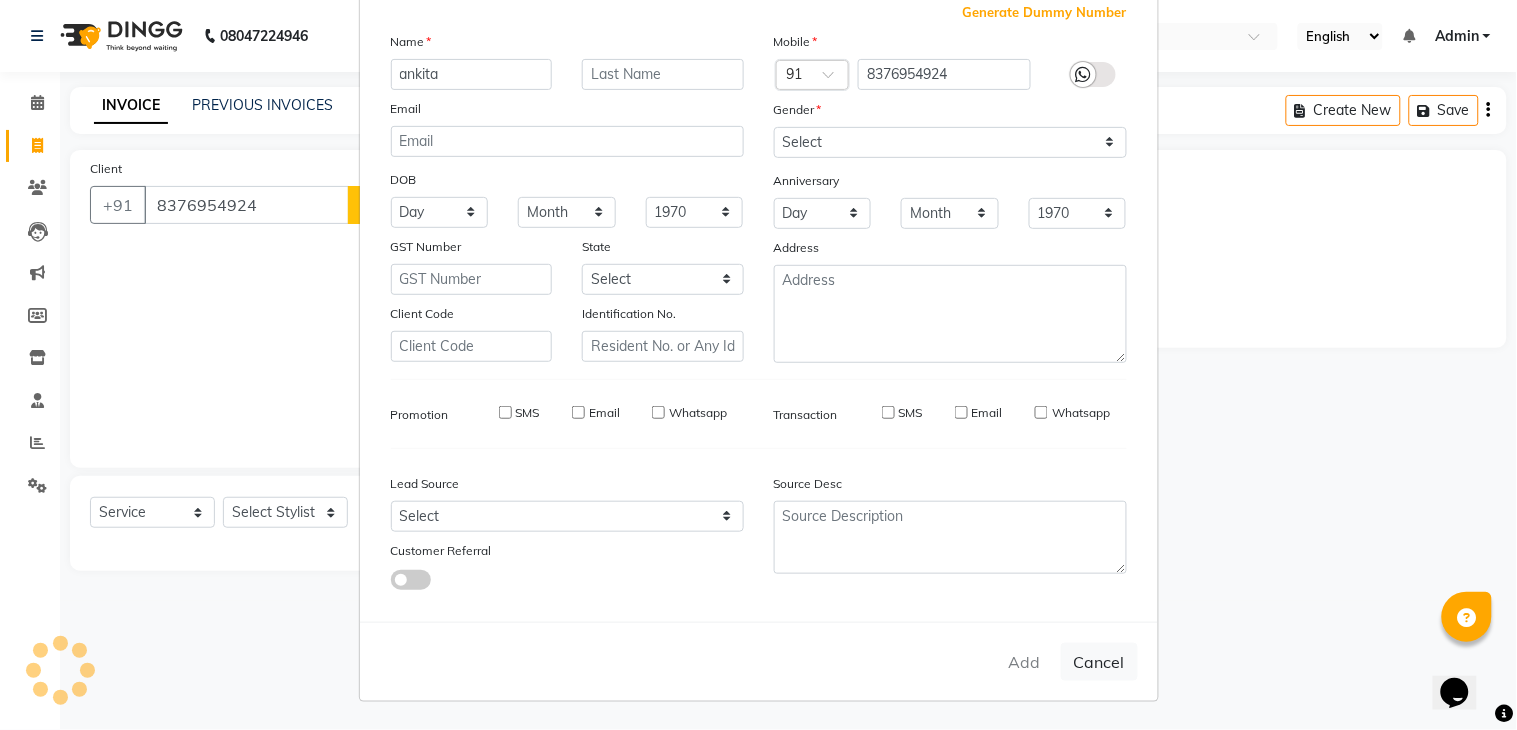type 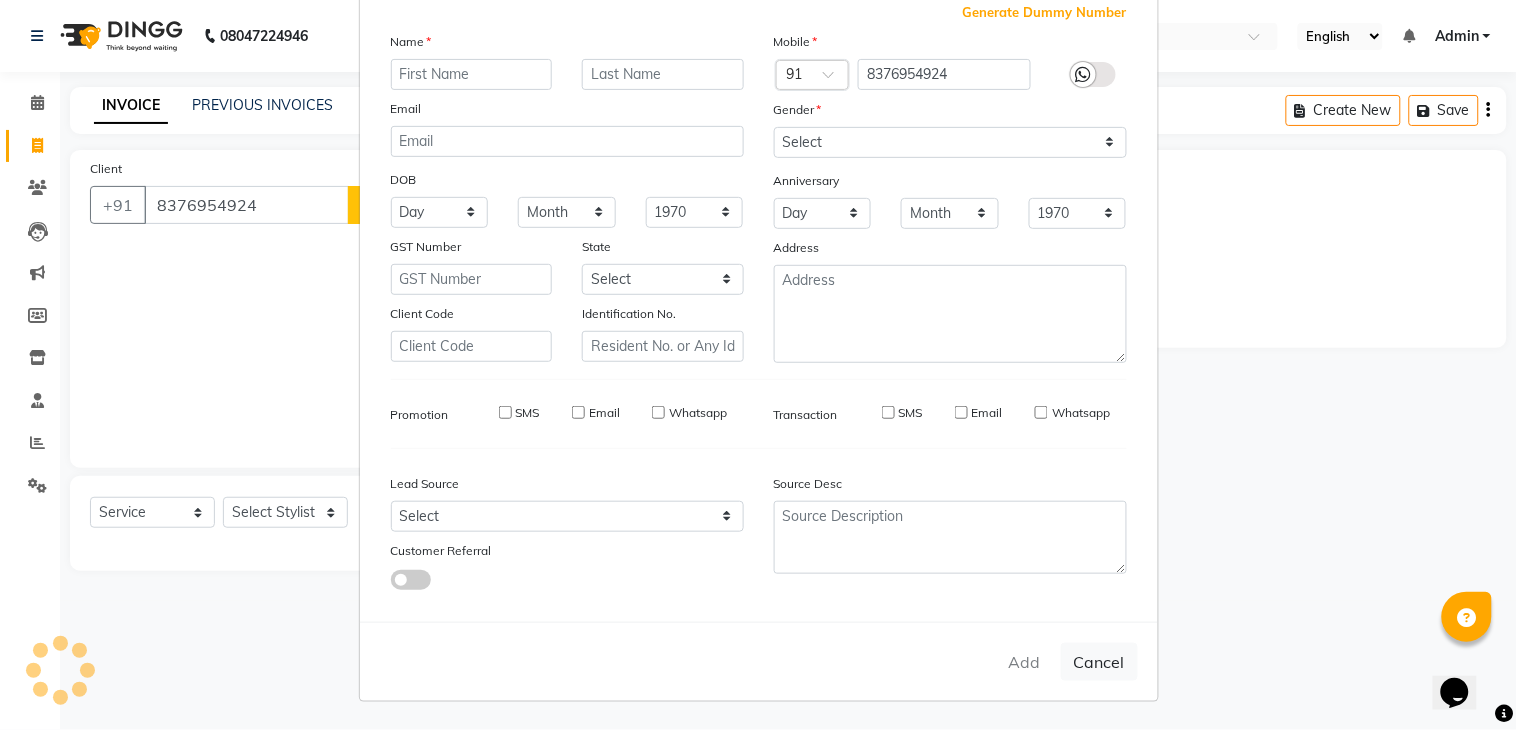select 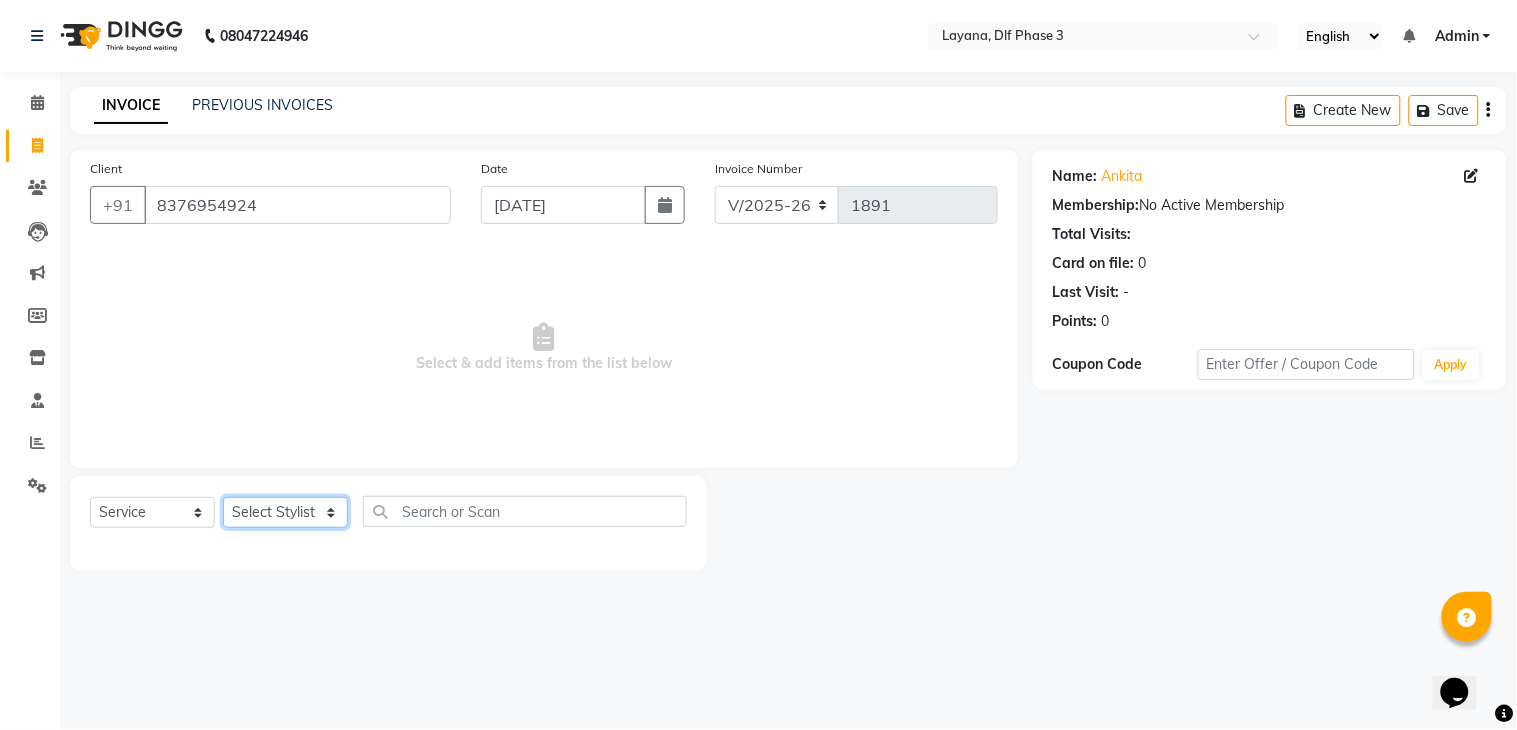 click on "Select Stylist aditya Attul kamal Kartik  keshav sanjana Shadab supriya" 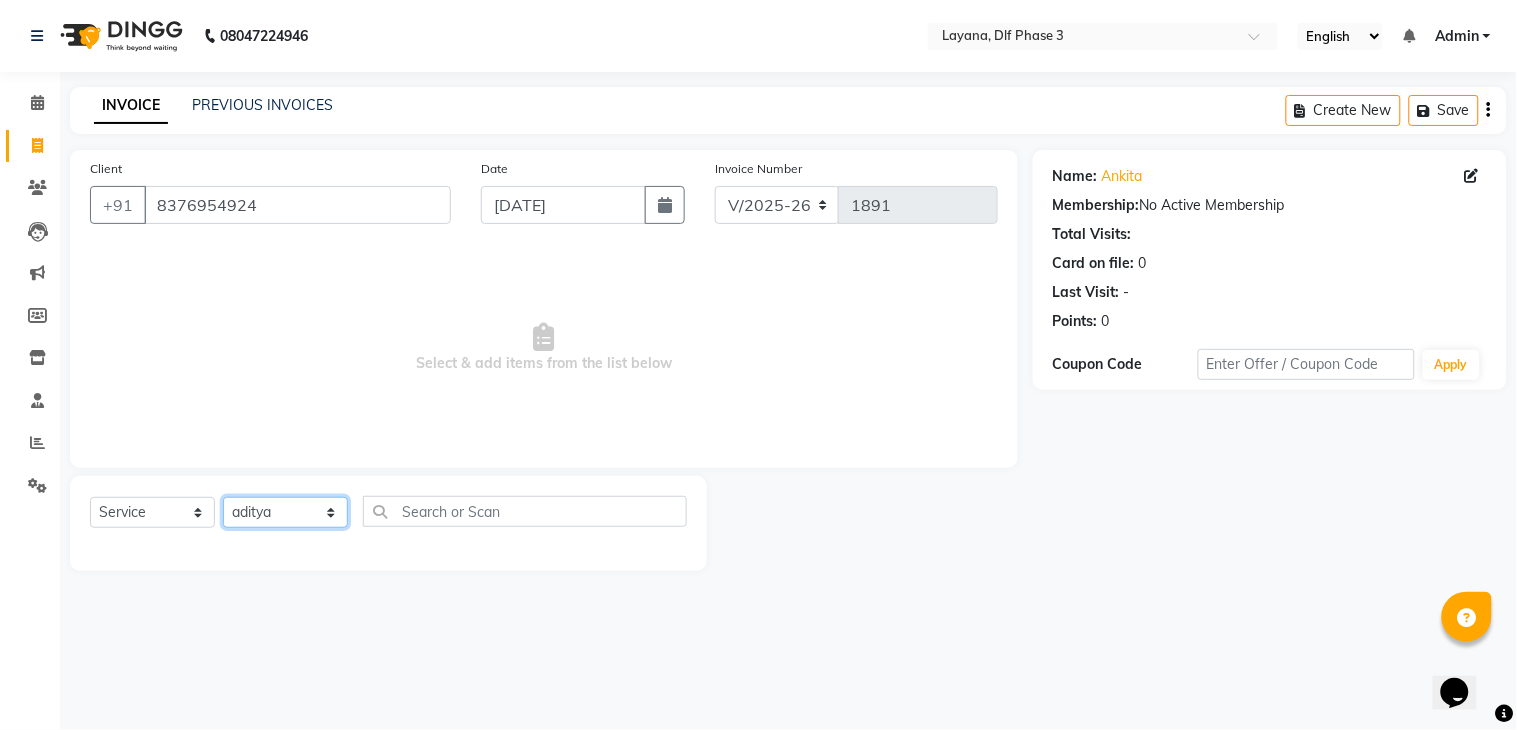 click on "Select Stylist aditya Attul kamal Kartik  keshav sanjana Shadab supriya" 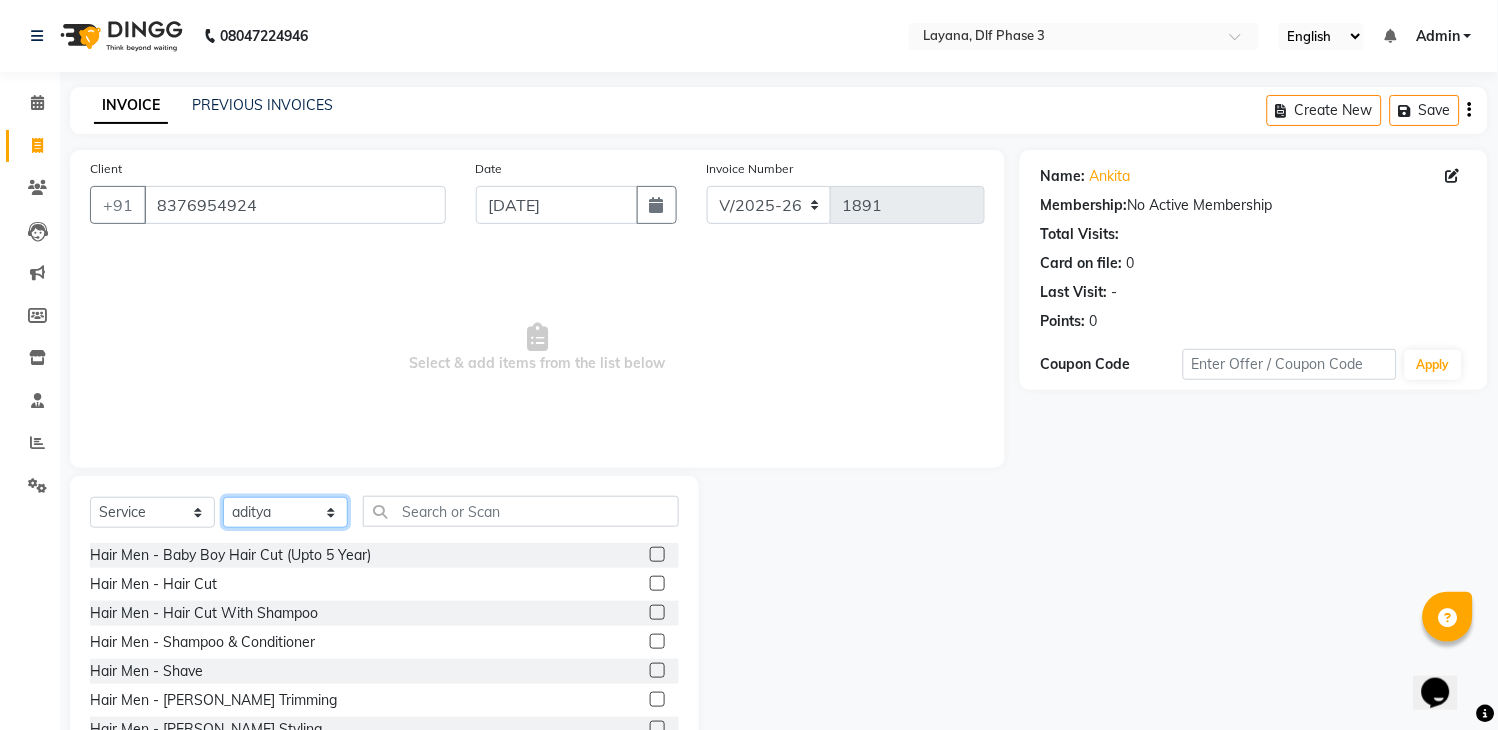 click on "Select Stylist aditya Attul kamal Kartik  keshav sanjana Shadab supriya" 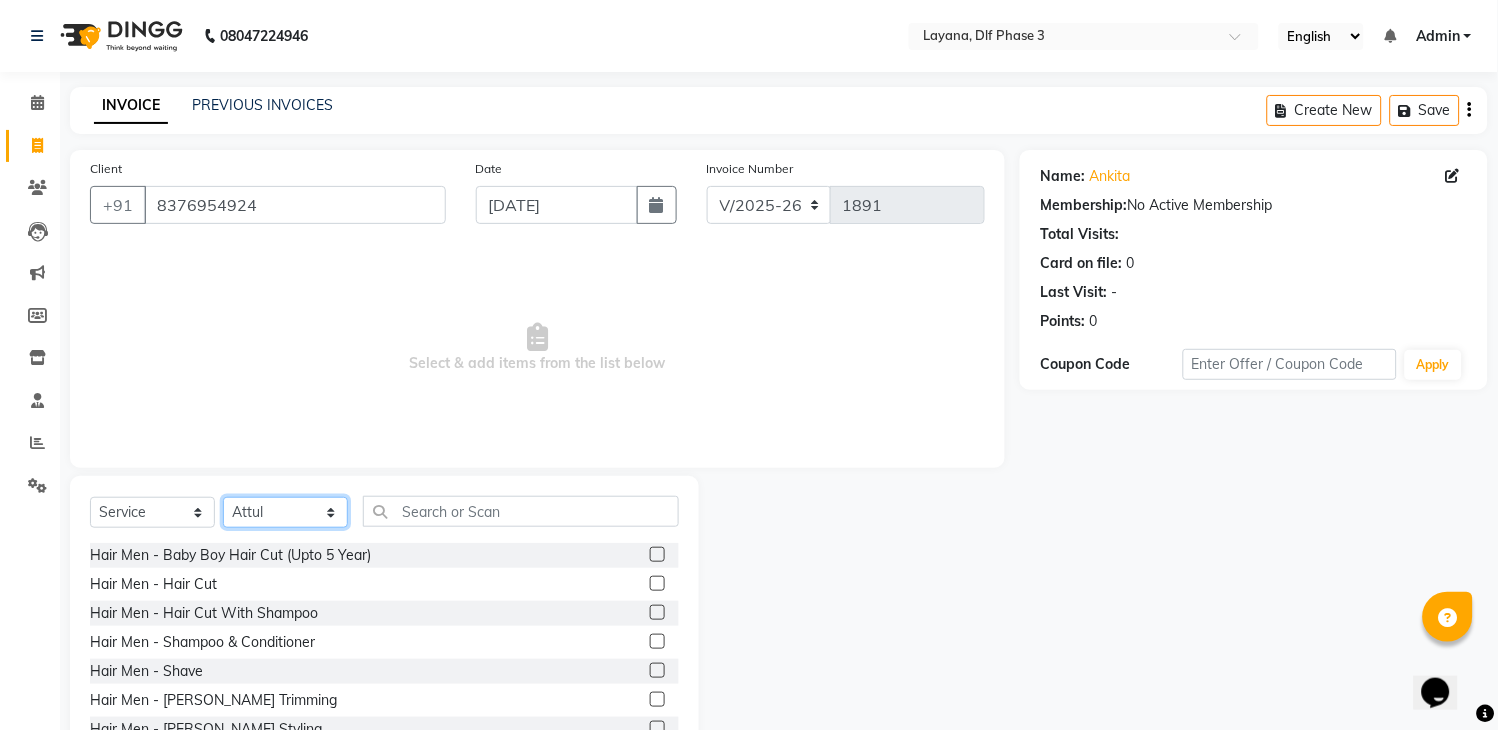 click on "Select Stylist aditya Attul kamal Kartik  keshav sanjana Shadab supriya" 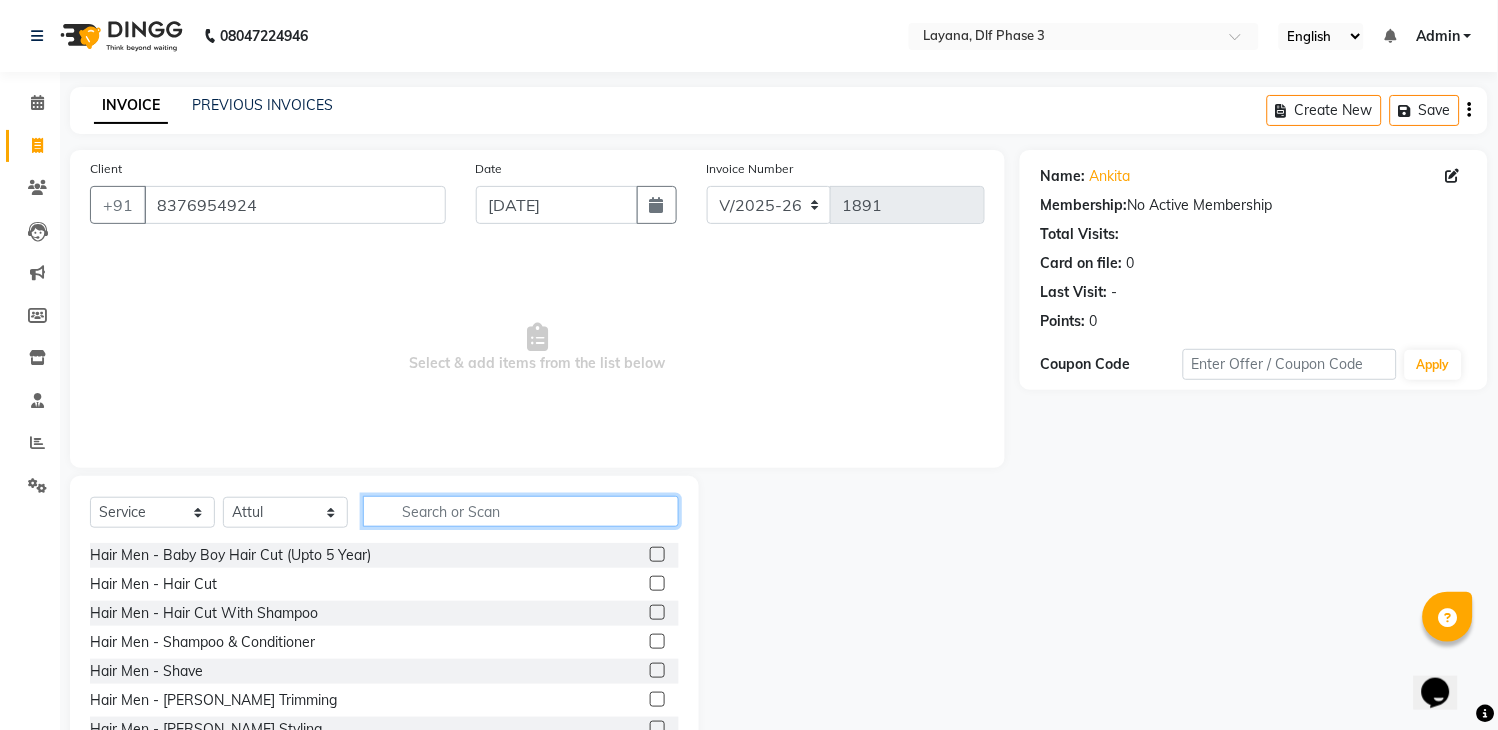 click 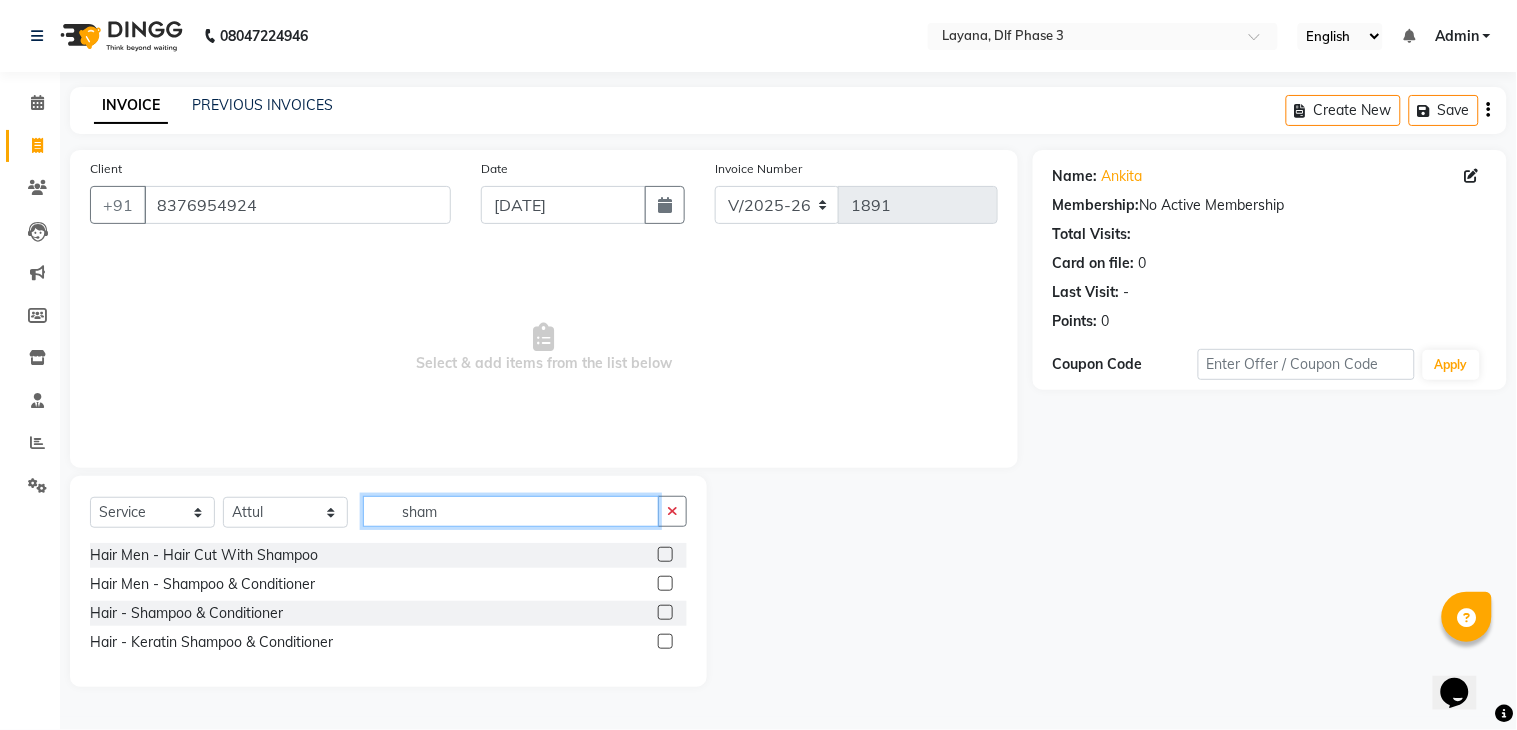 type on "sham" 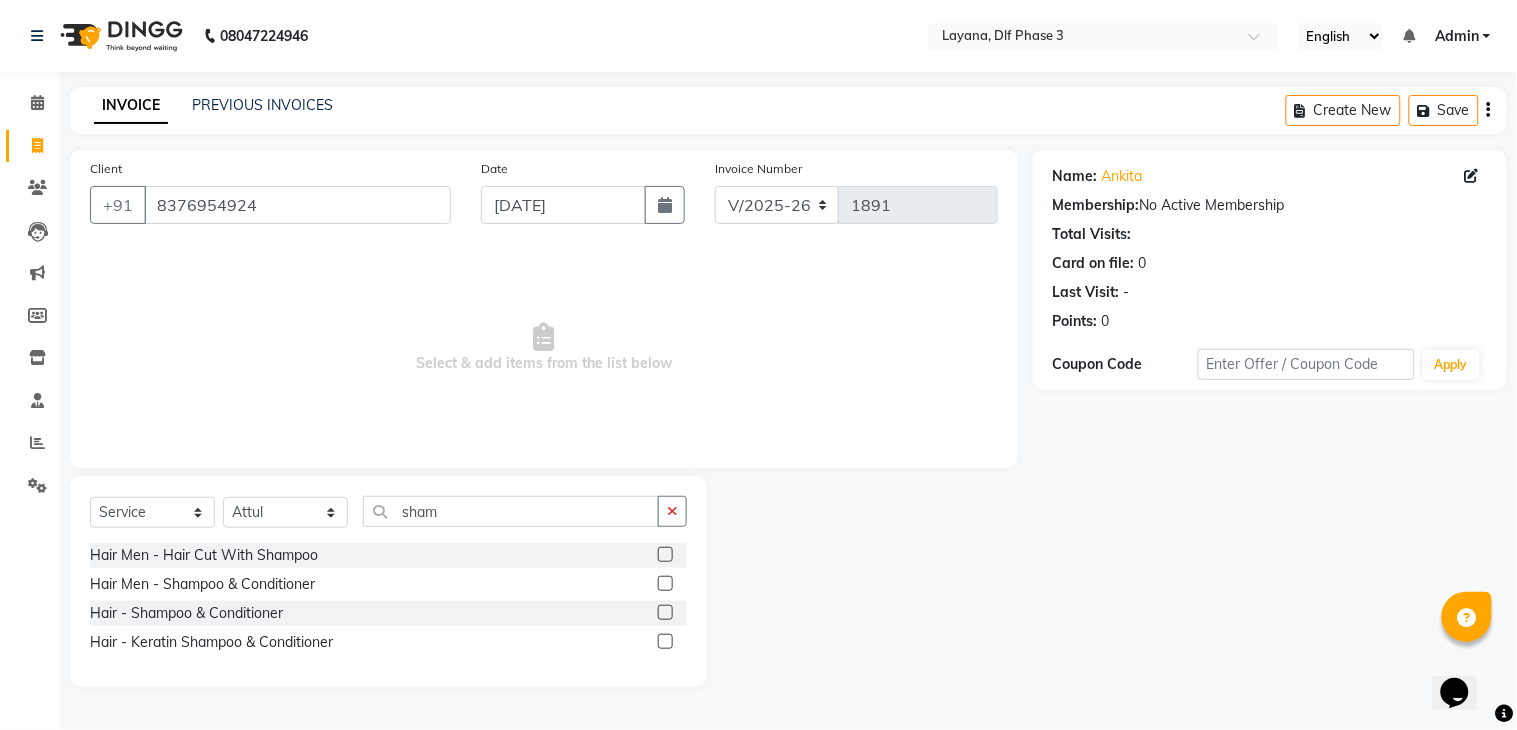 click 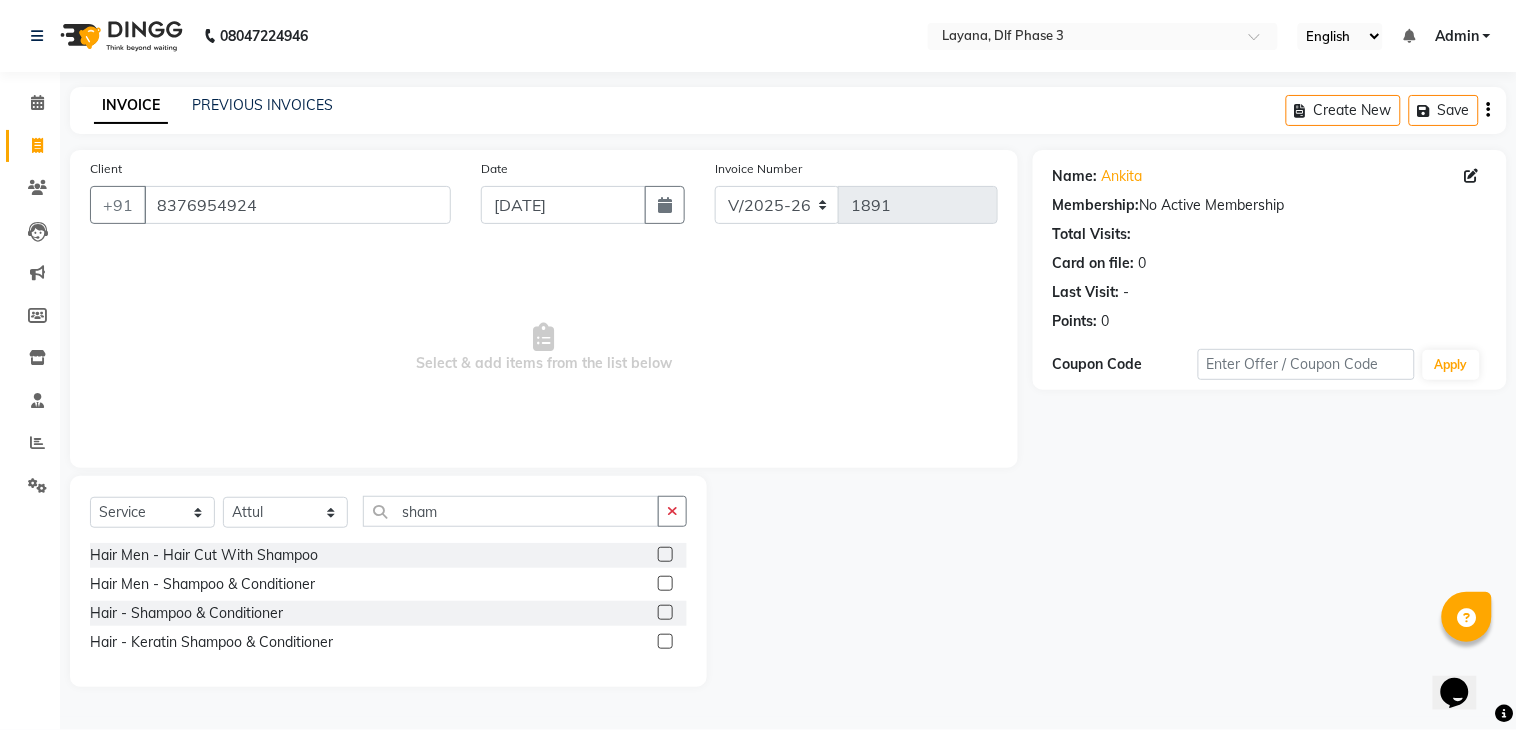 click 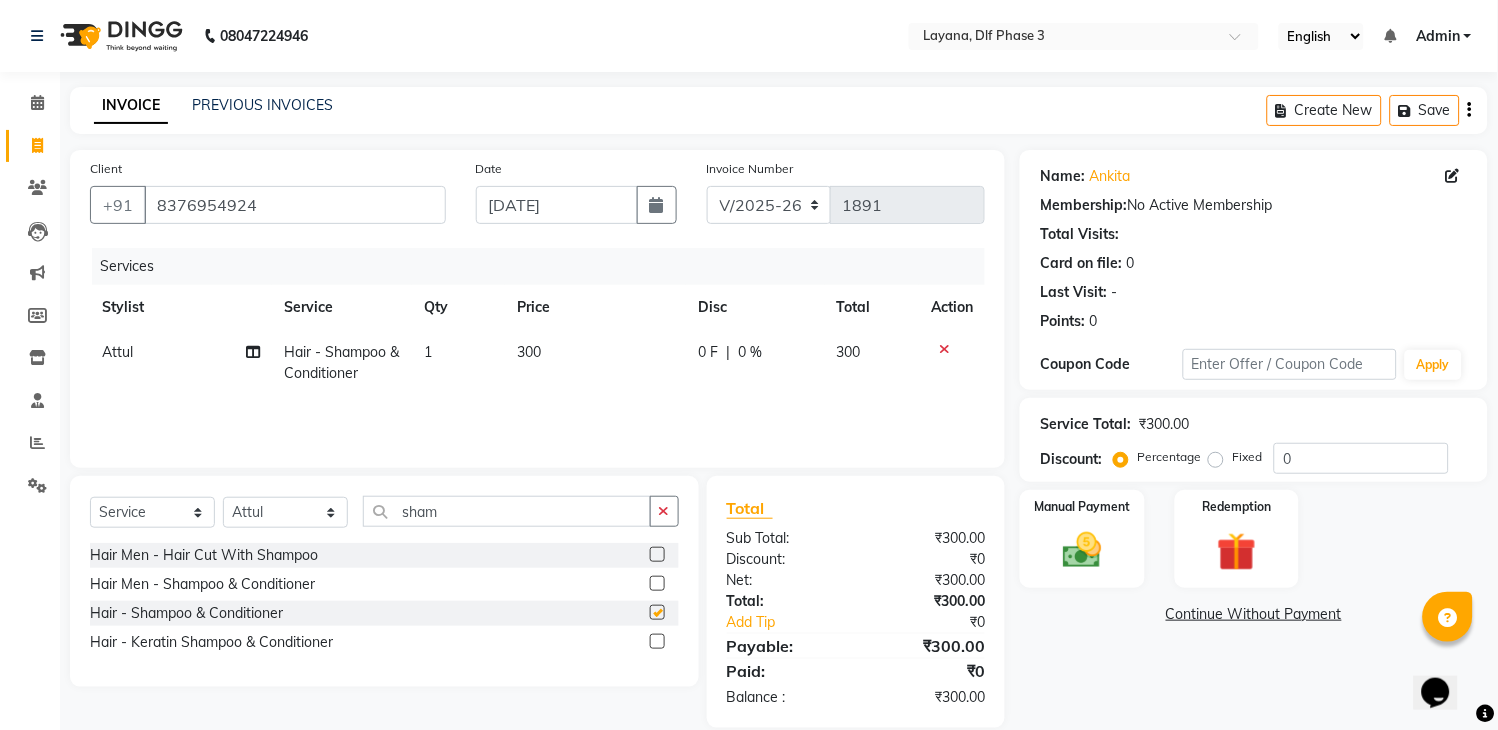 checkbox on "false" 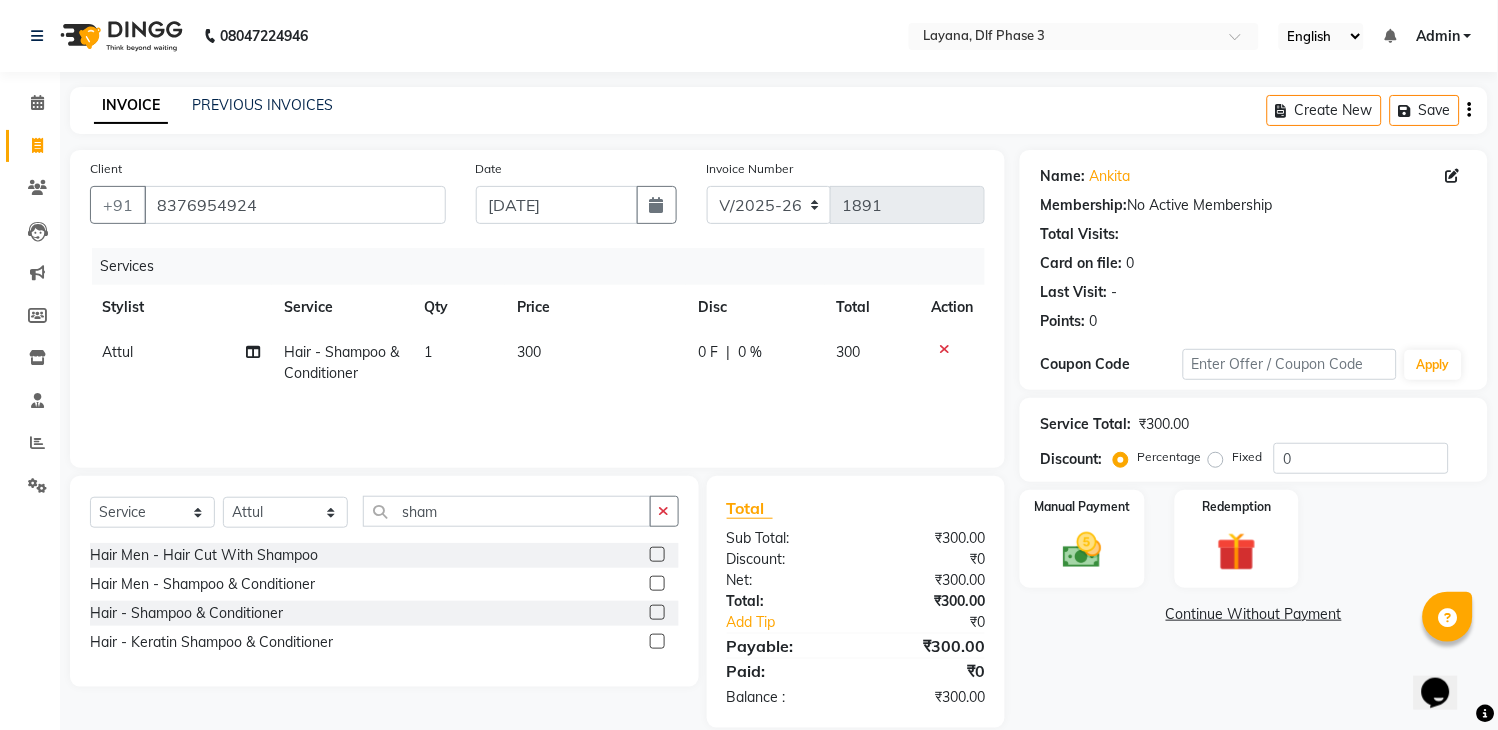 click 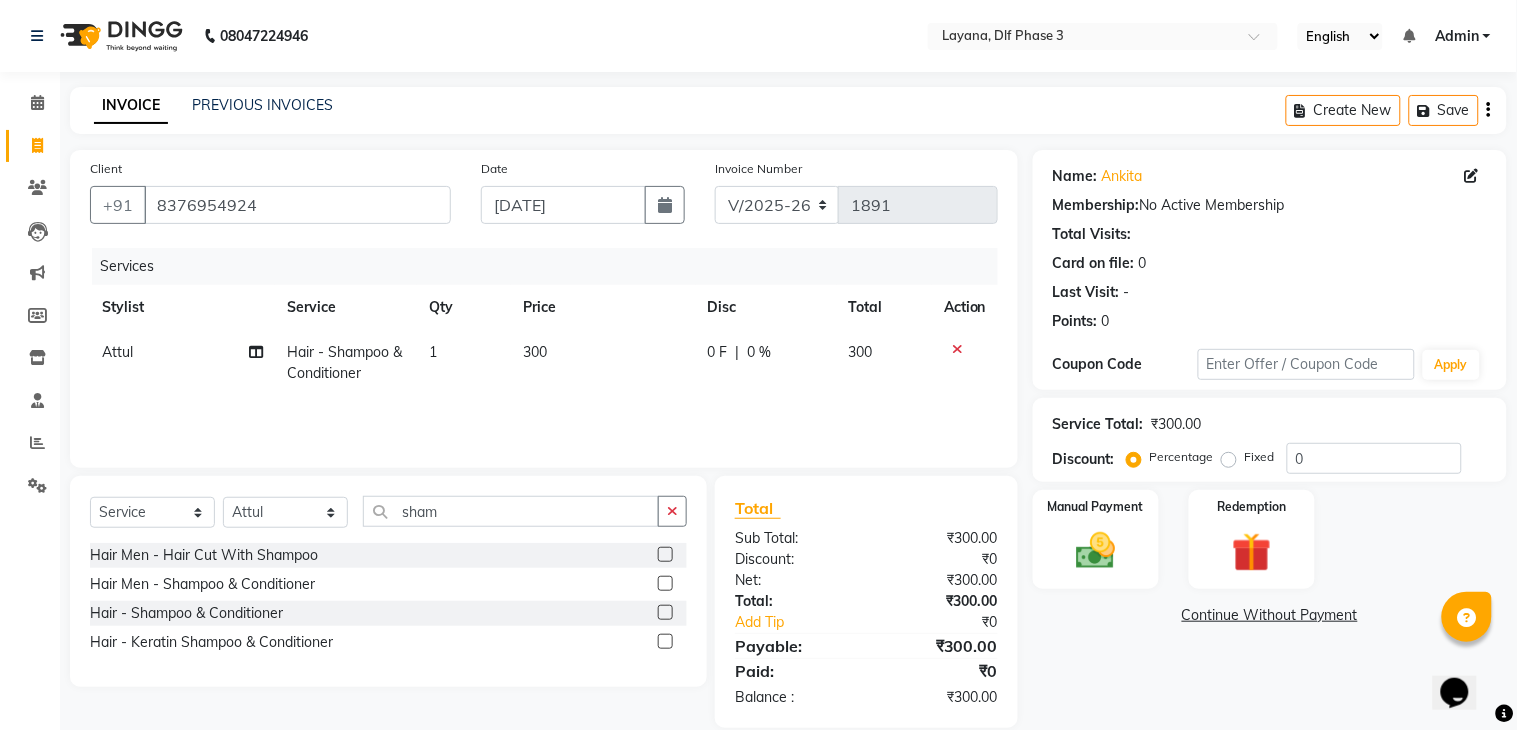 select on "68217" 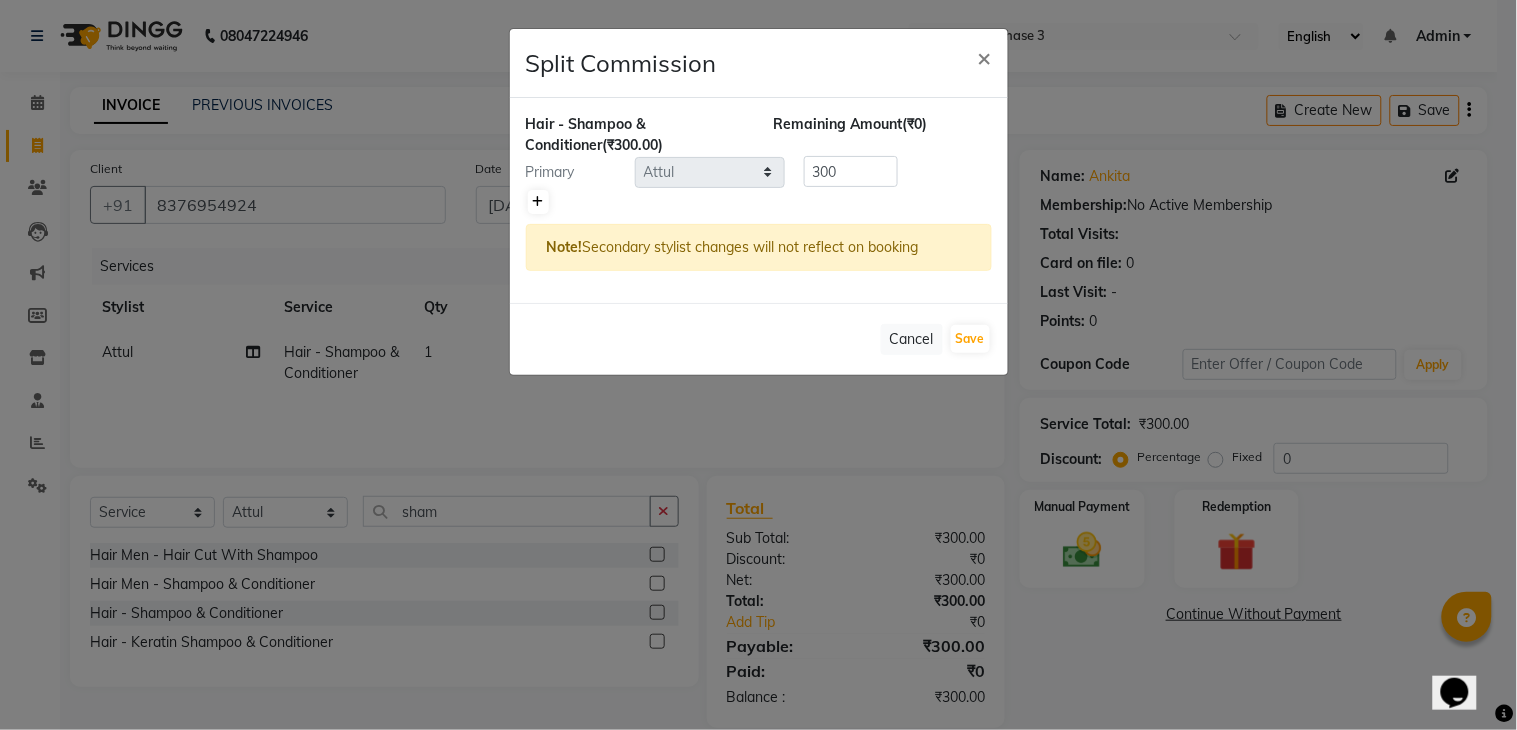 click 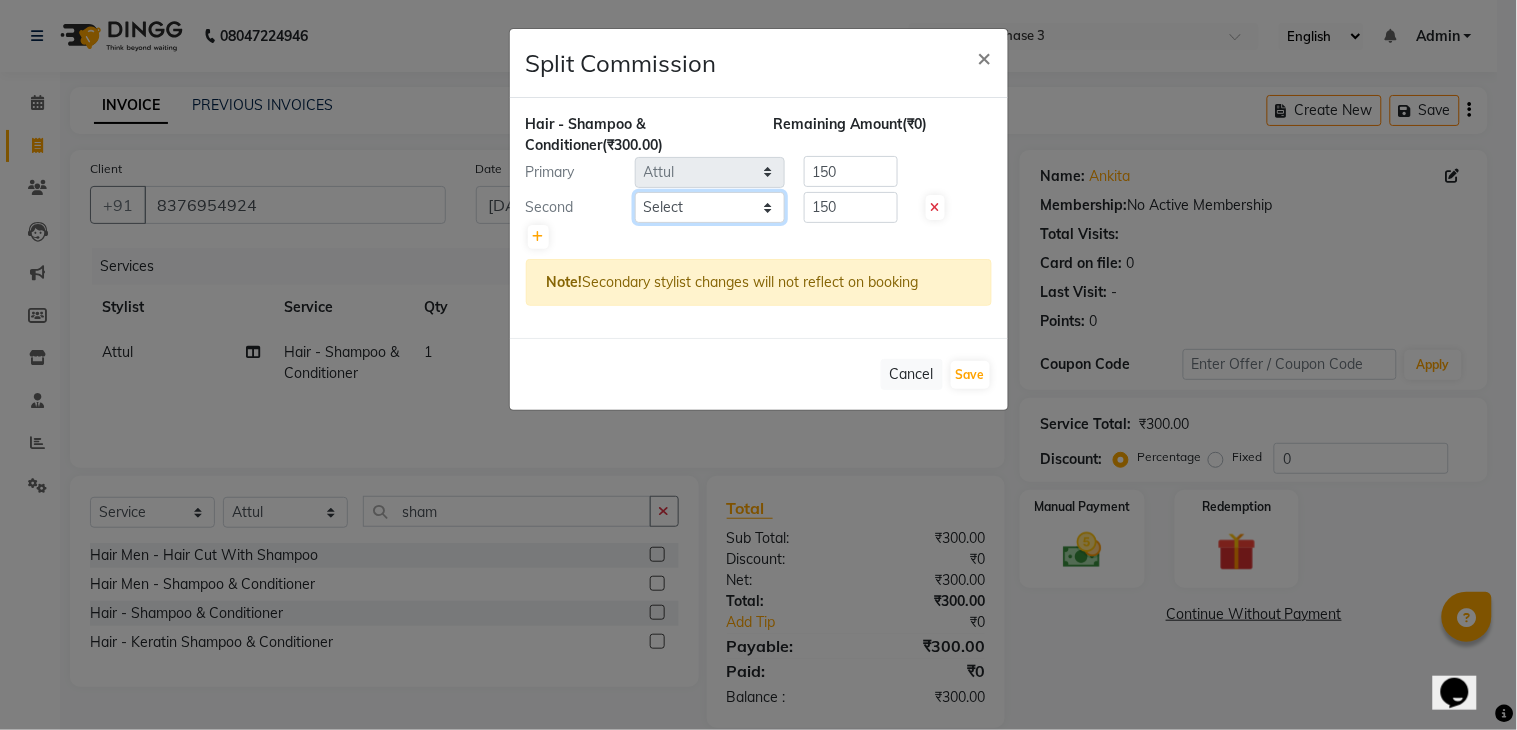 click on "Select  aditya   Attul   kamal   Kartik    keshav   sanjana   Shadab   supriya" 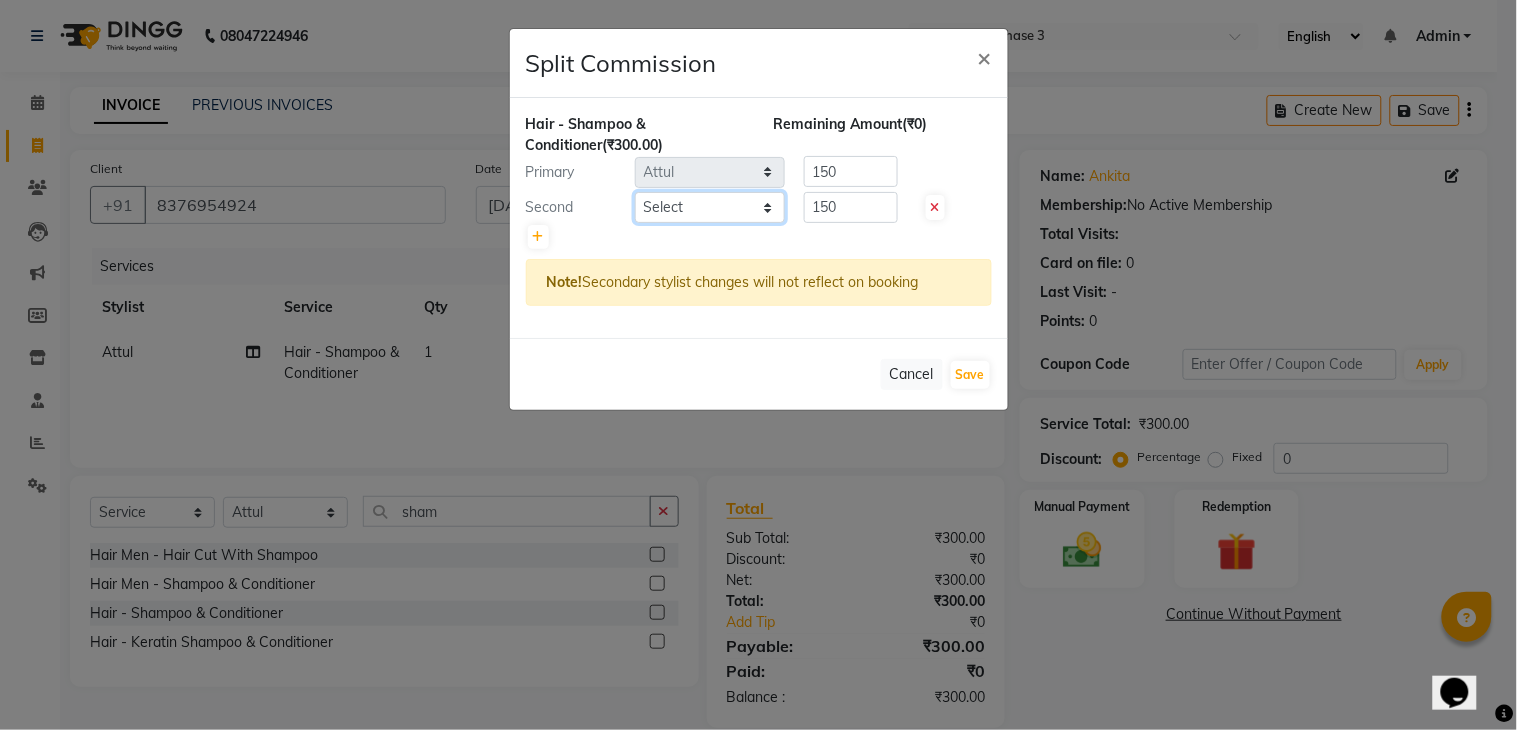 select on "74482" 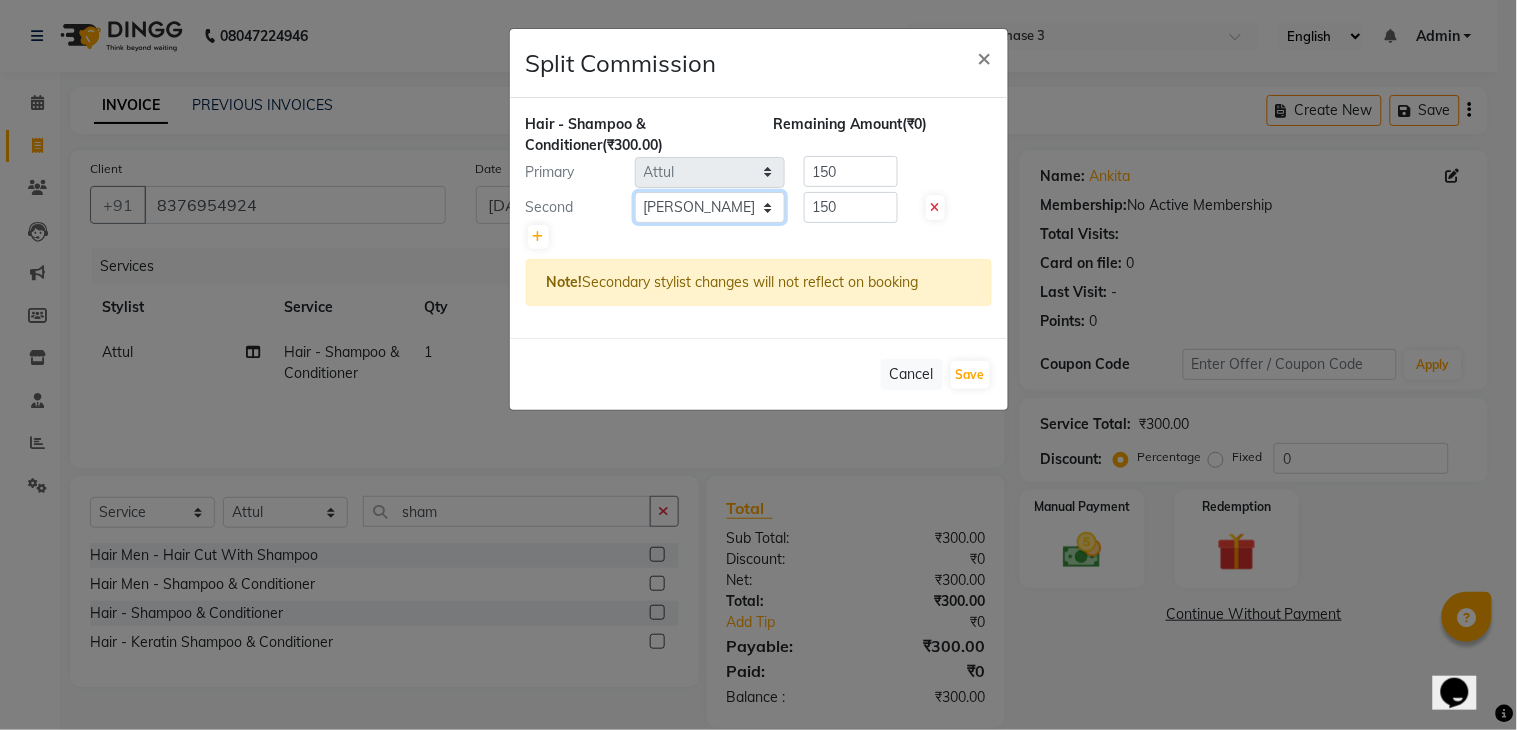click on "Select  aditya   Attul   kamal   Kartik    keshav   sanjana   Shadab   supriya" 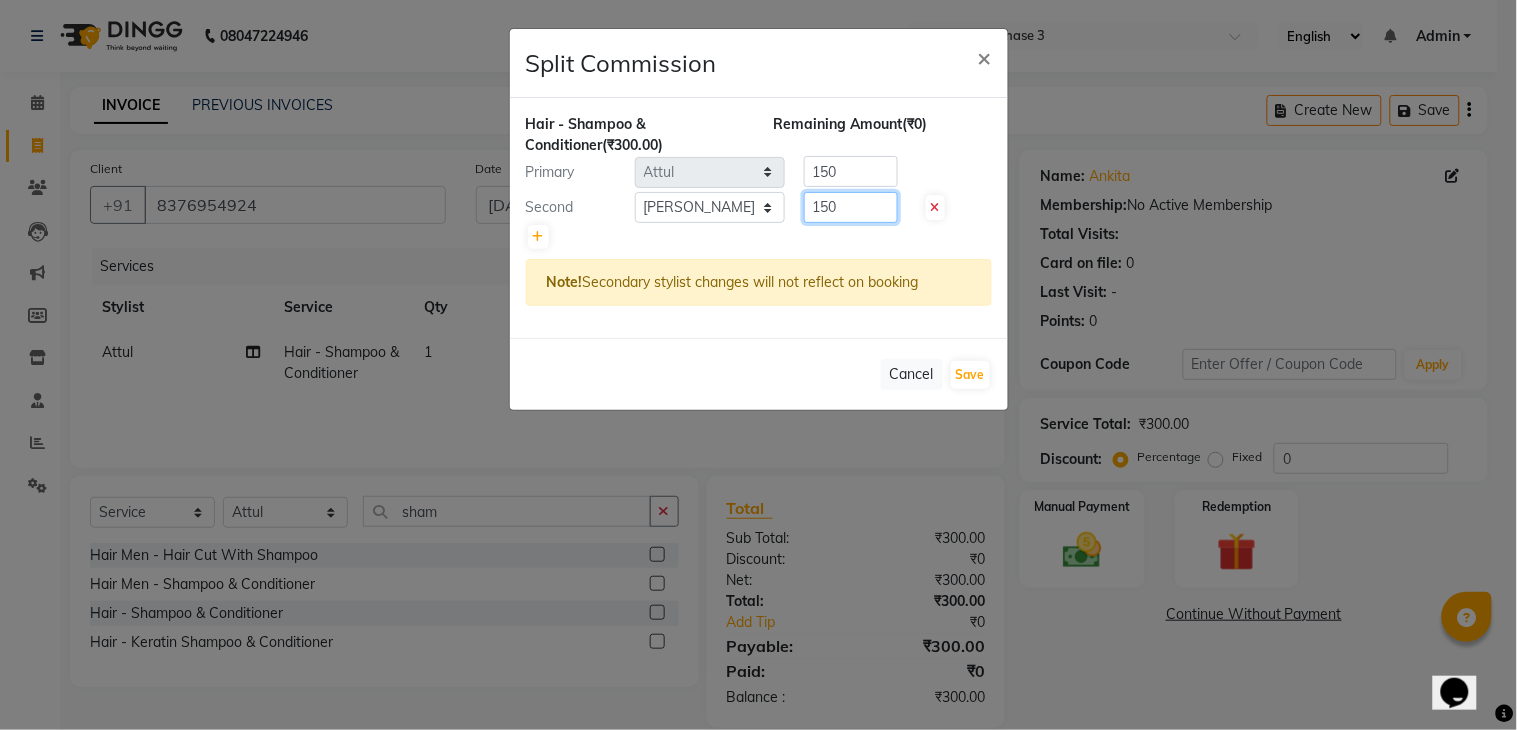 click on "150" 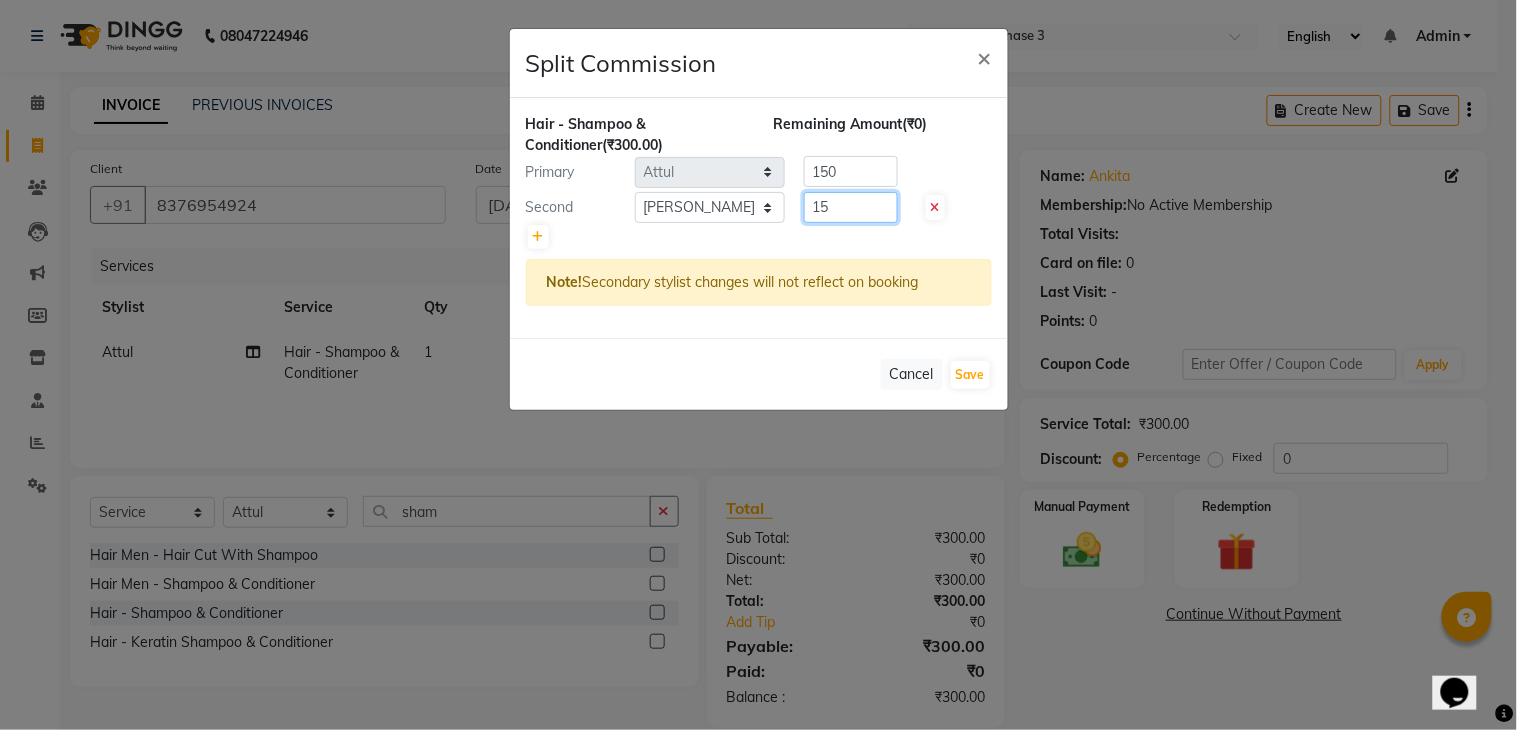 type on "1" 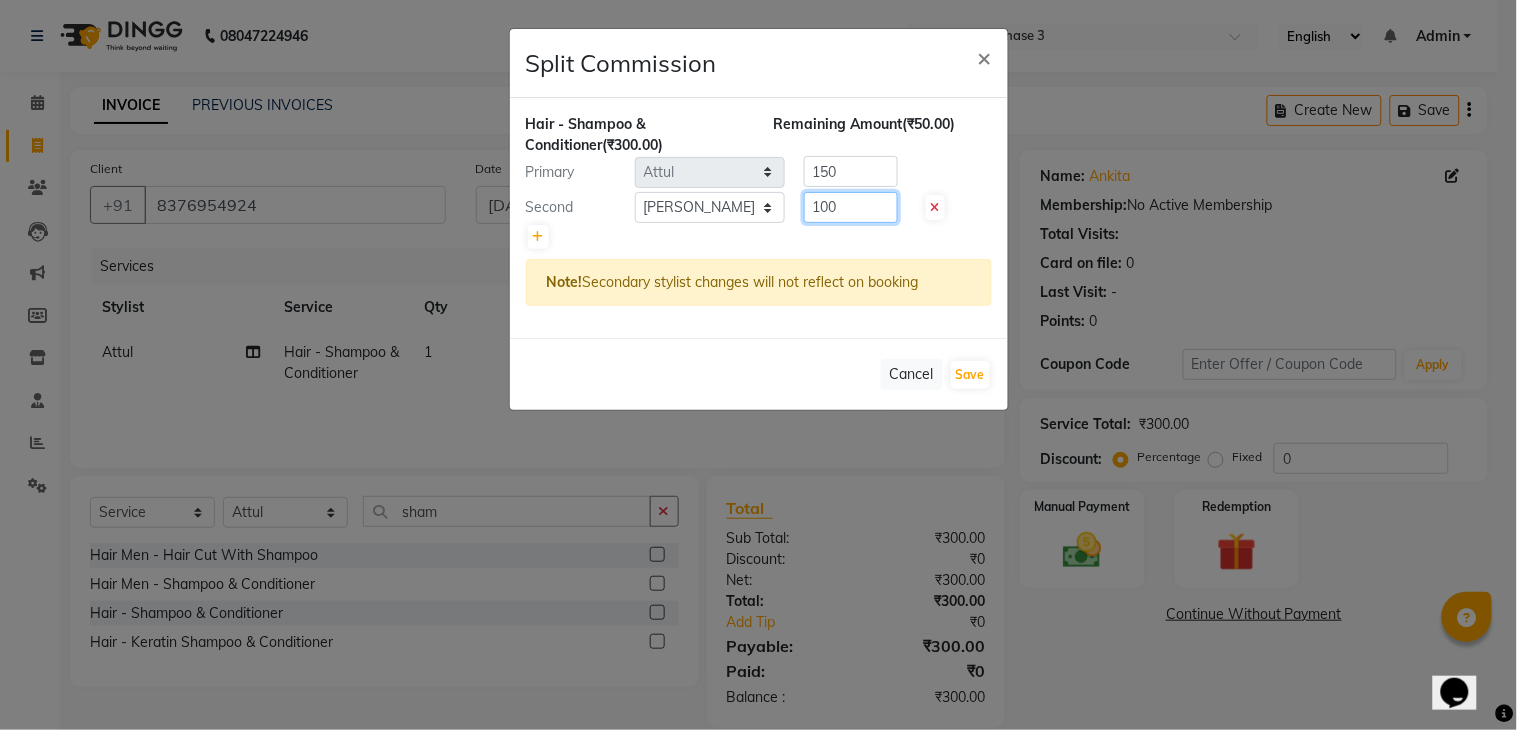 type on "100" 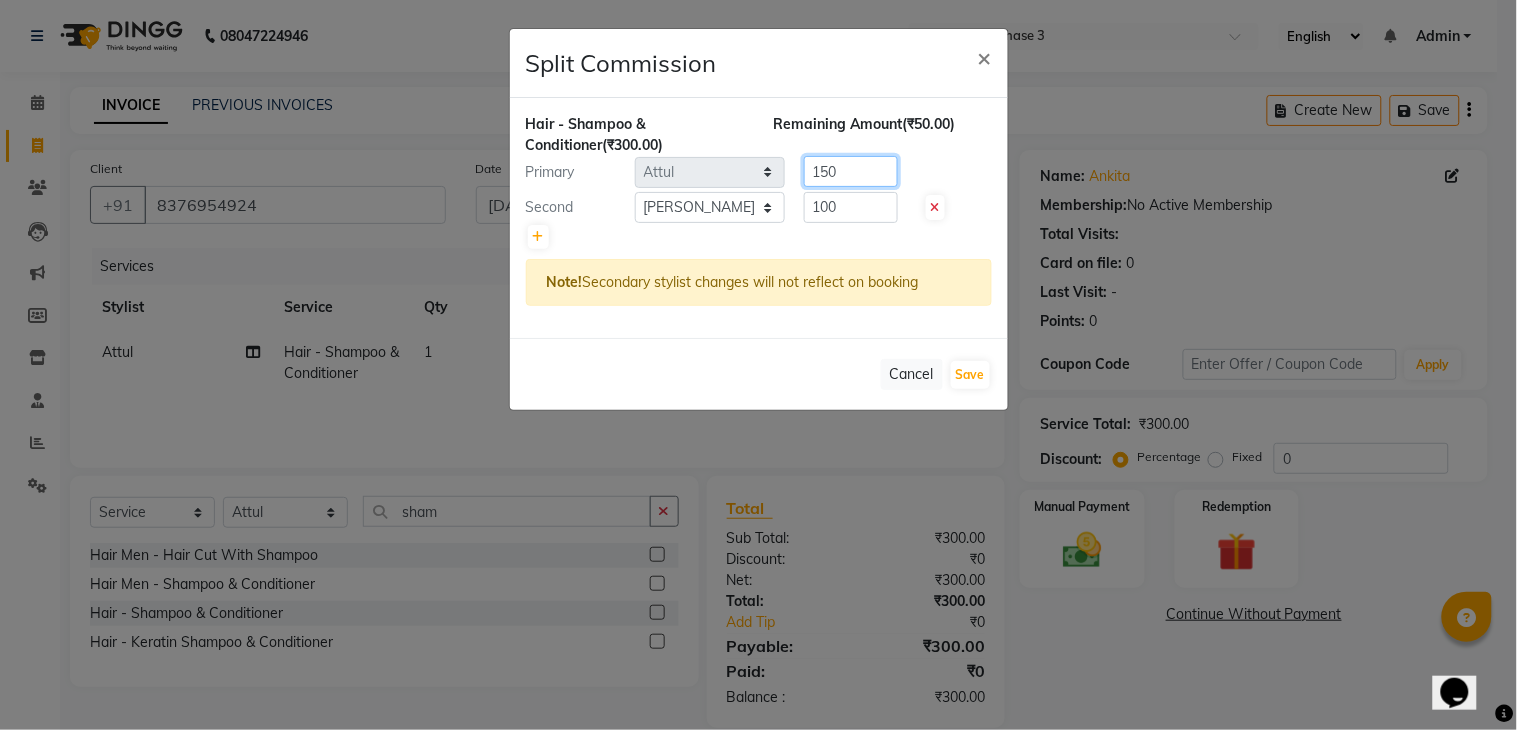 click on "150" 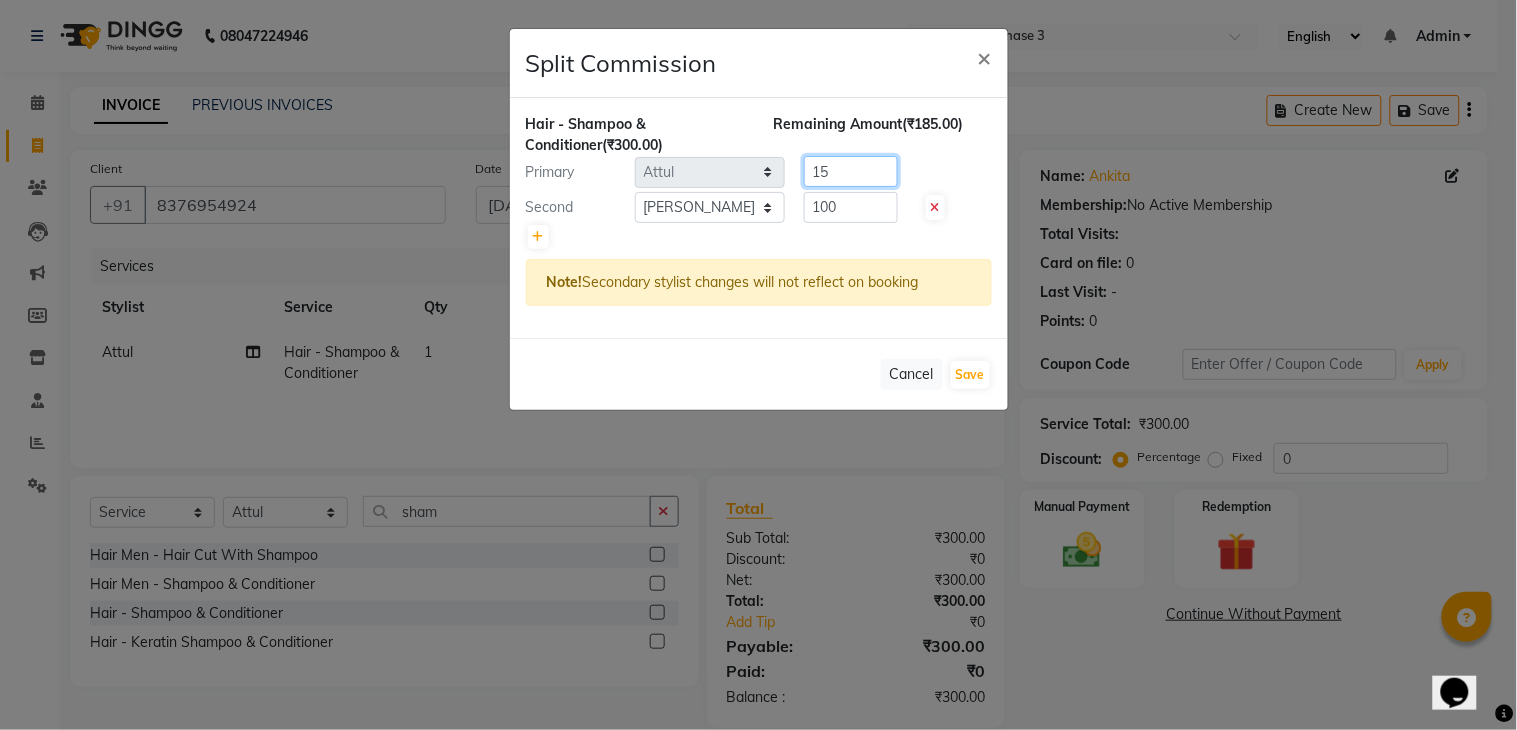 type on "1" 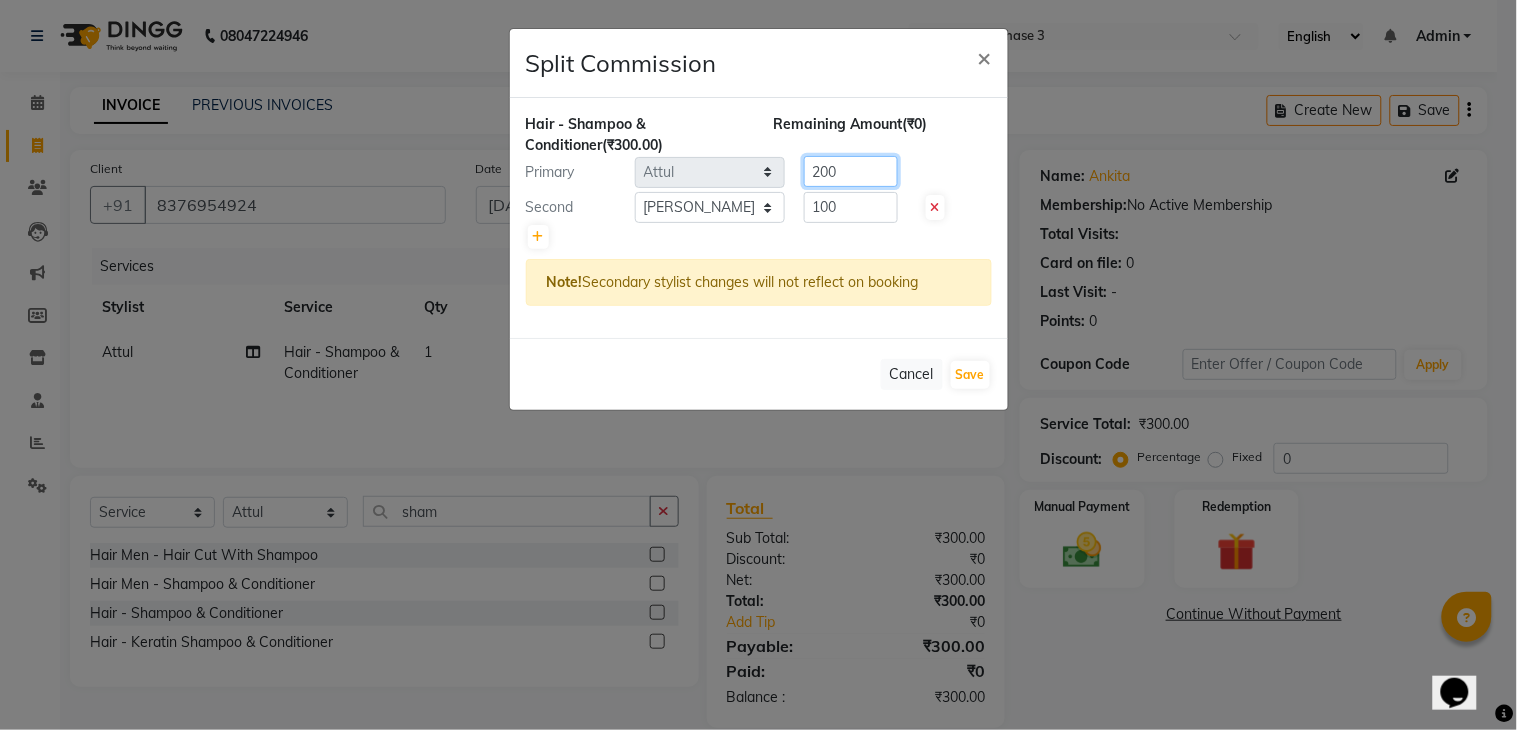 type on "200" 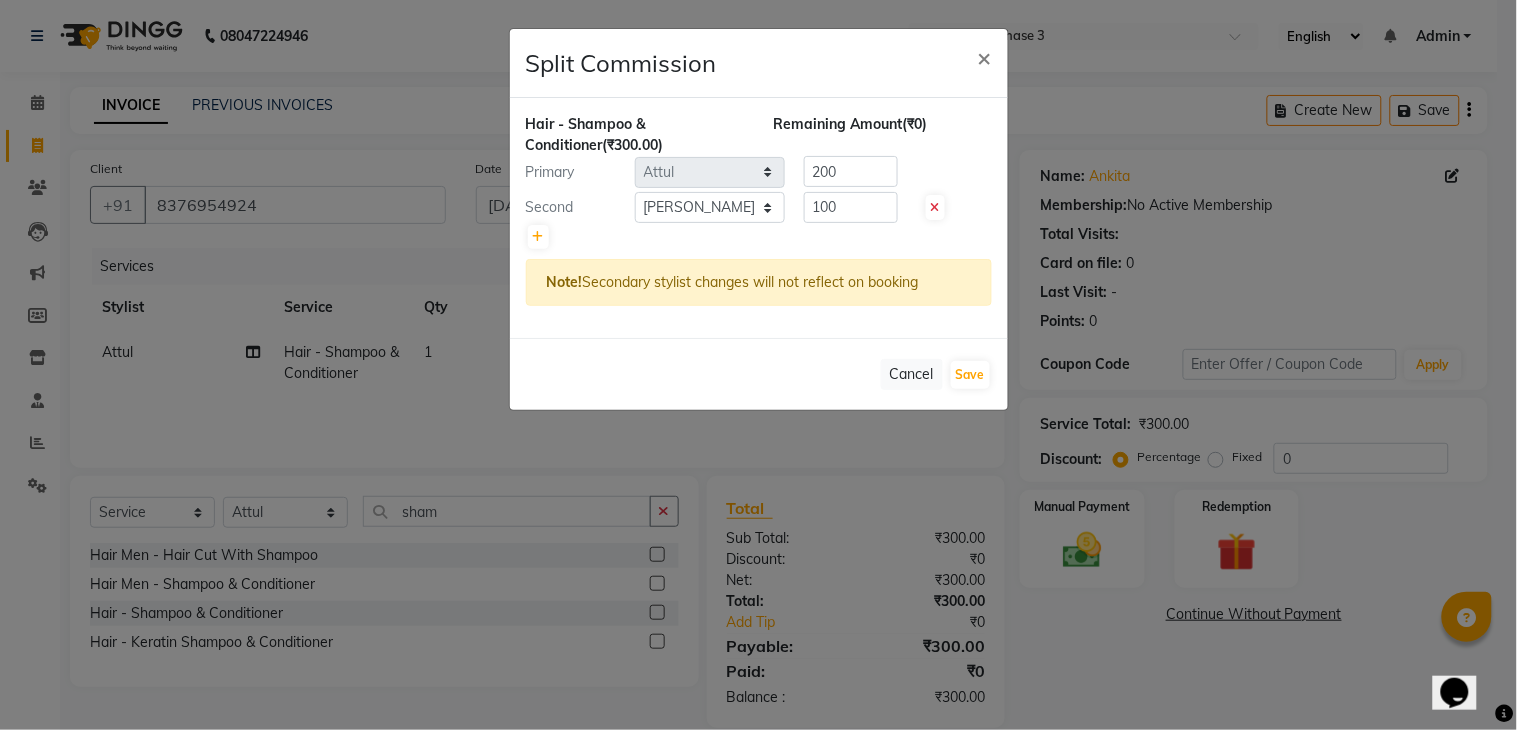 click 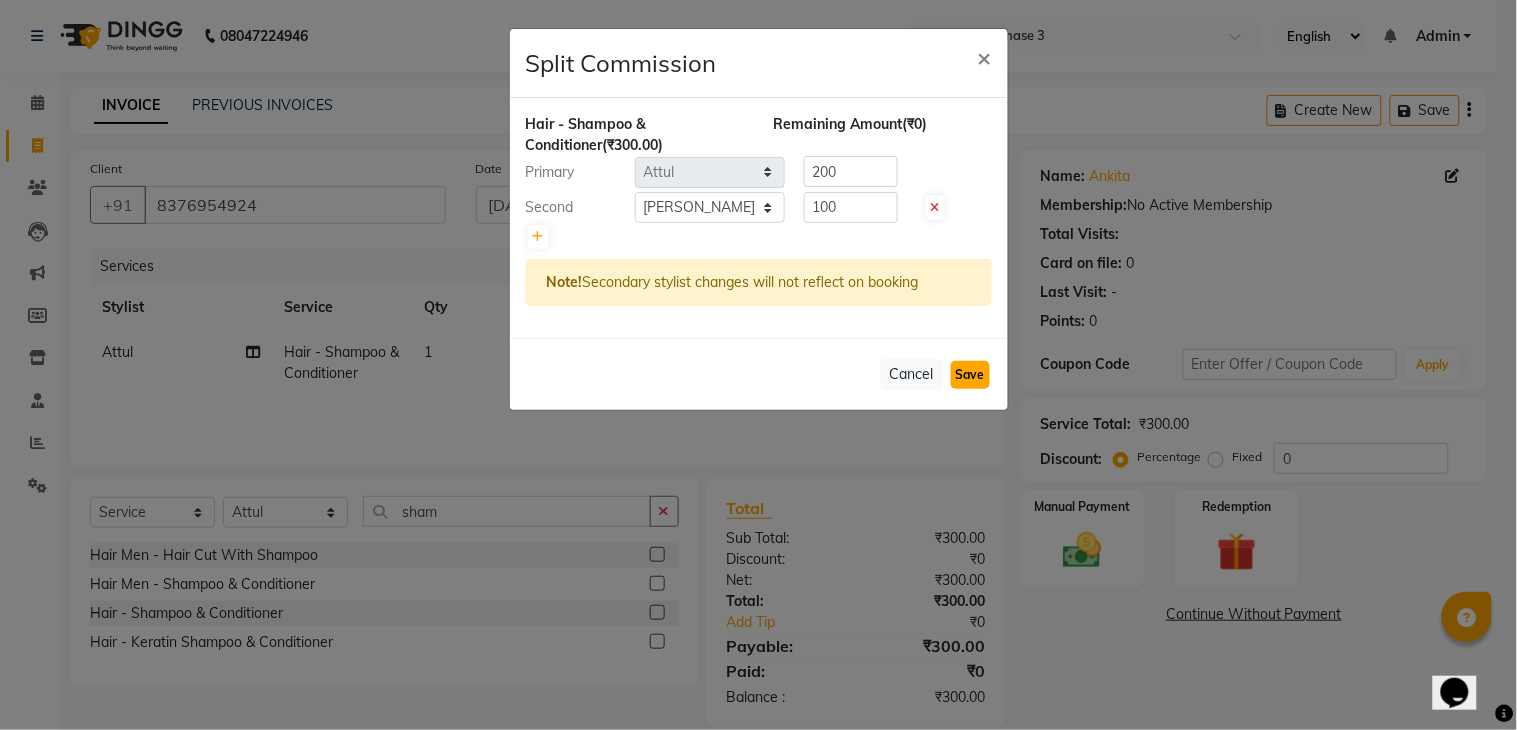 click on "Save" 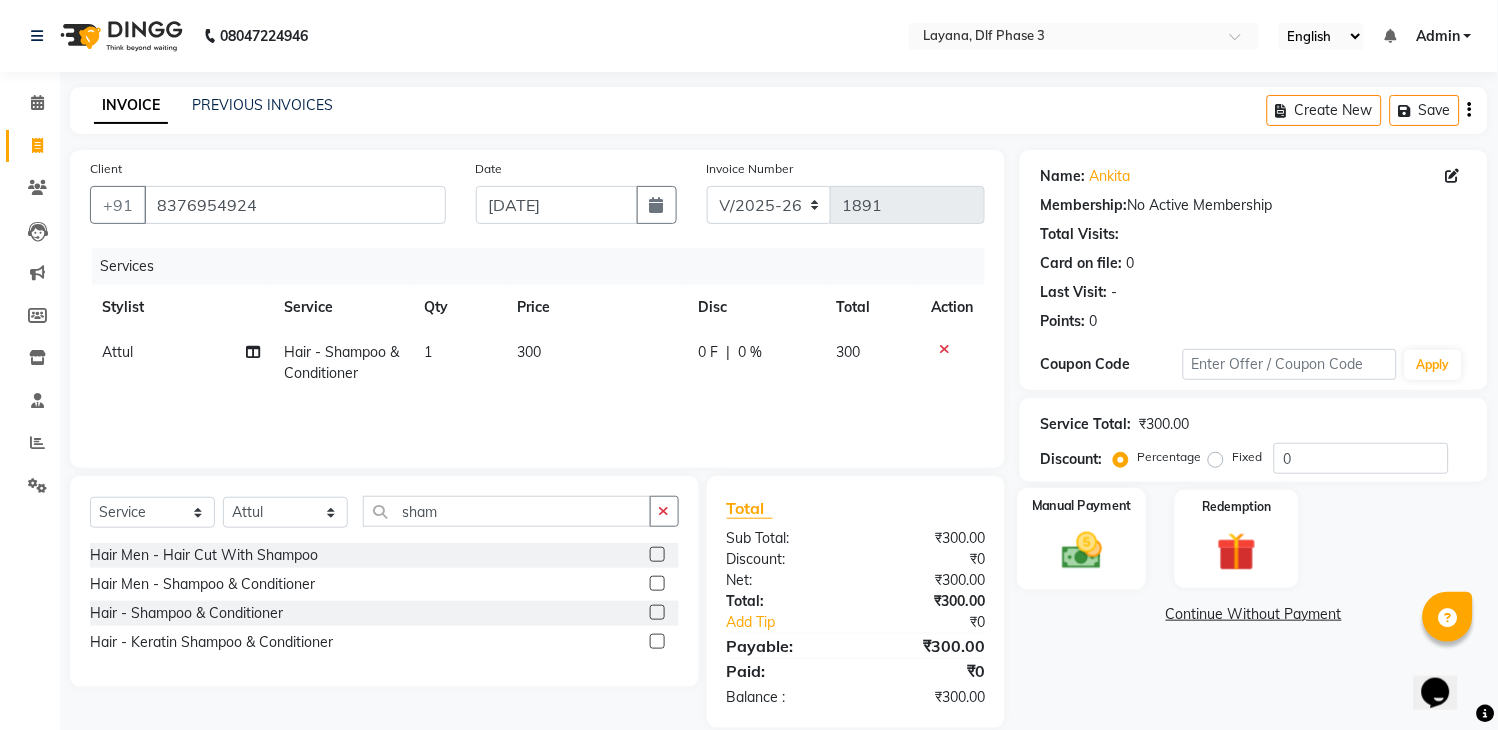click 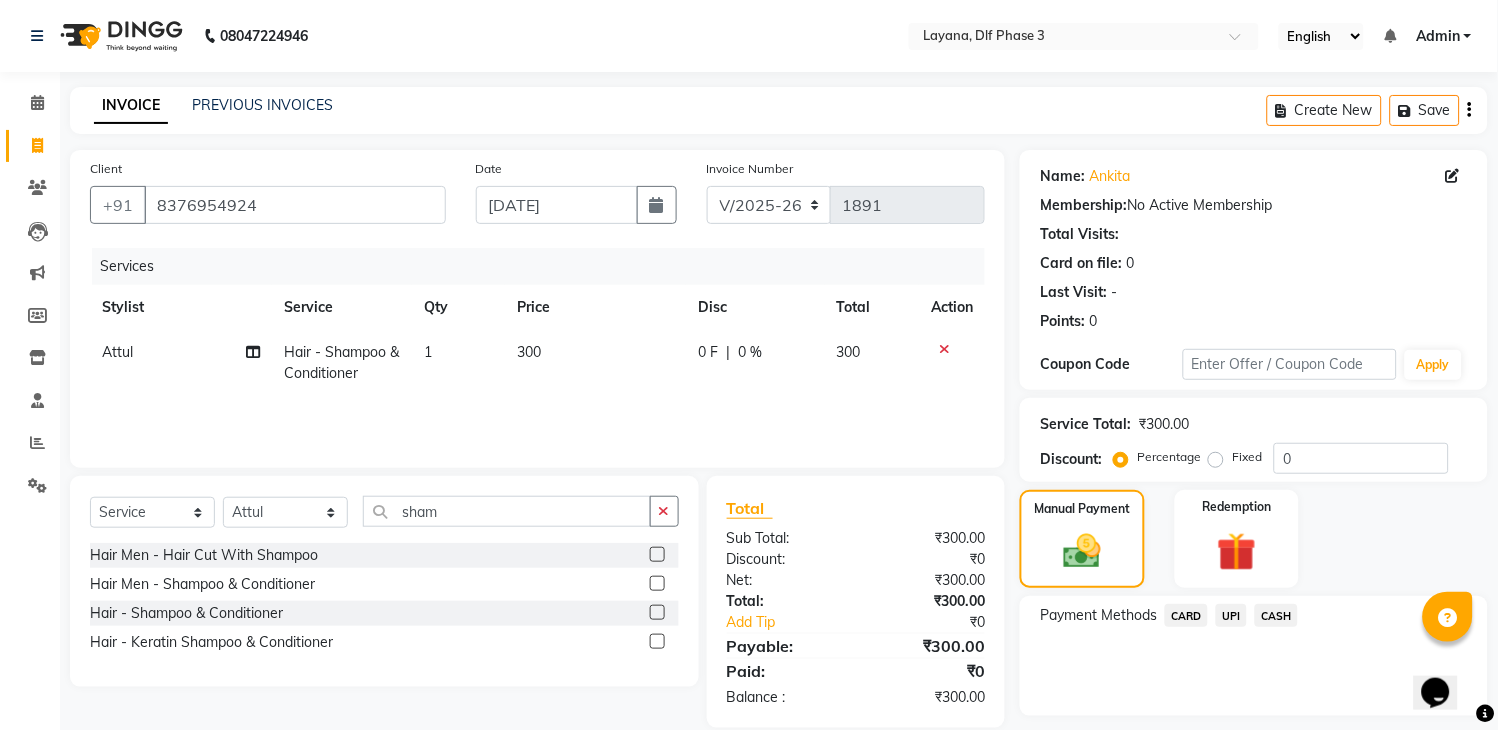 click on "CASH" 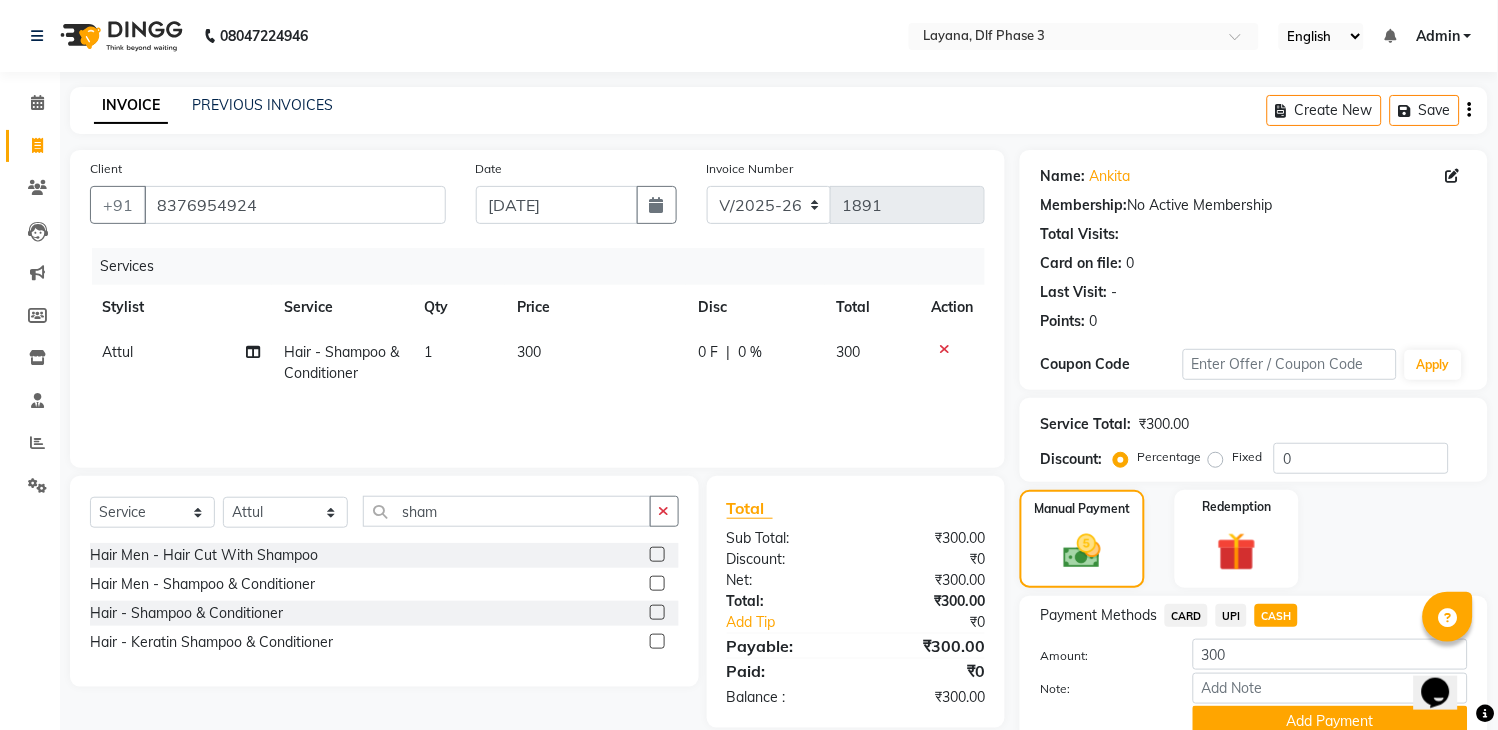 click on "Add Payment" 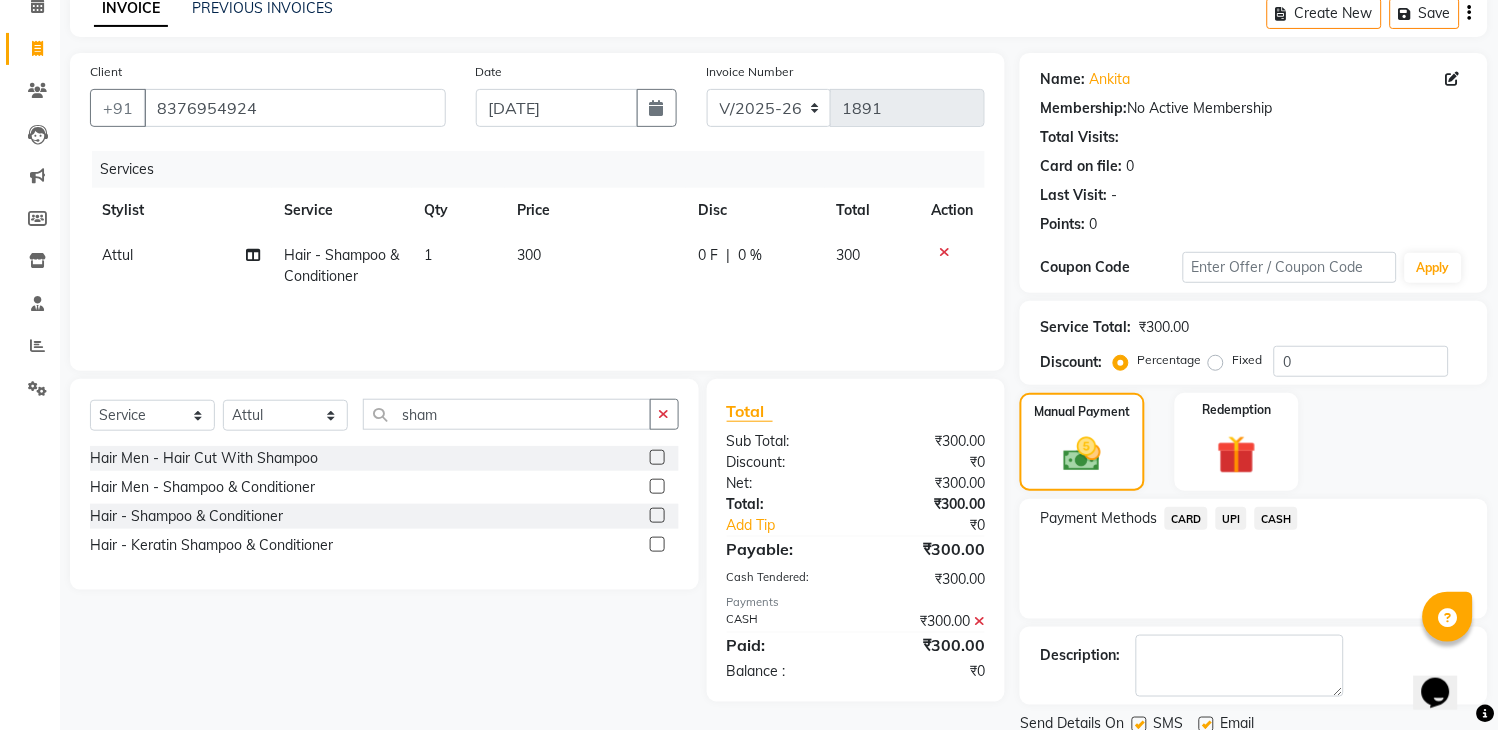 scroll, scrollTop: 170, scrollLeft: 0, axis: vertical 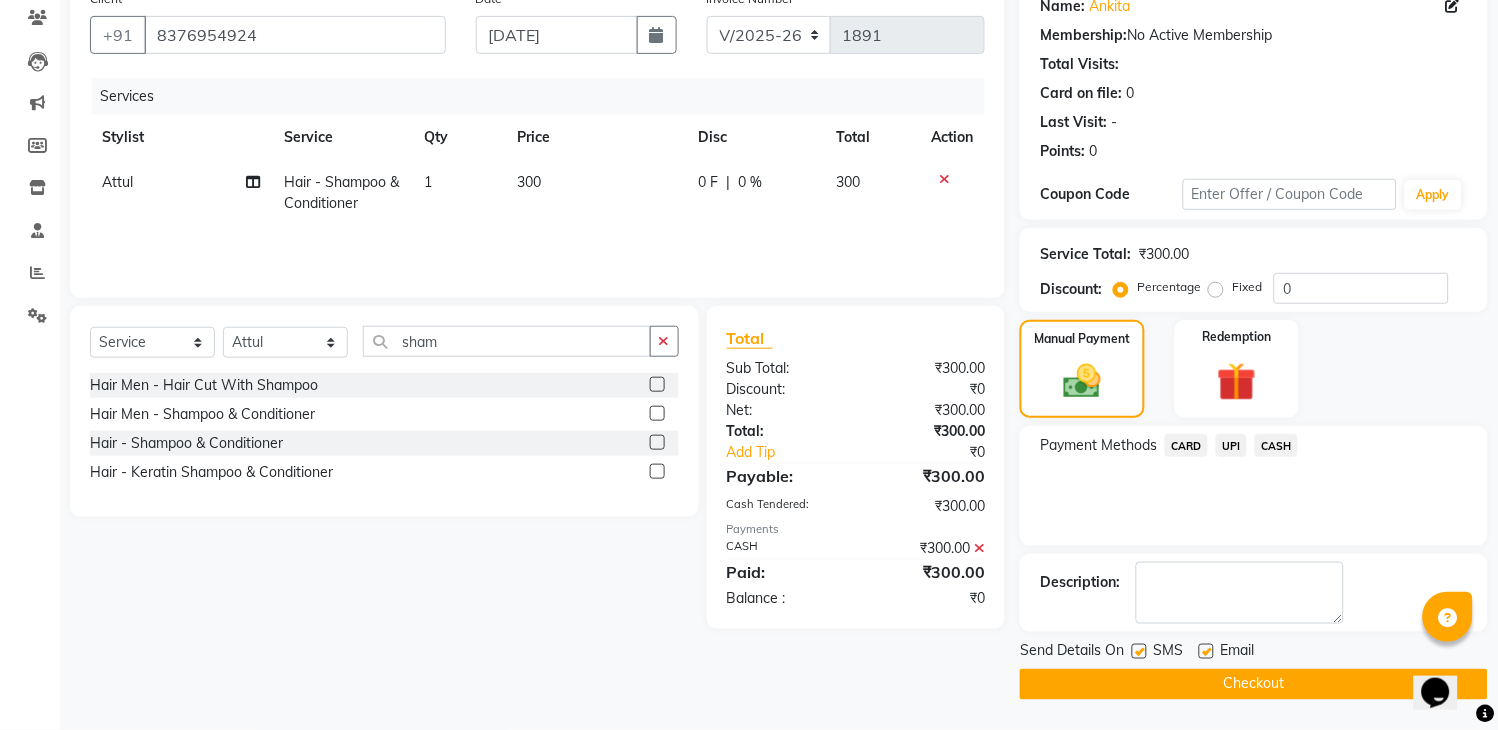 click on "Checkout" 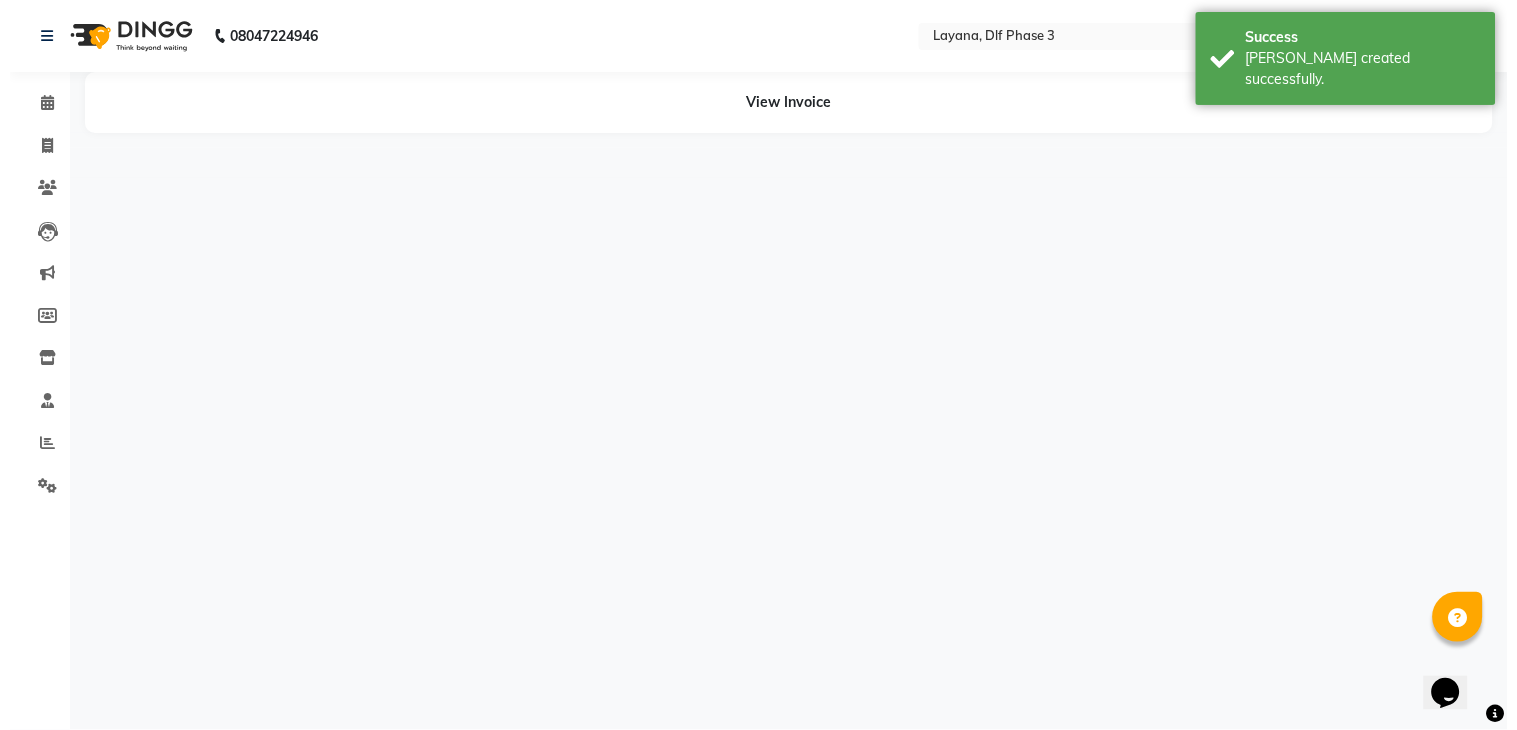 scroll, scrollTop: 0, scrollLeft: 0, axis: both 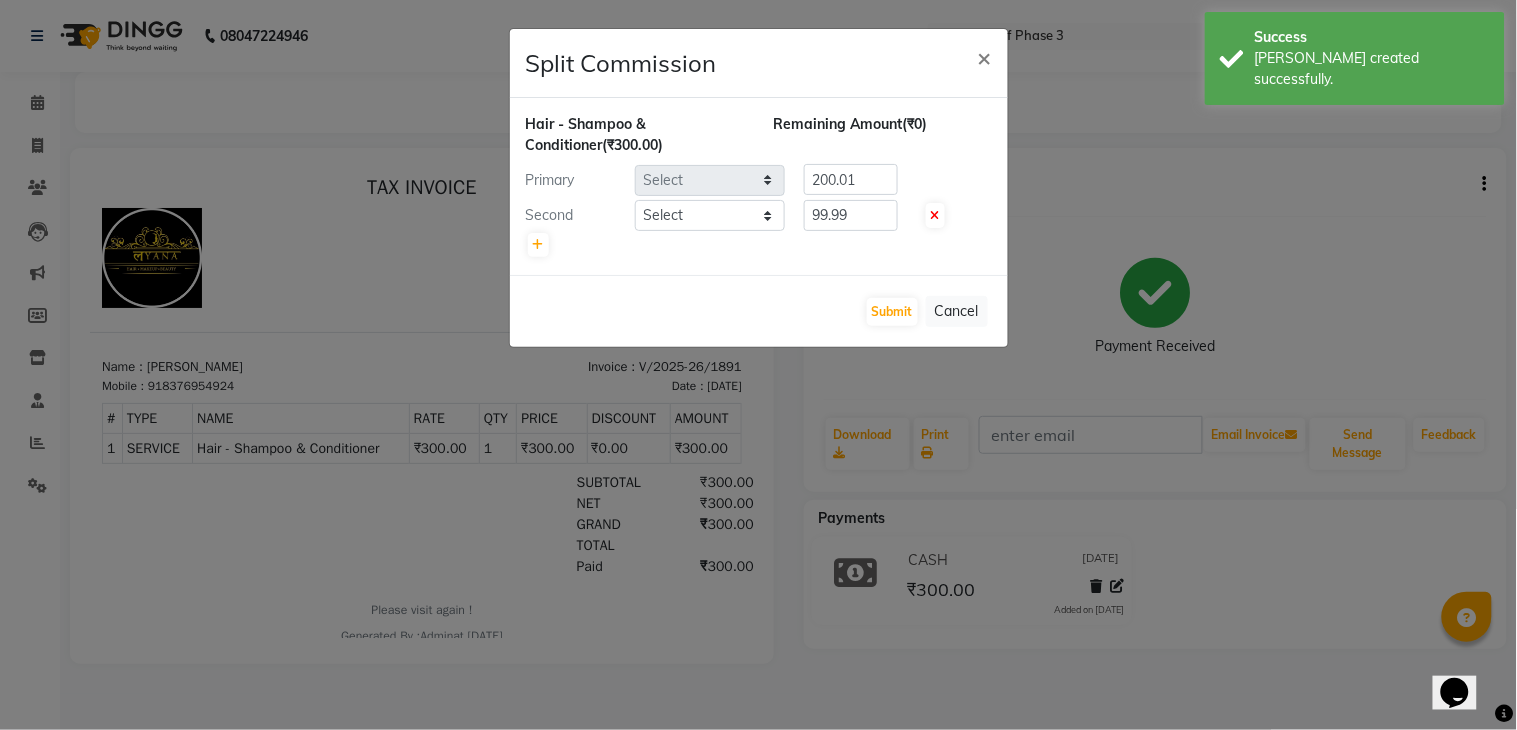 select on "68217" 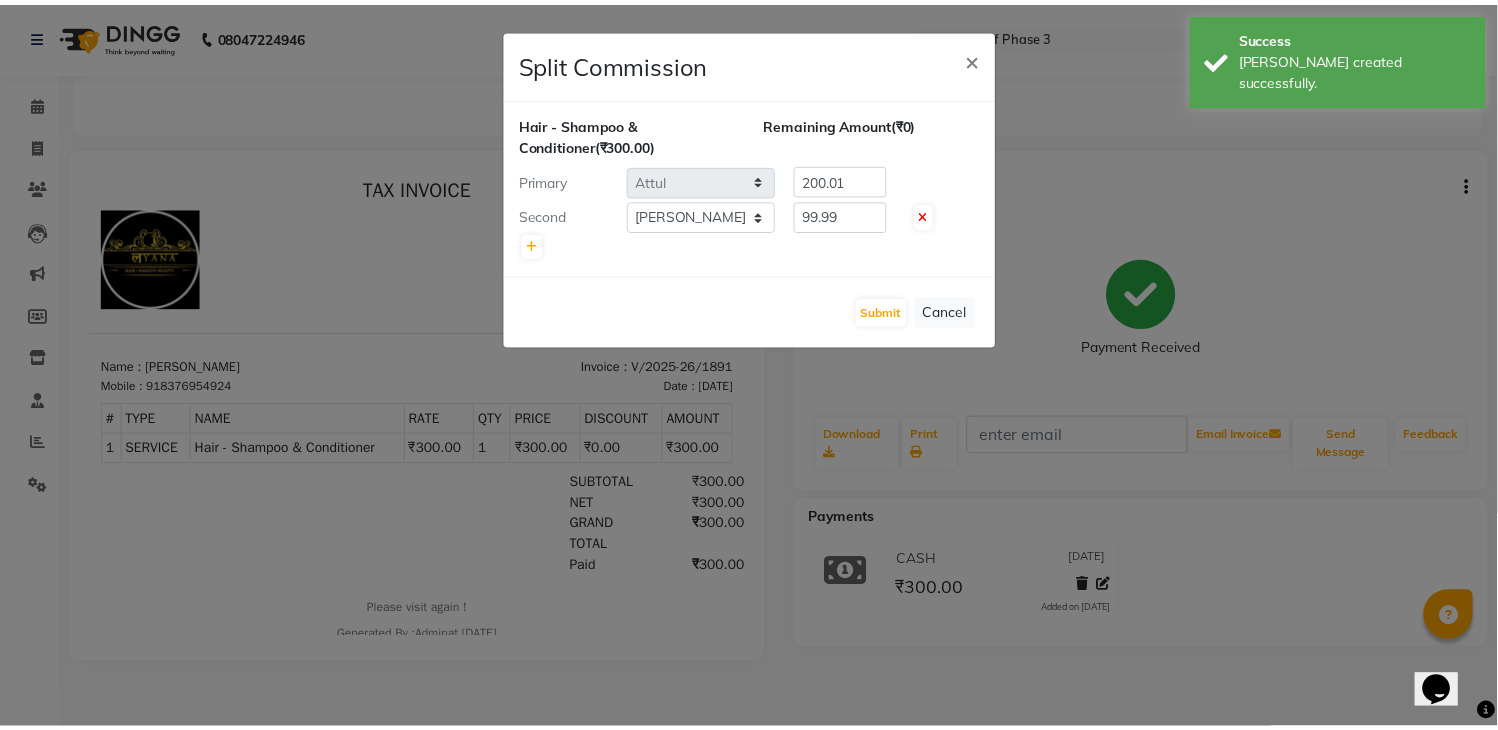 scroll, scrollTop: 0, scrollLeft: 0, axis: both 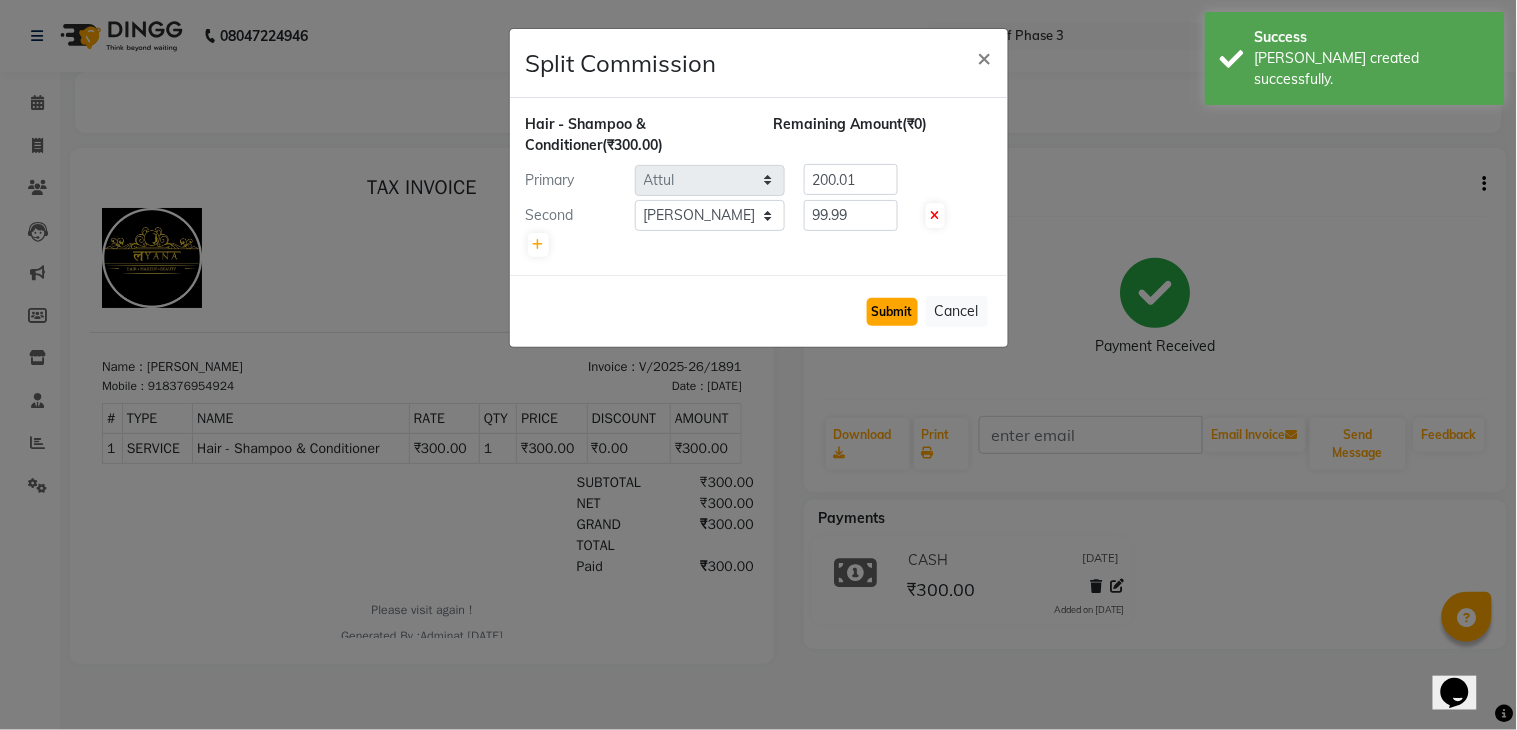 click on "Submit" 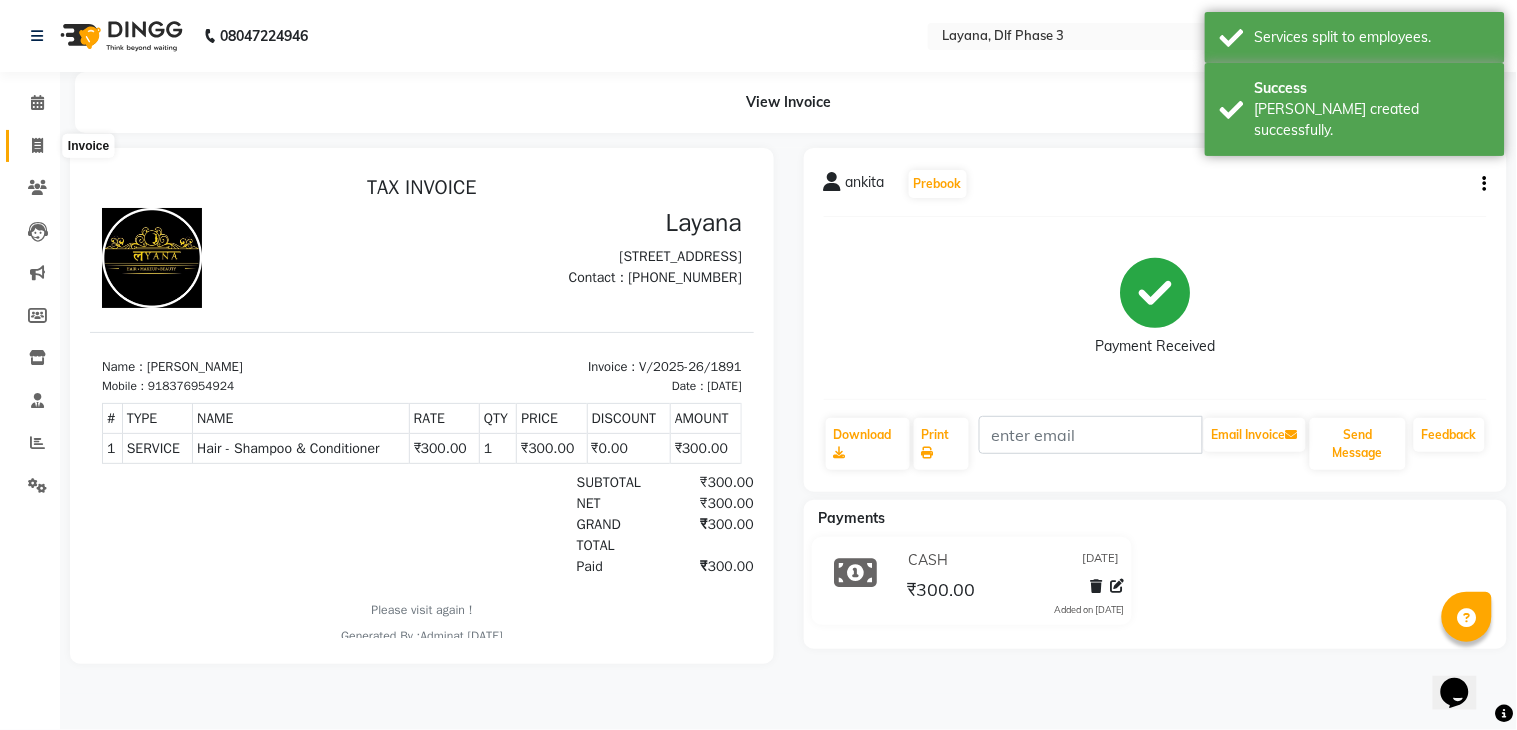 click 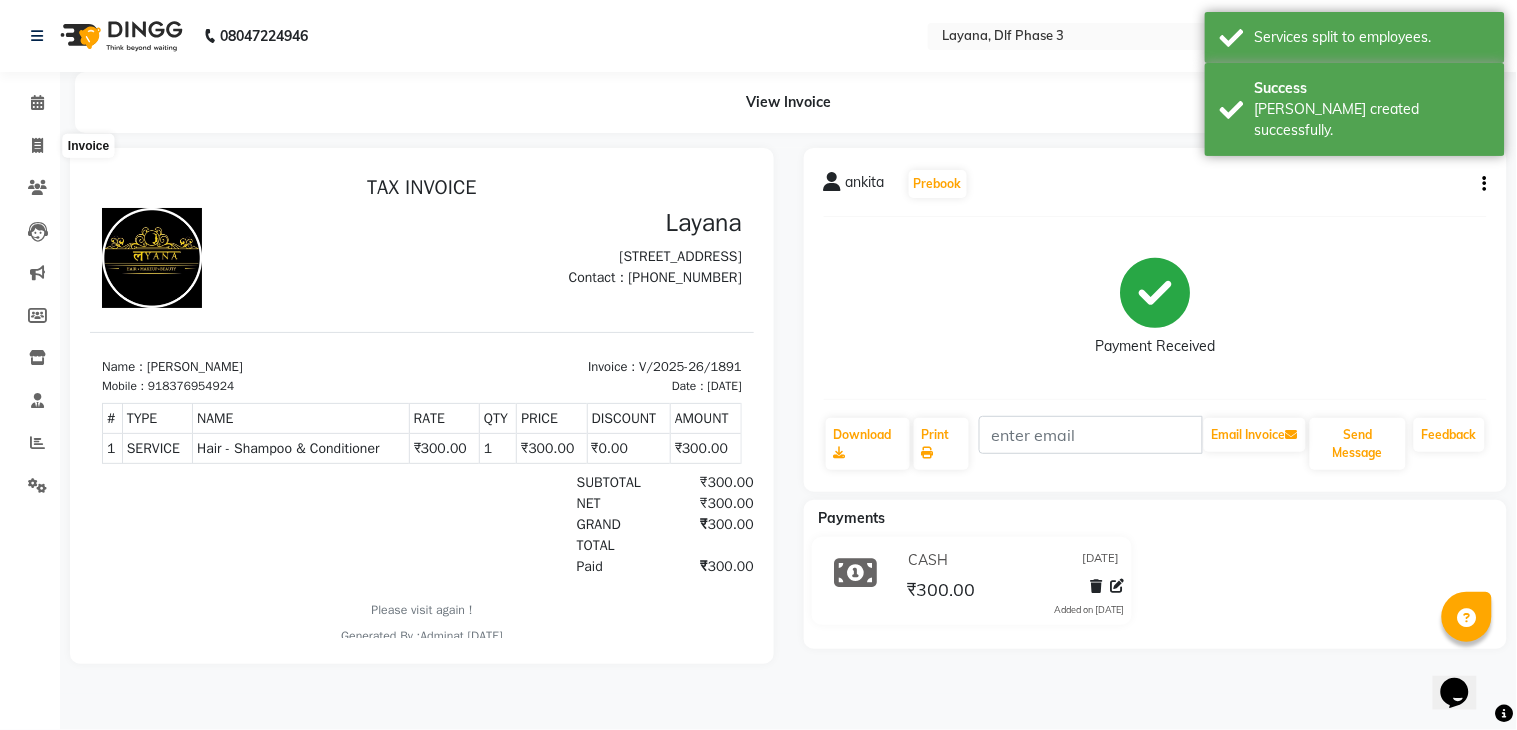 select on "6973" 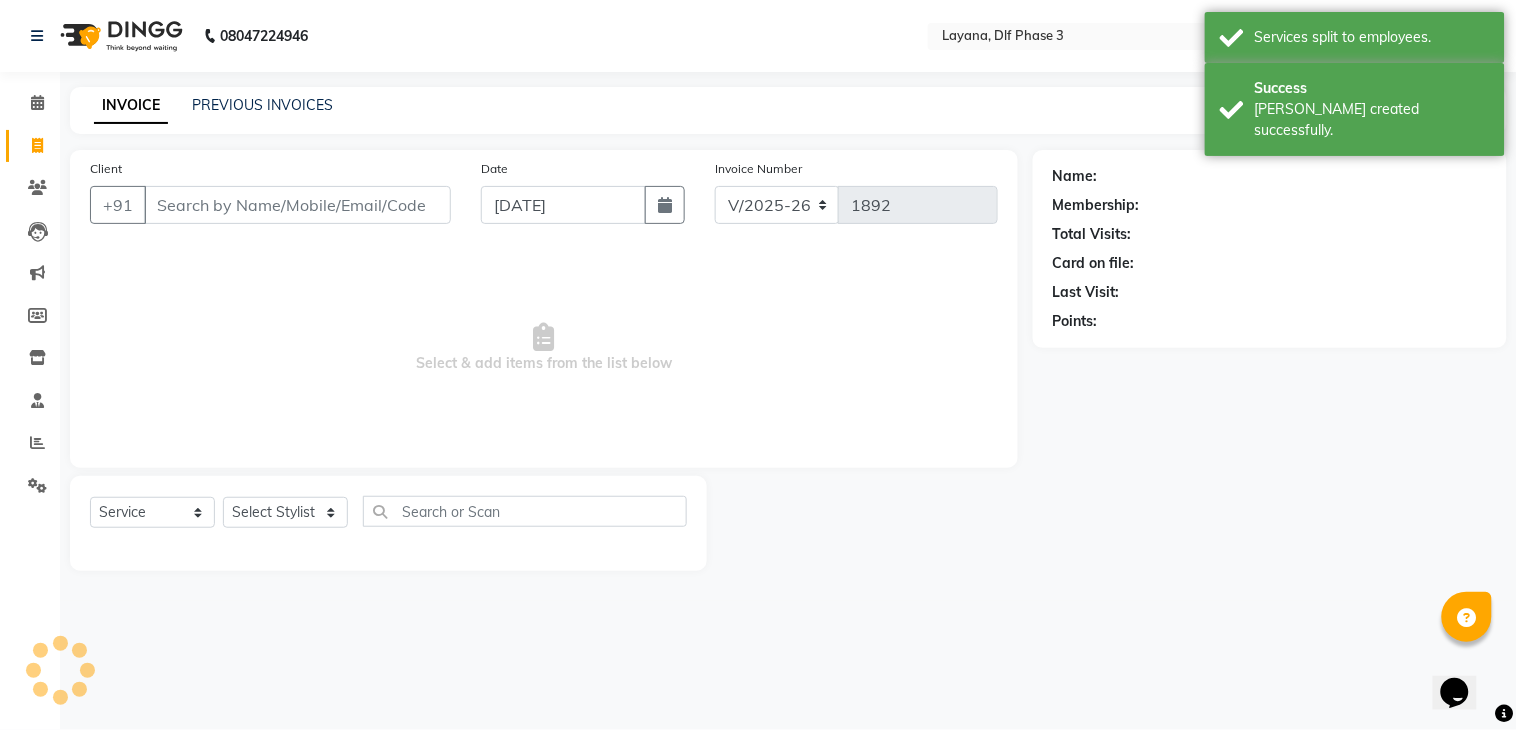 click on "Client +91" 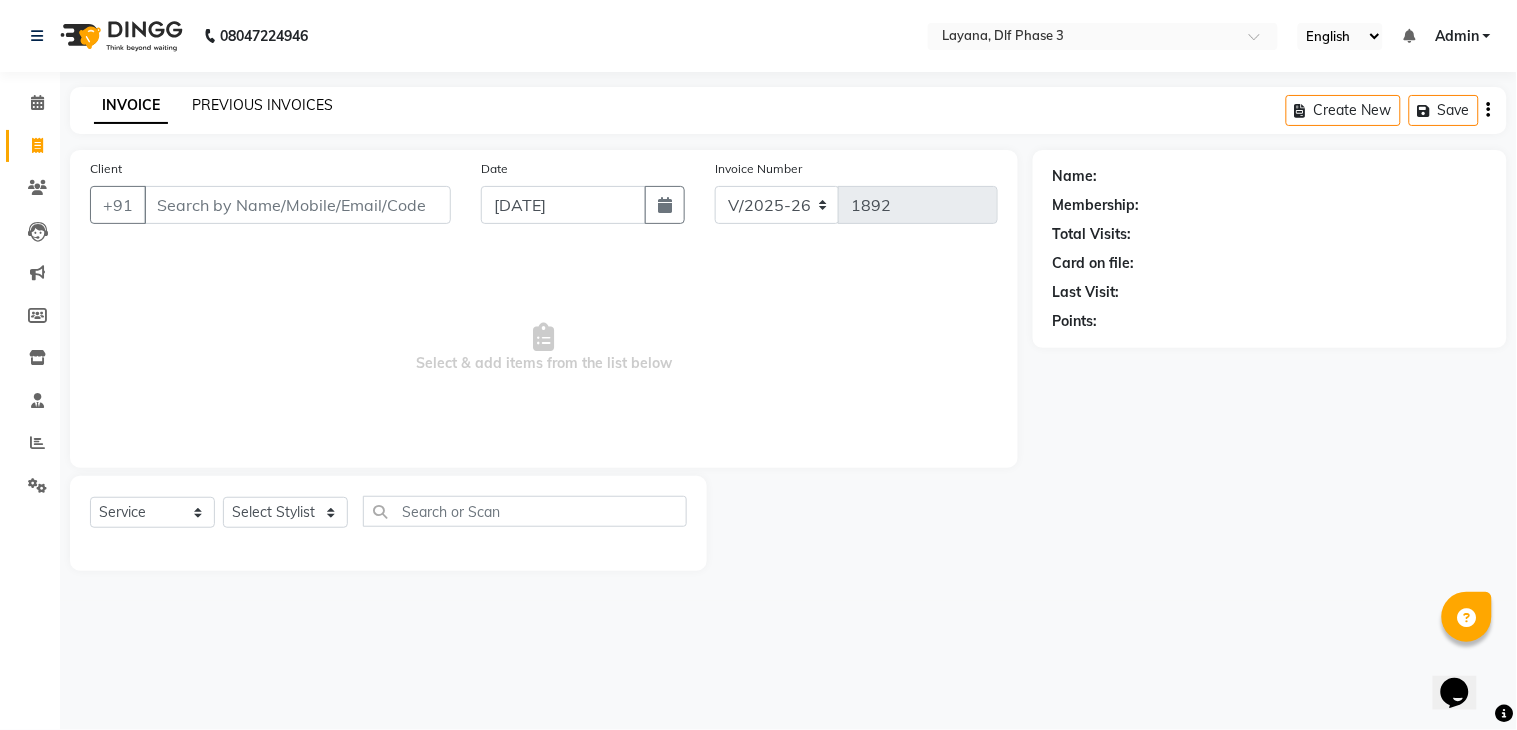 click on "PREVIOUS INVOICES" 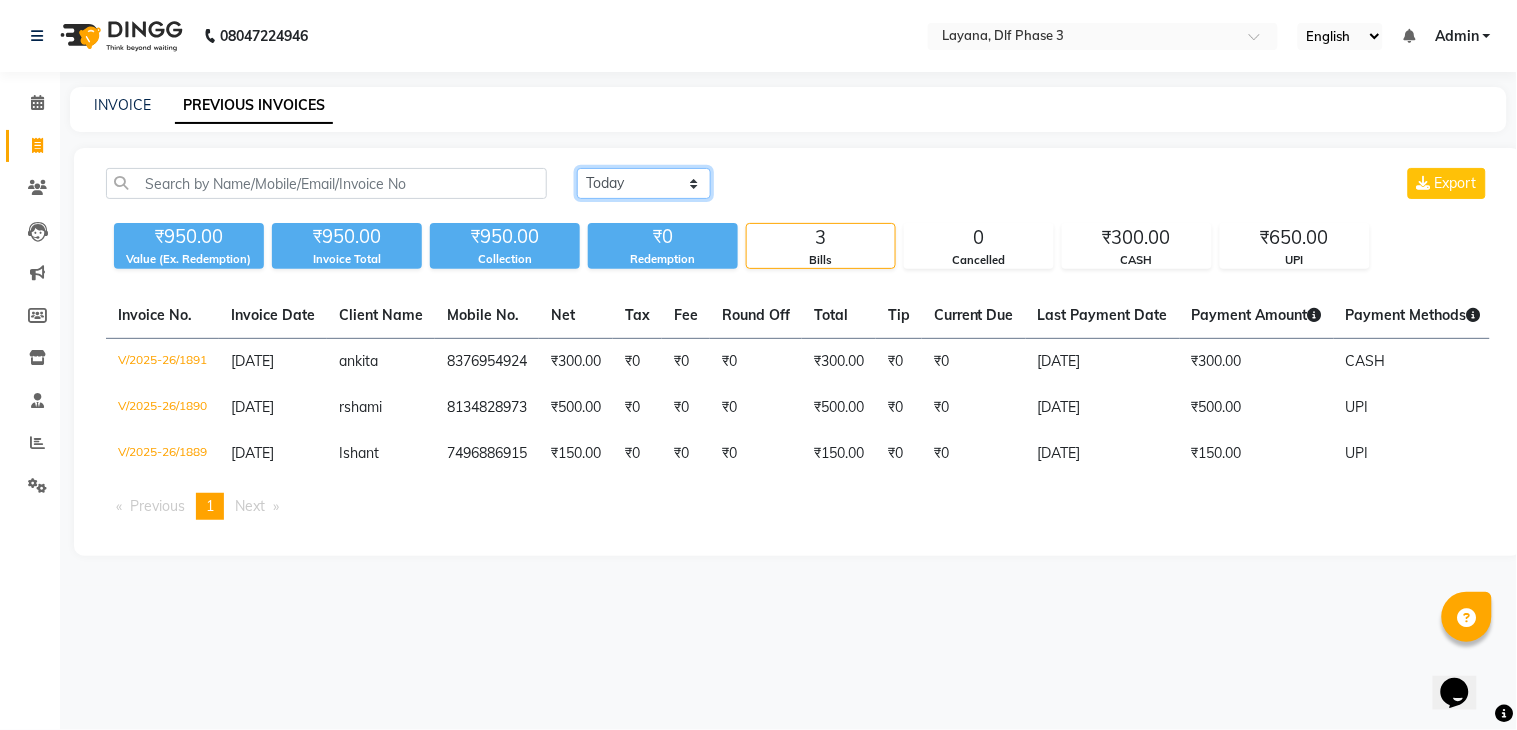 click on "Today Yesterday Custom Range" 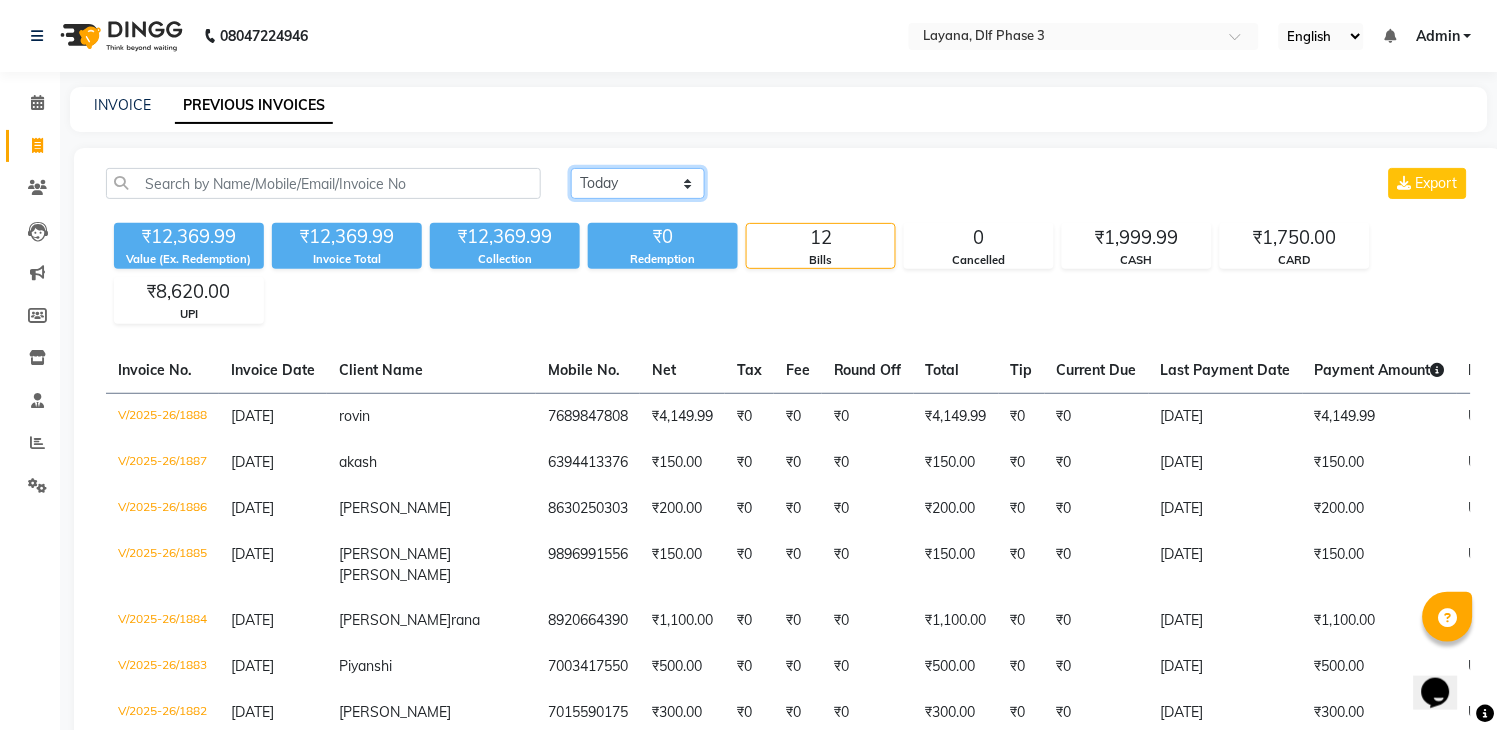 click on "Today Yesterday Custom Range" 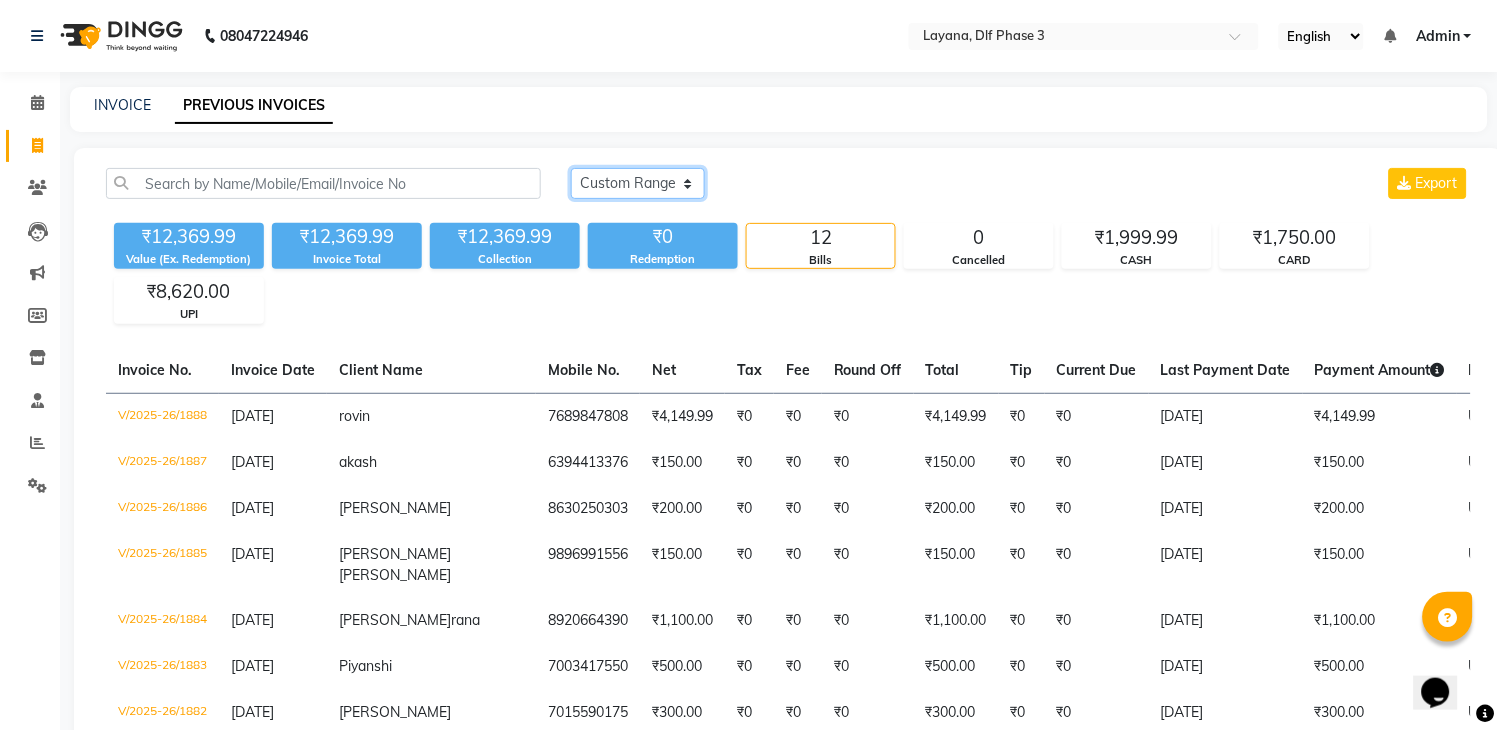 click on "Today Yesterday Custom Range" 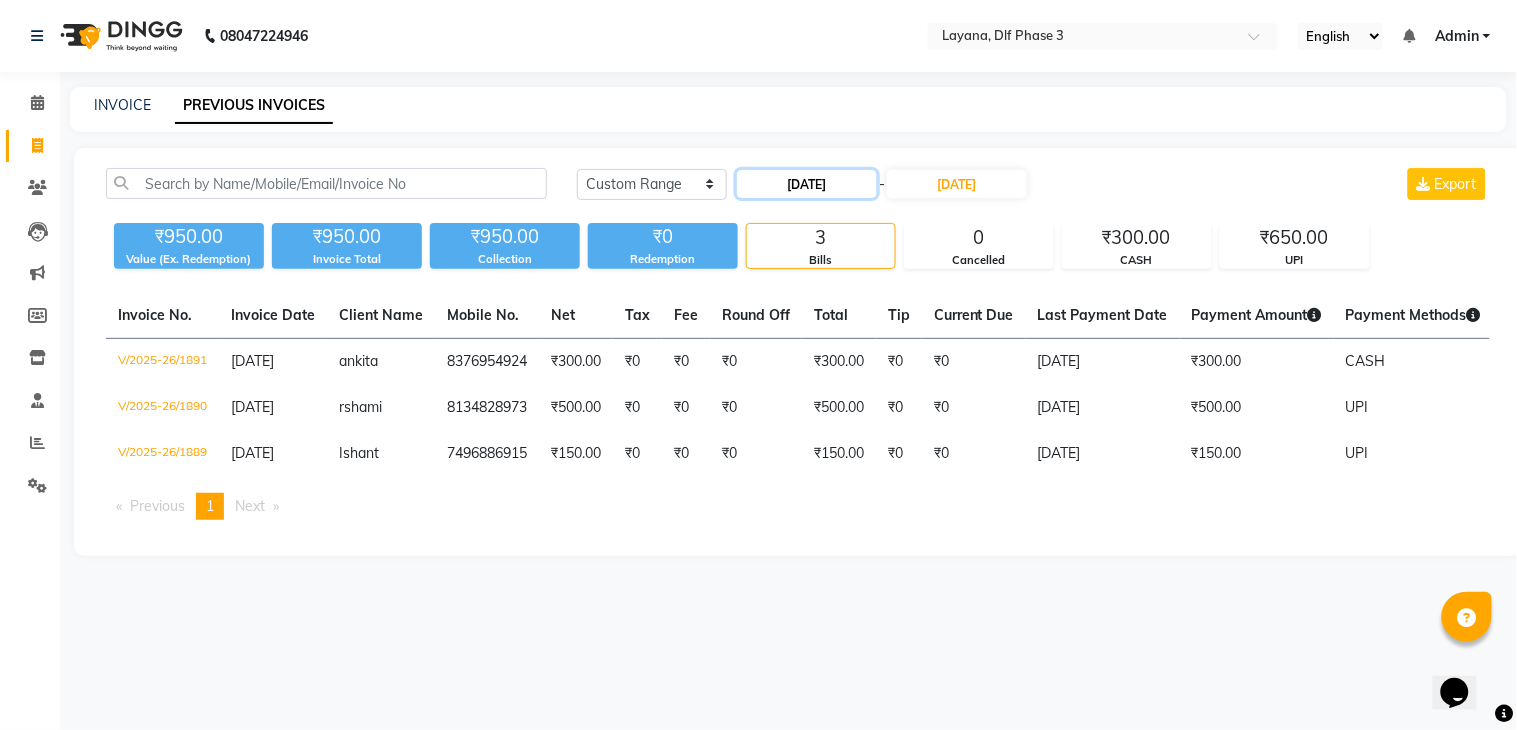 click on "[DATE]" 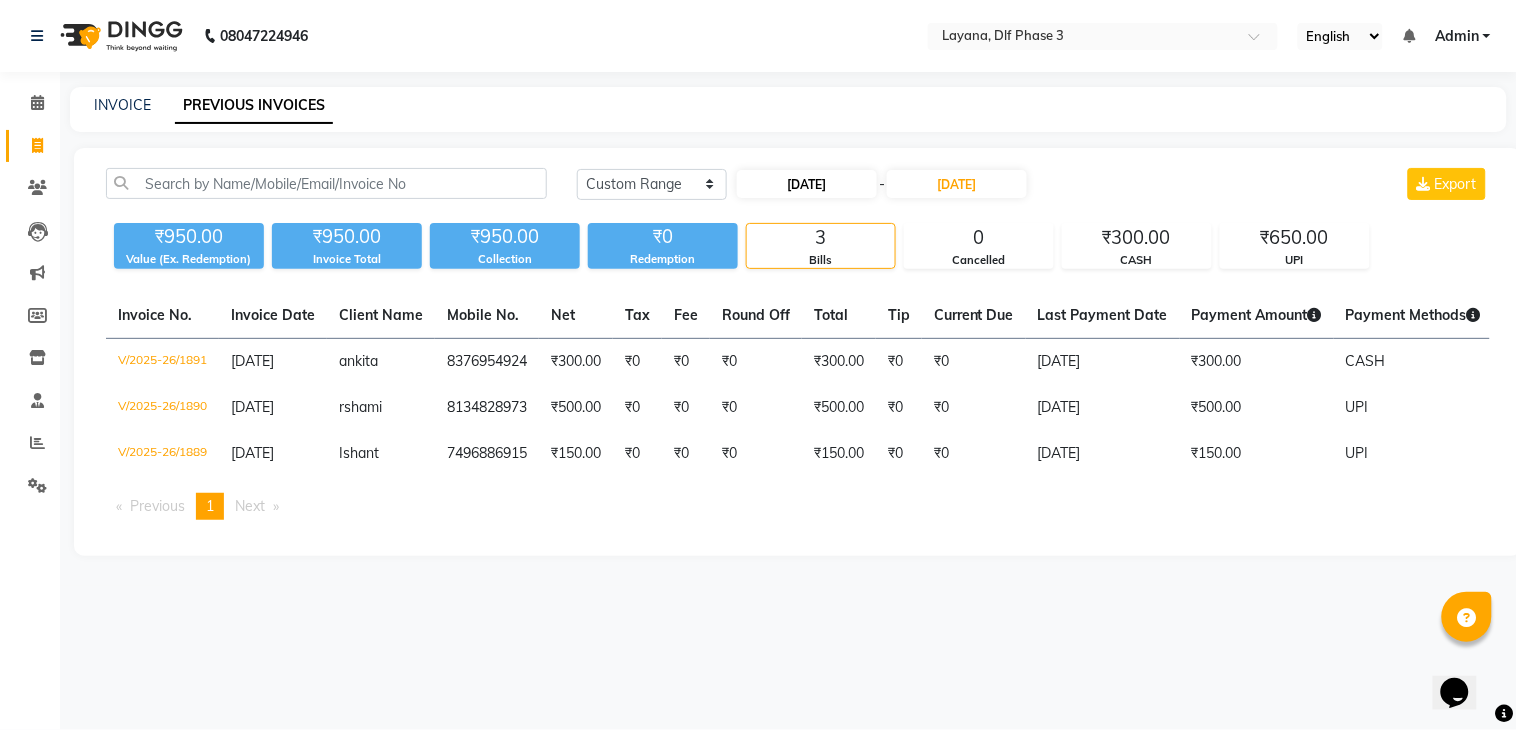 select on "7" 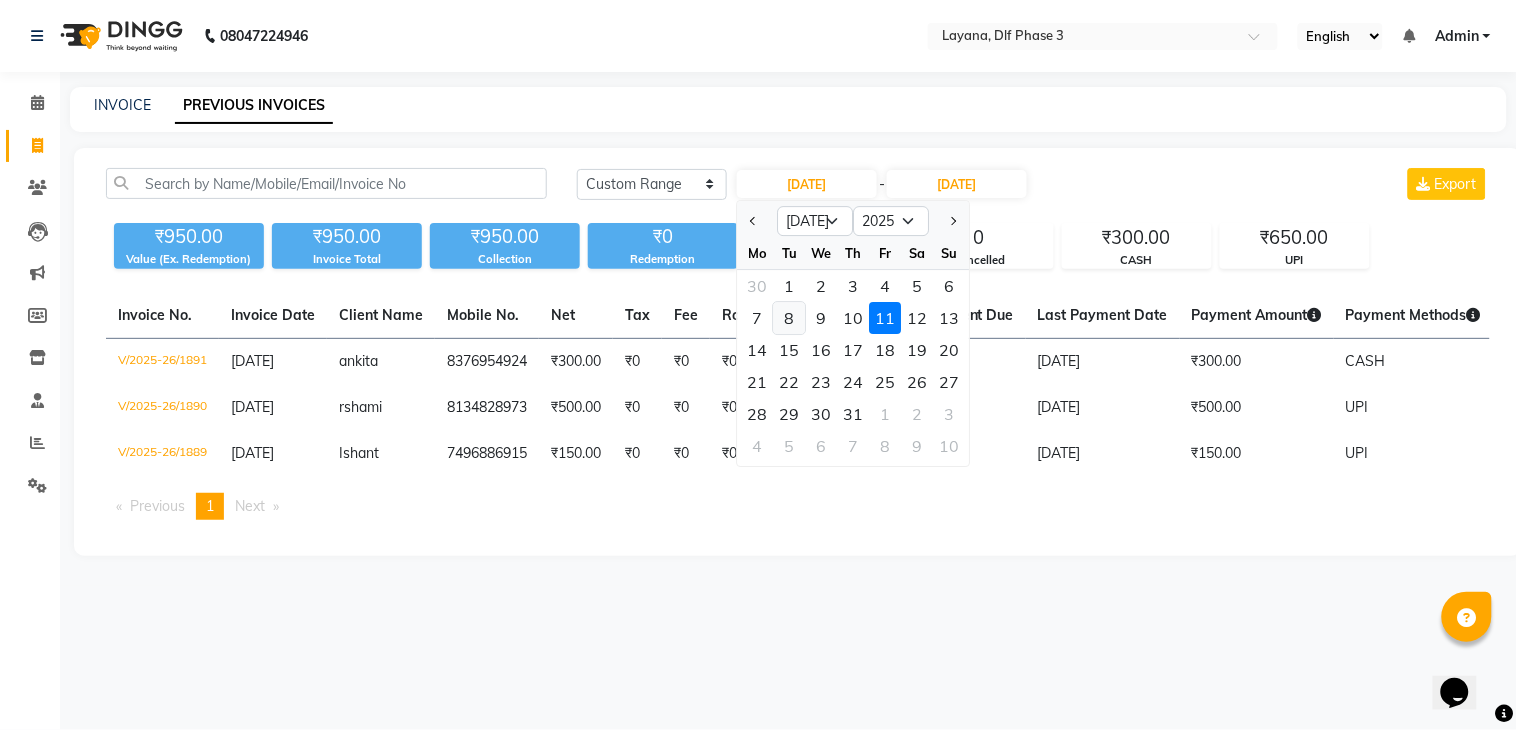 click on "8" 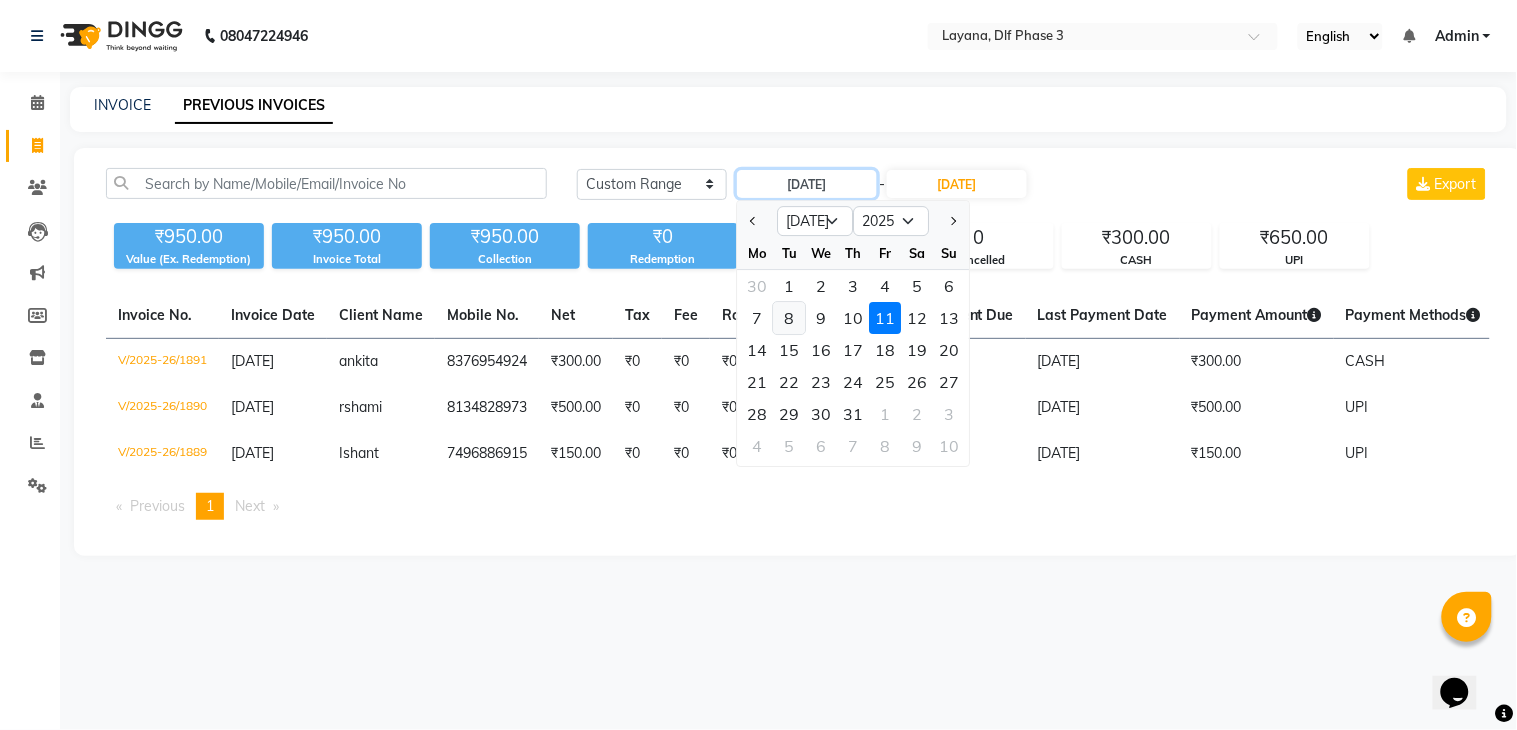 type on "08-07-2025" 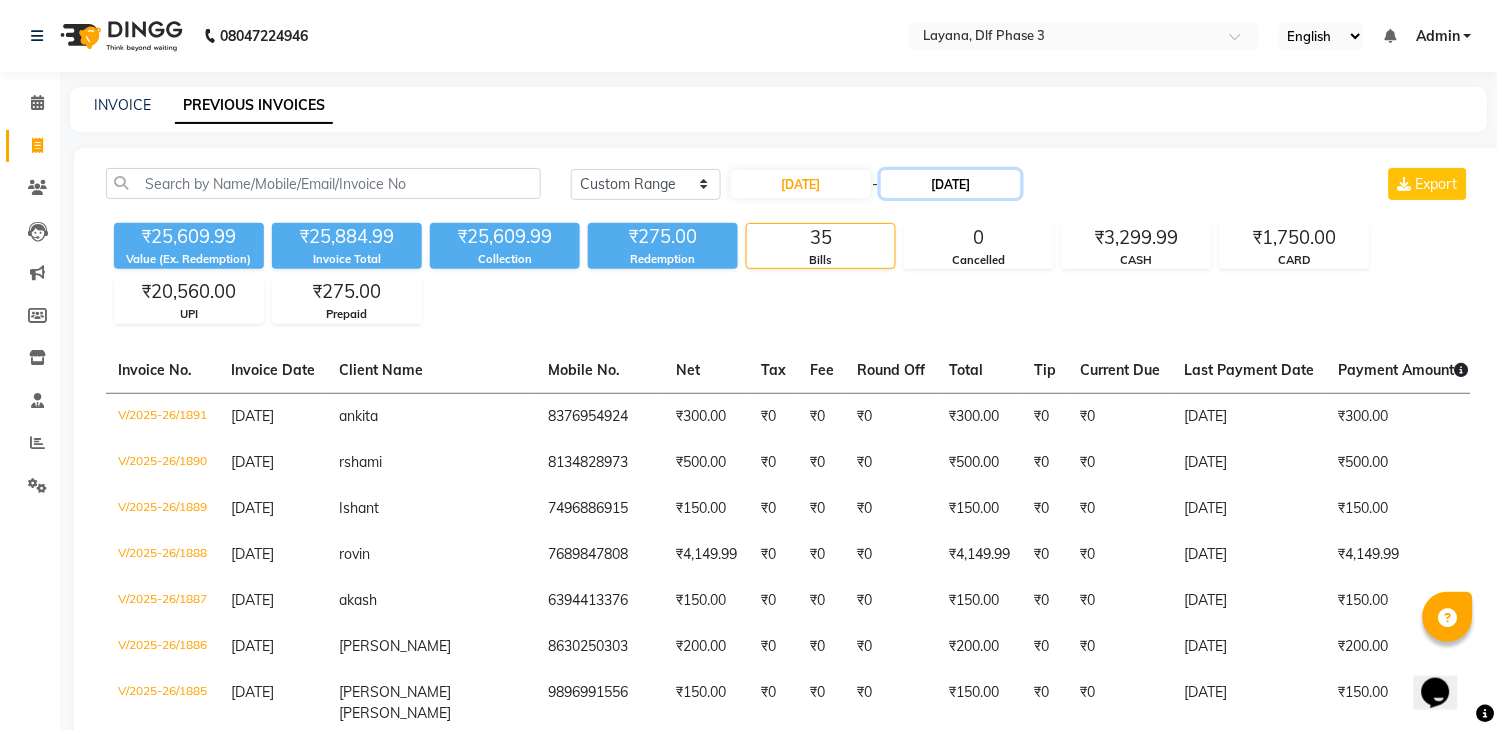 click on "[DATE]" 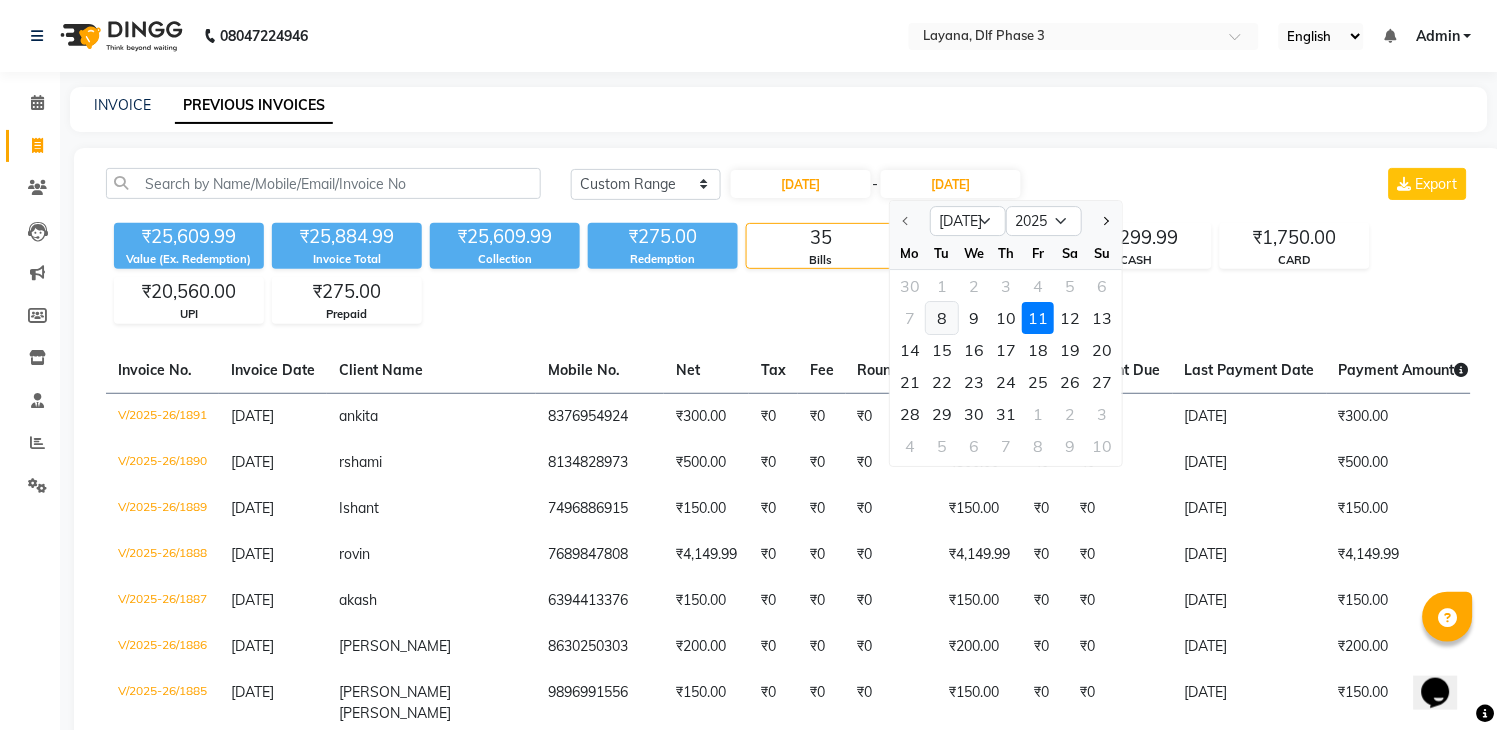 click on "8" 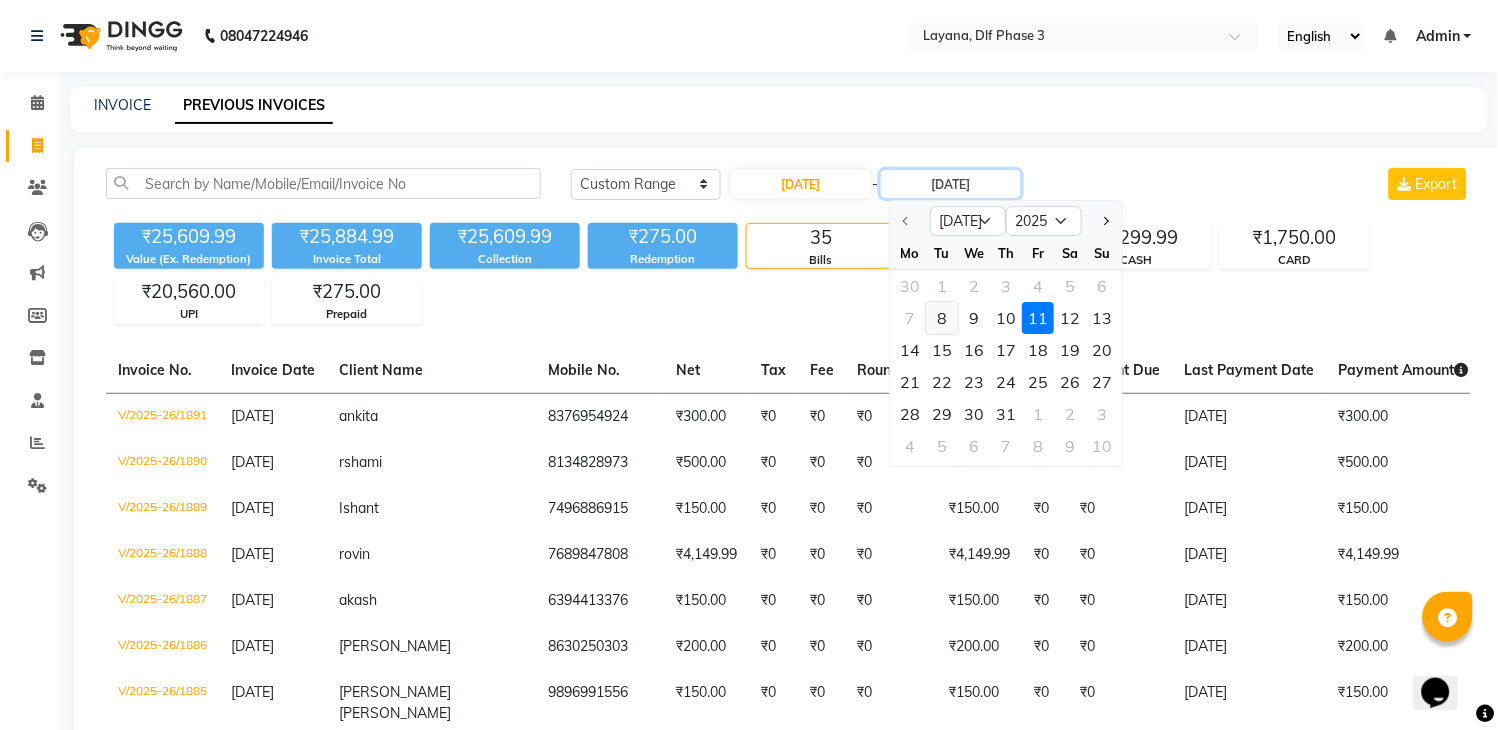 type on "08-07-2025" 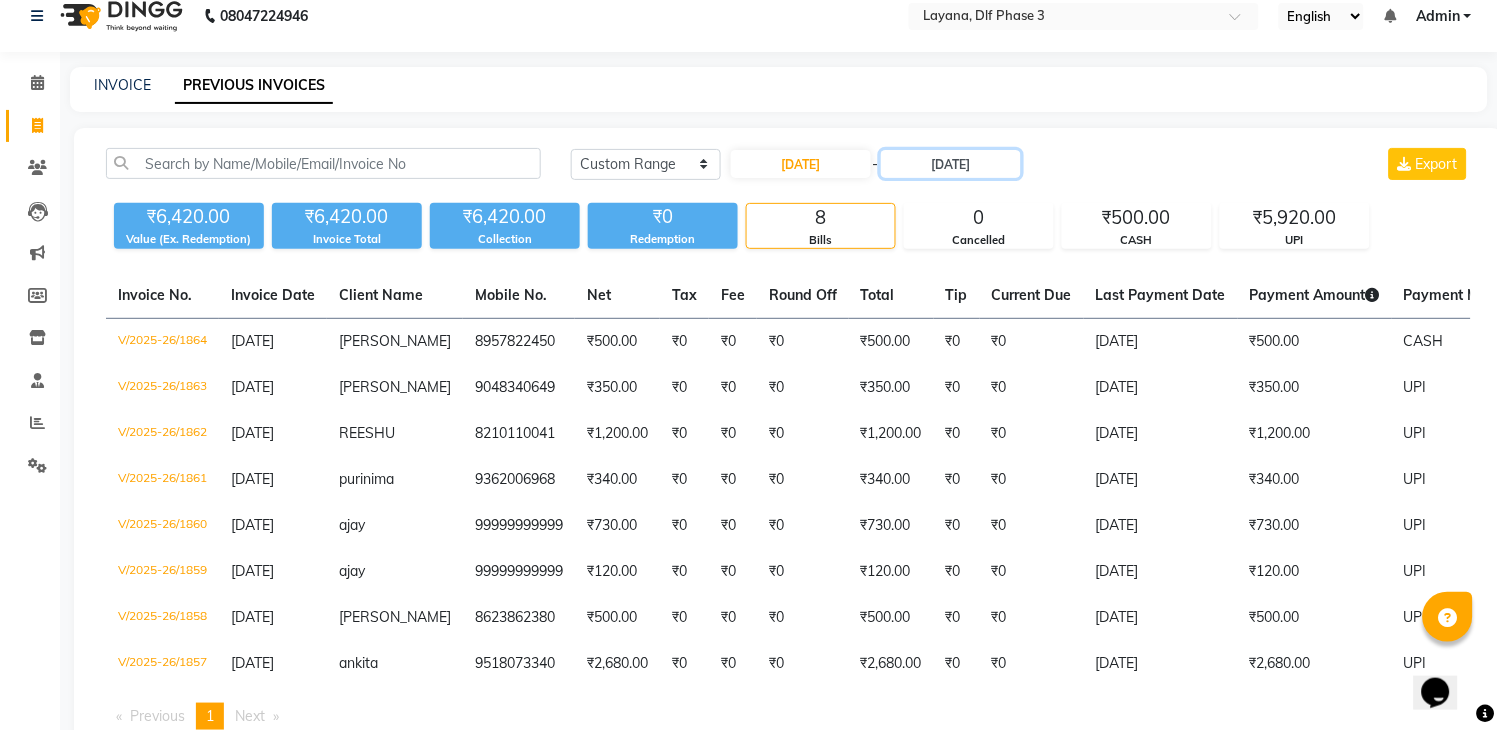scroll, scrollTop: 21, scrollLeft: 0, axis: vertical 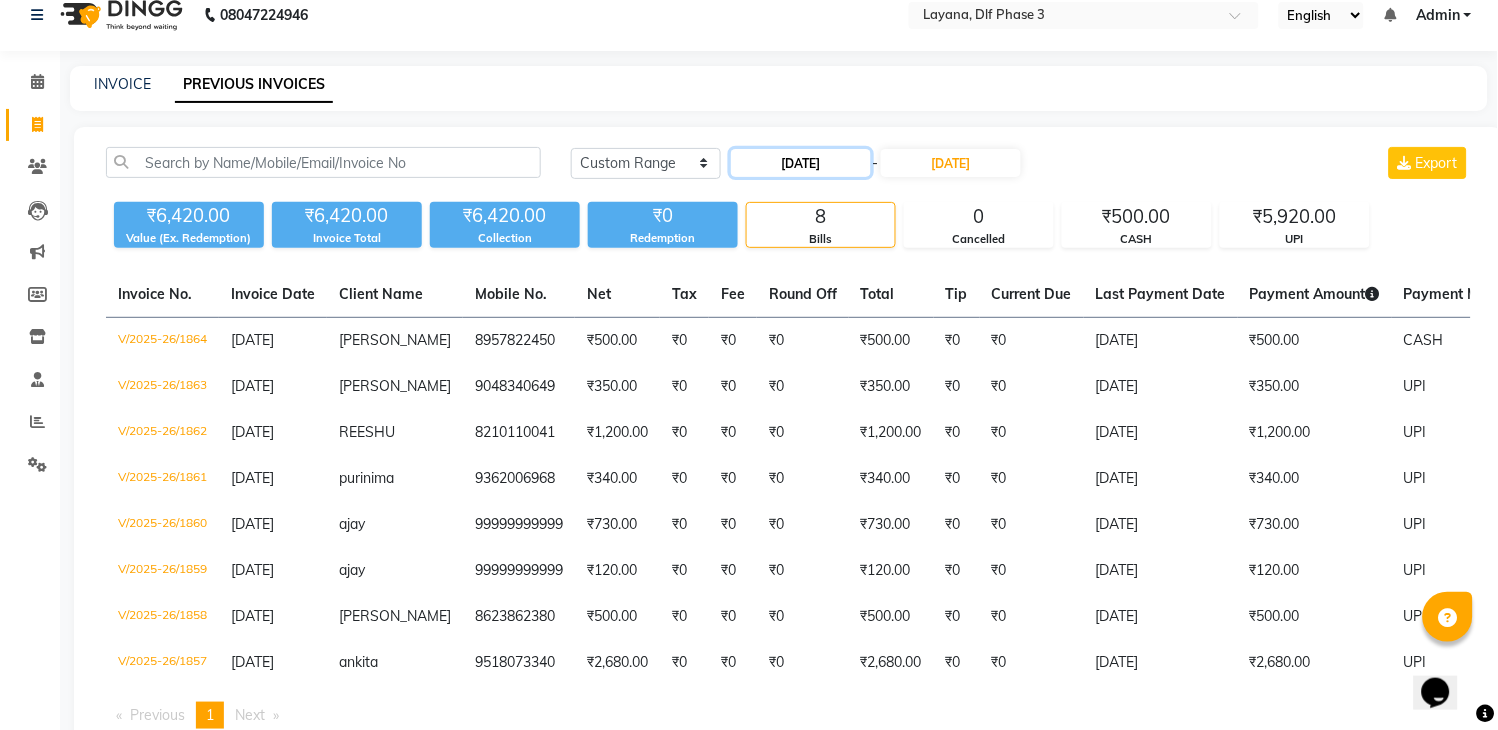 click on "08-07-2025" 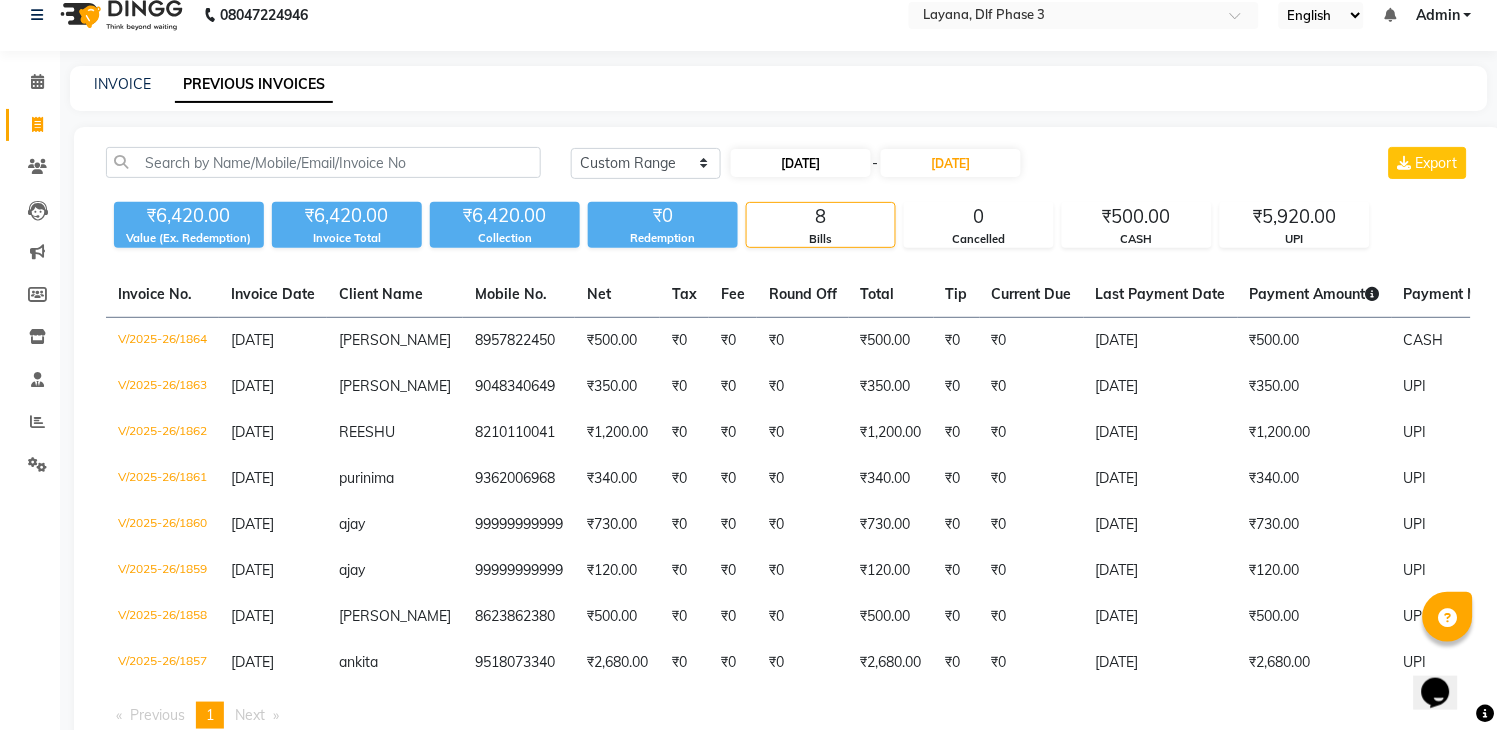 select on "7" 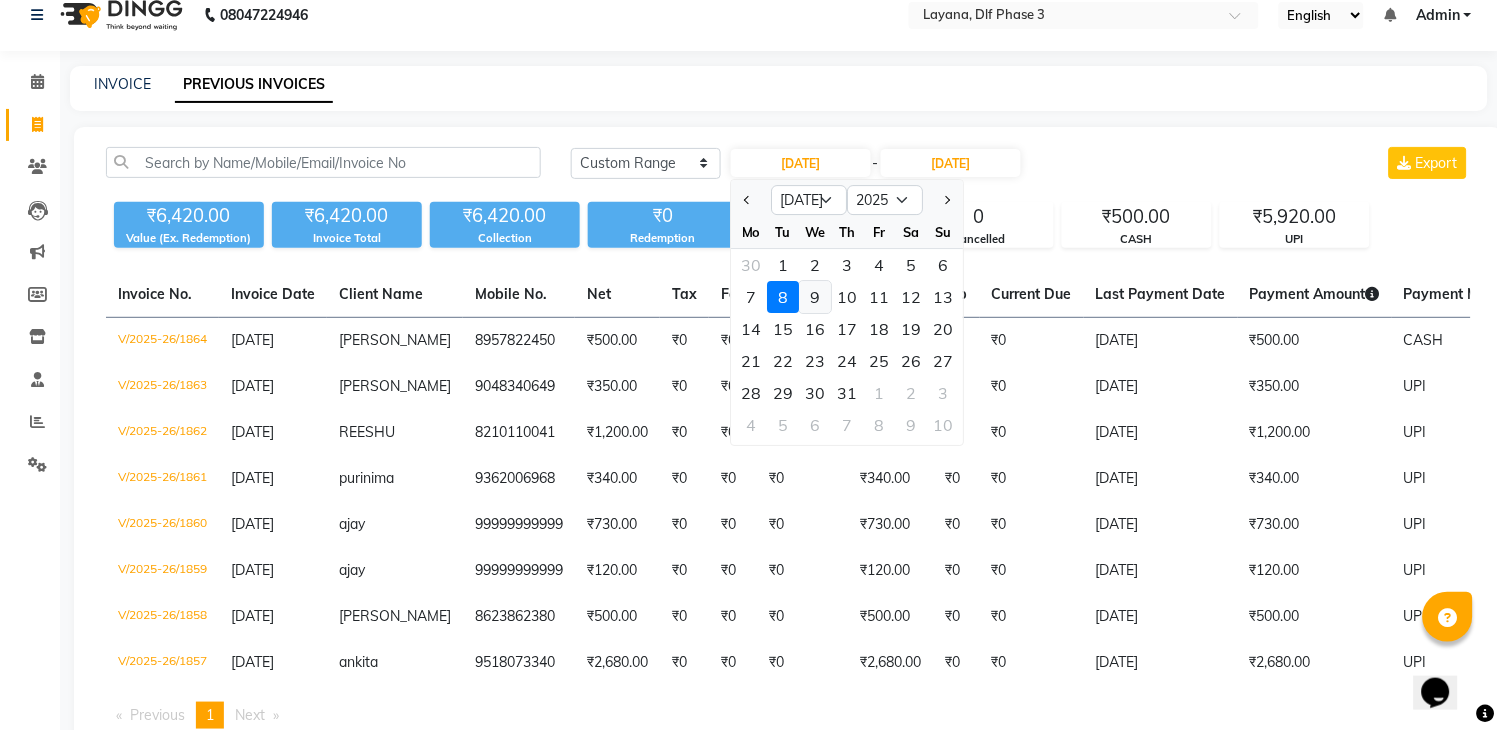 click on "9" 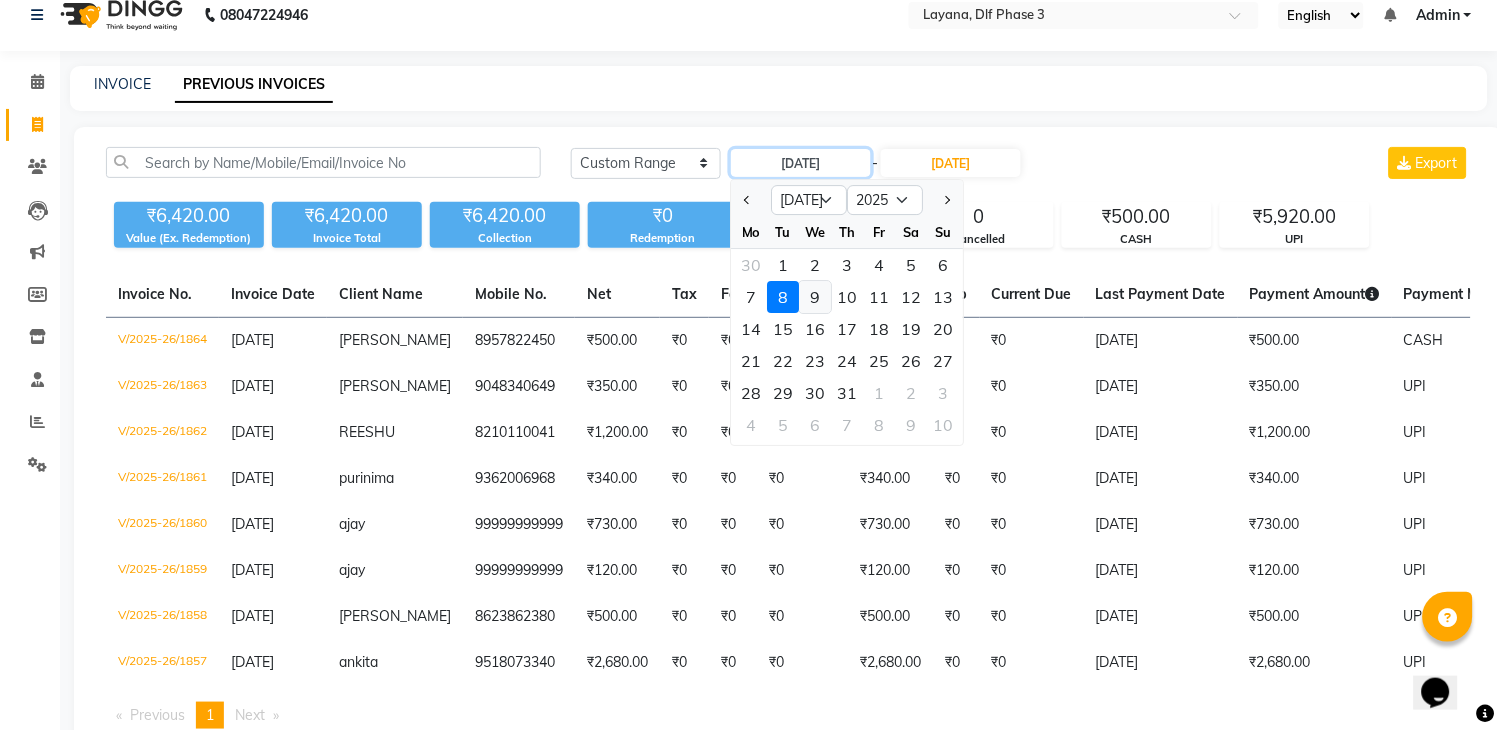 type on "09-07-2025" 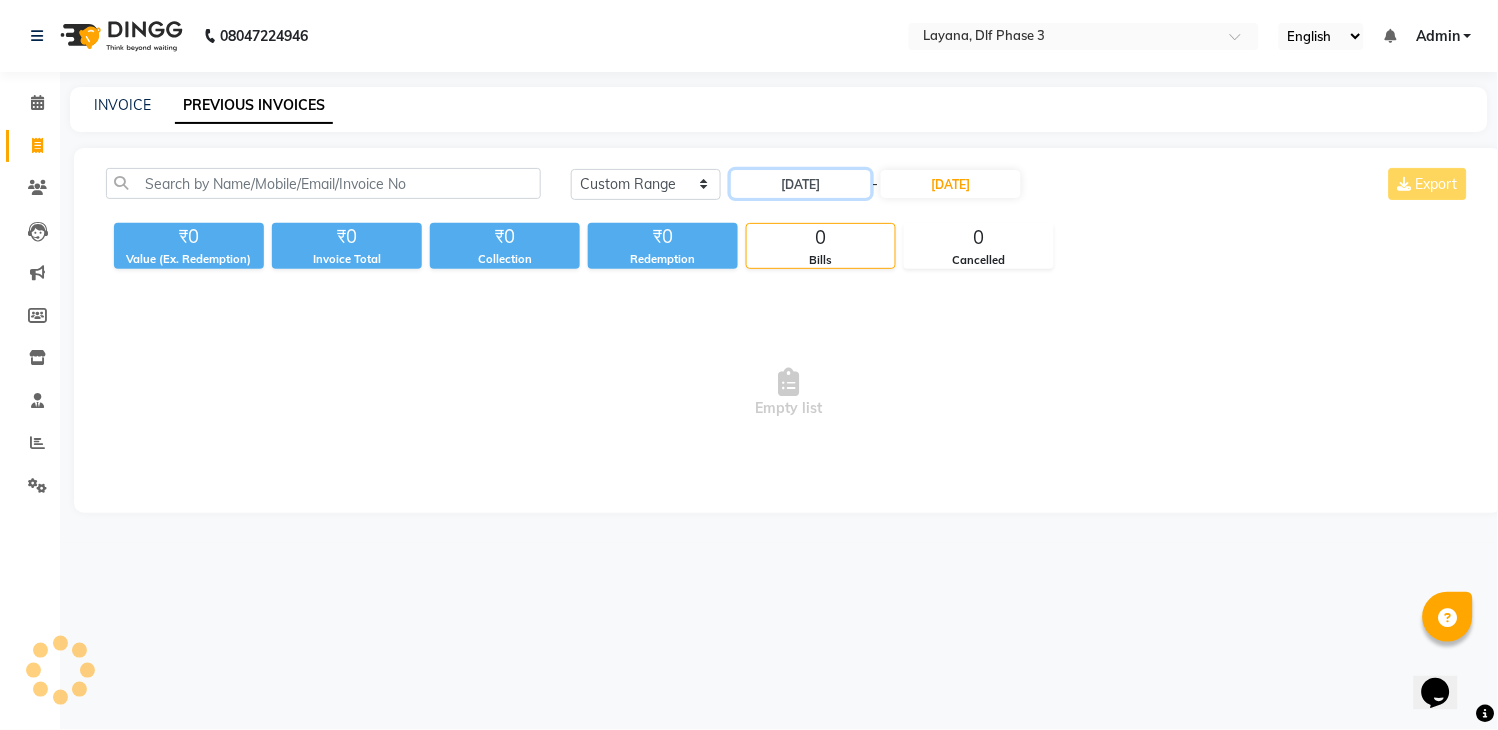 scroll, scrollTop: 0, scrollLeft: 0, axis: both 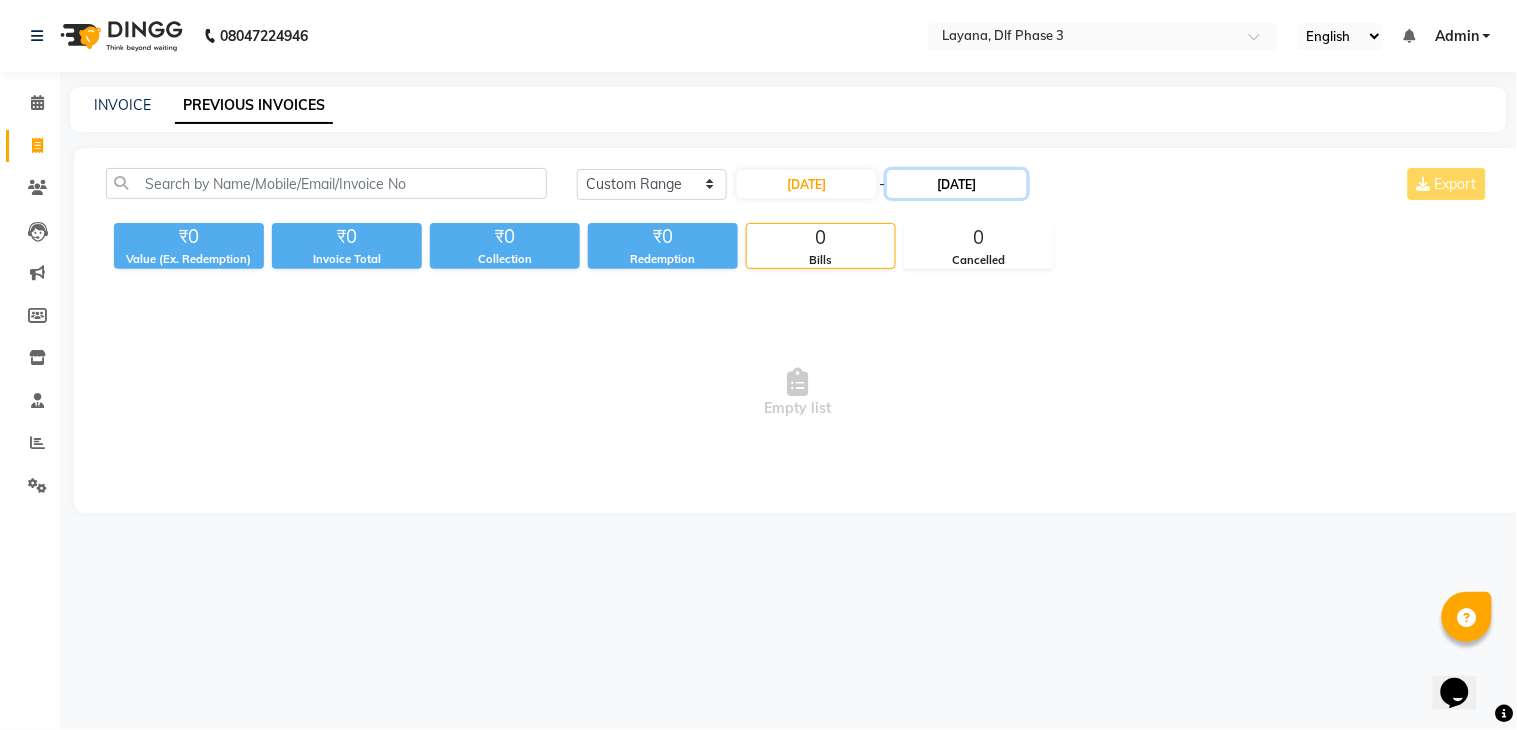 click on "08-07-2025" 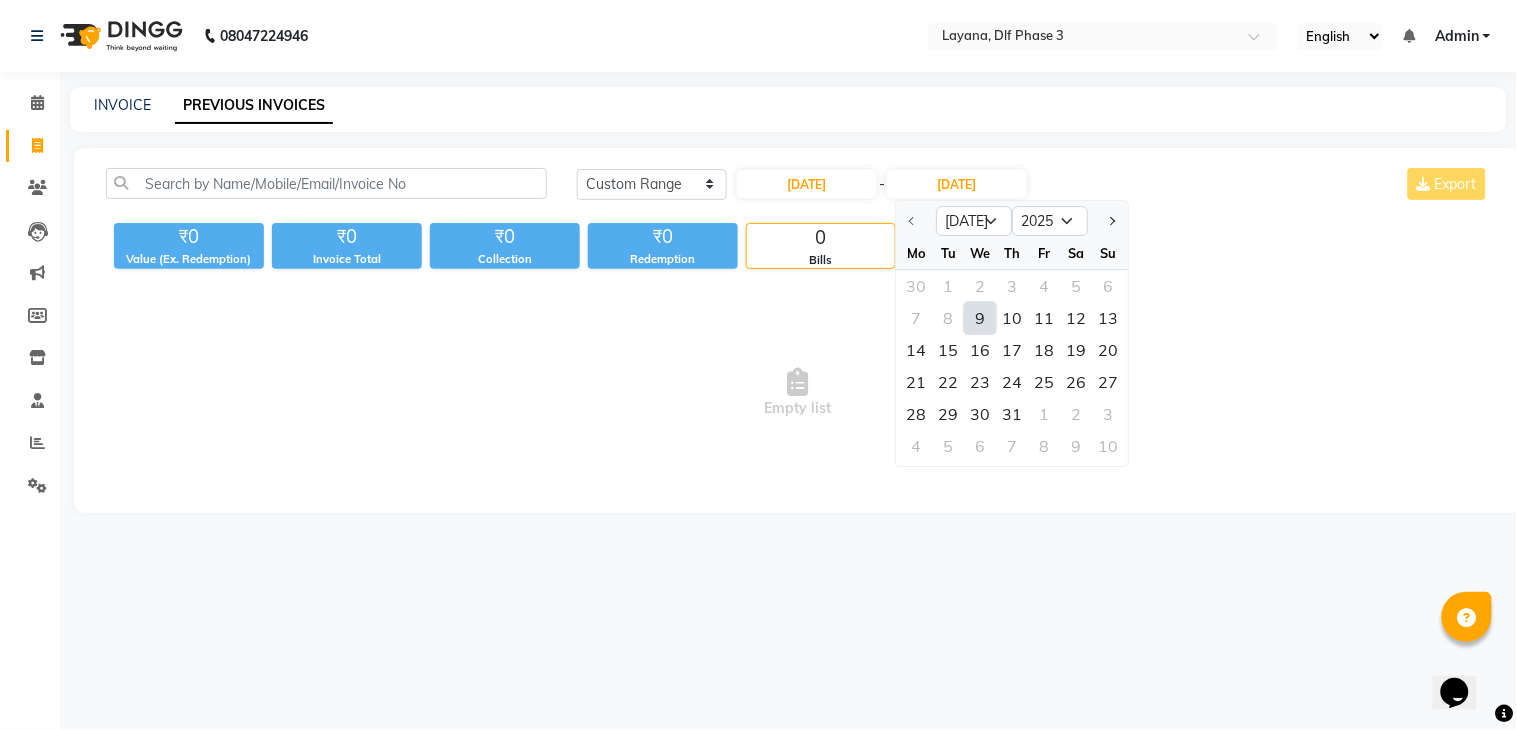 click on "9" 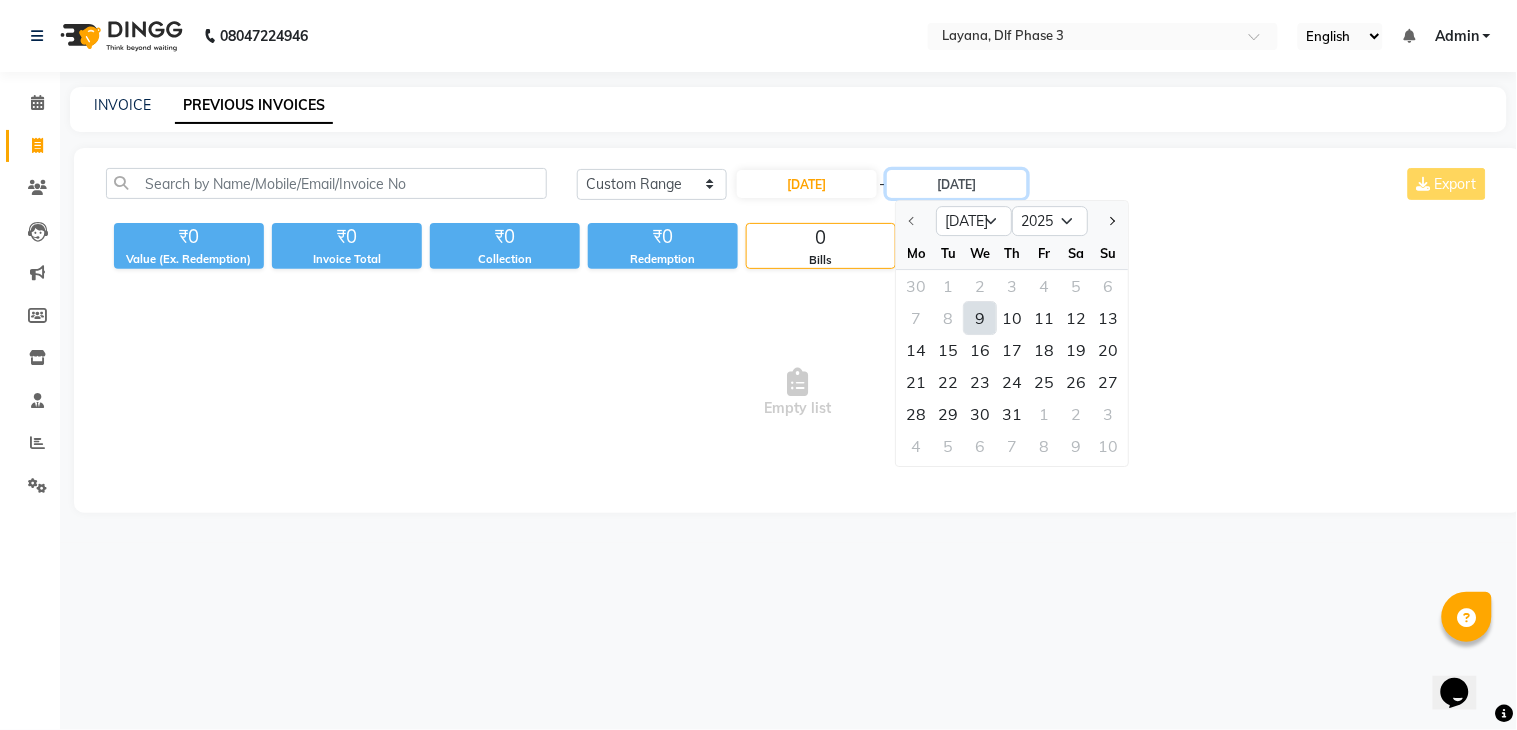 type on "09-07-2025" 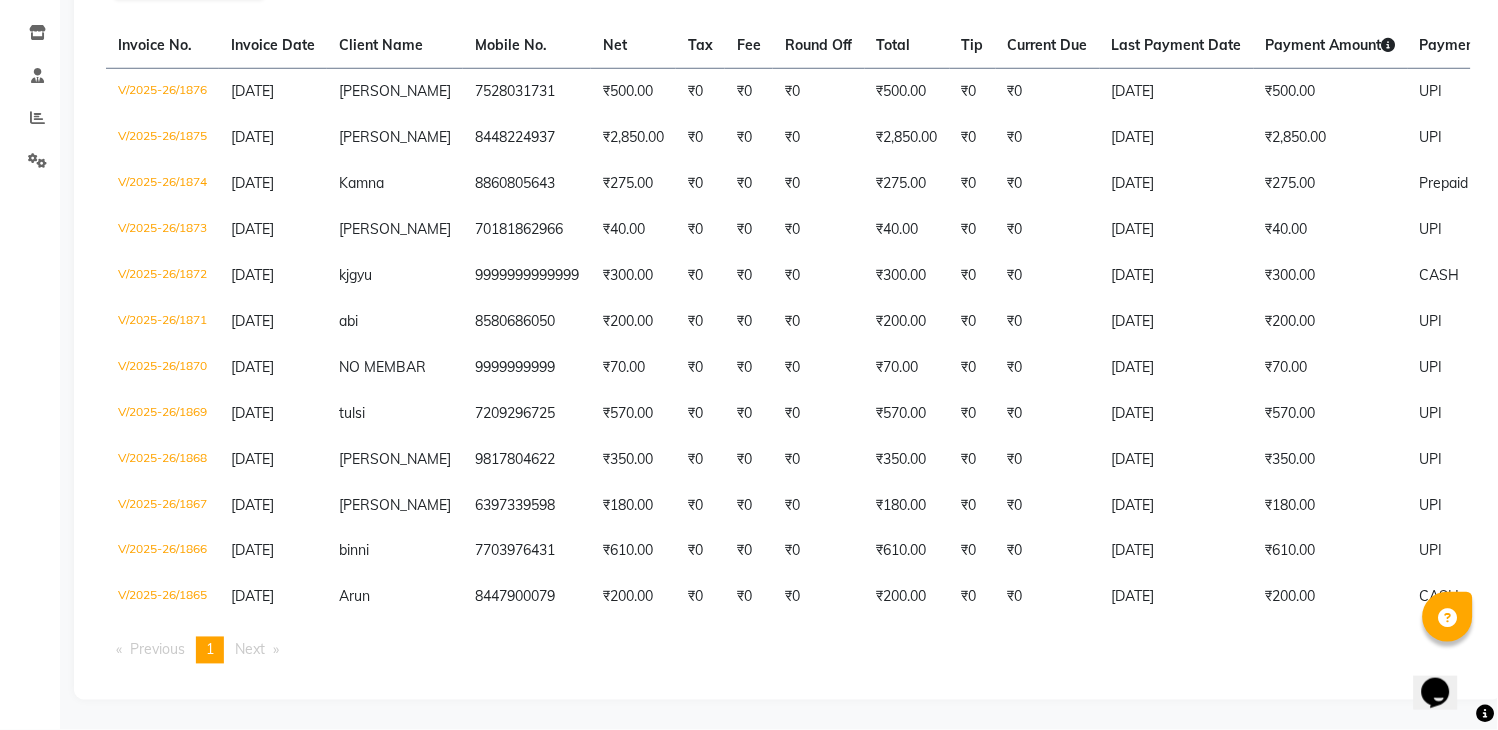 scroll, scrollTop: 360, scrollLeft: 0, axis: vertical 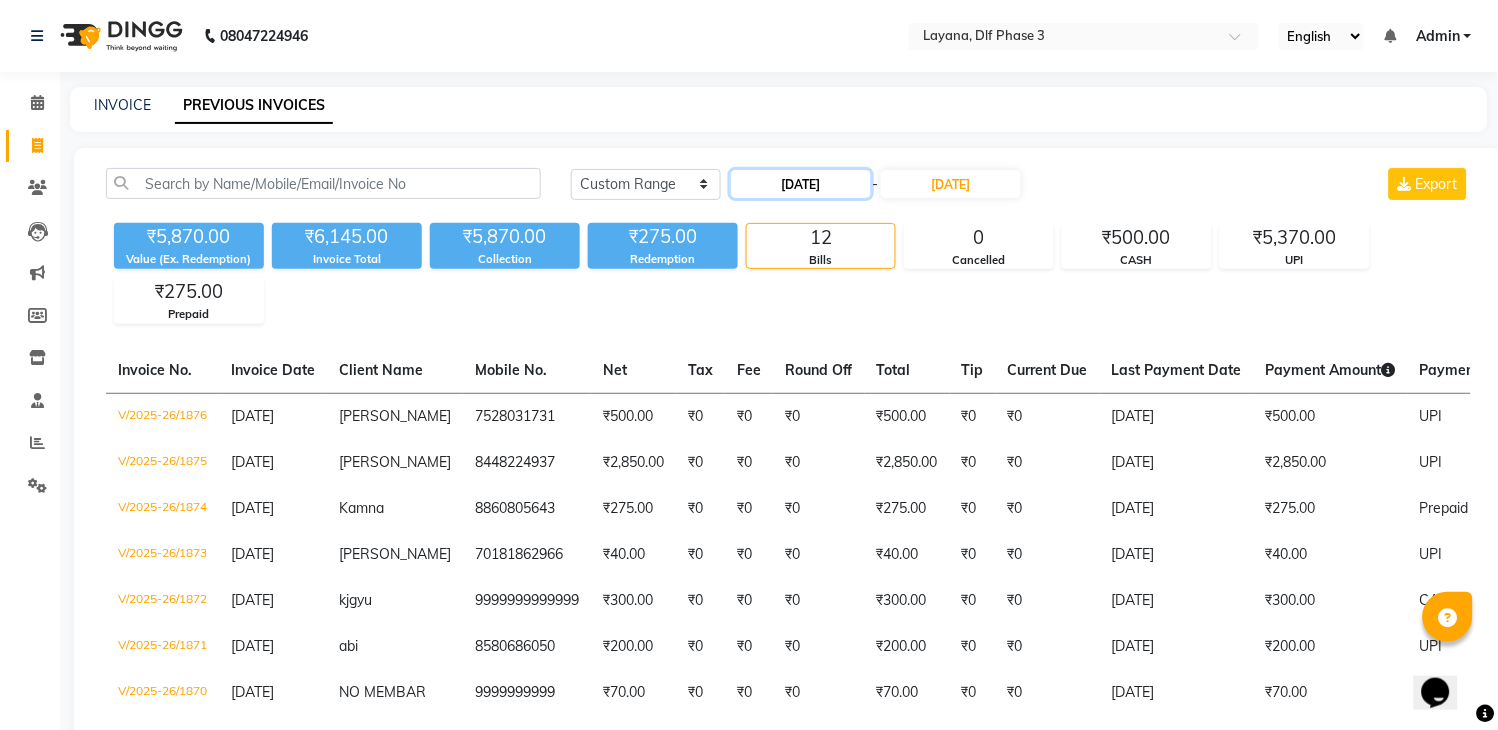click on "09-07-2025" 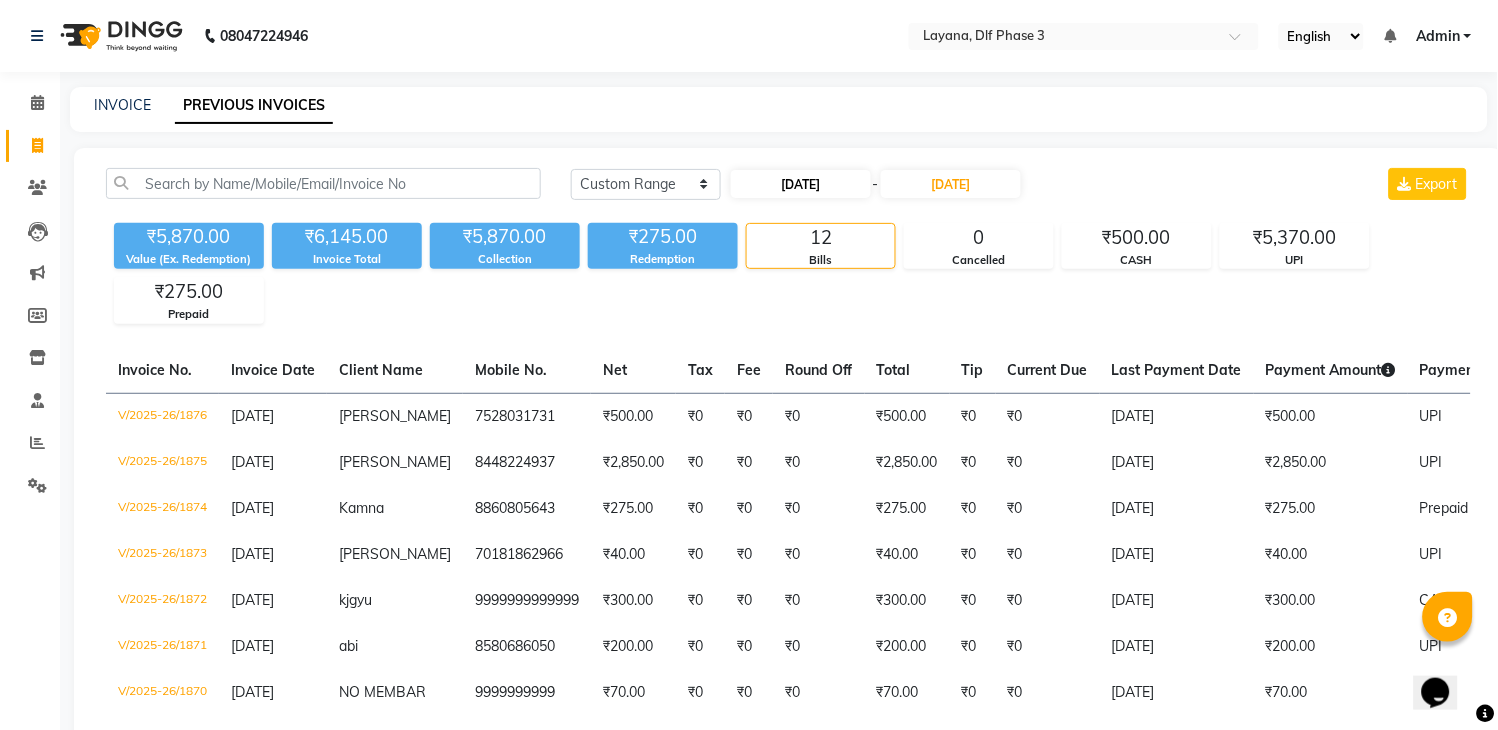 select on "7" 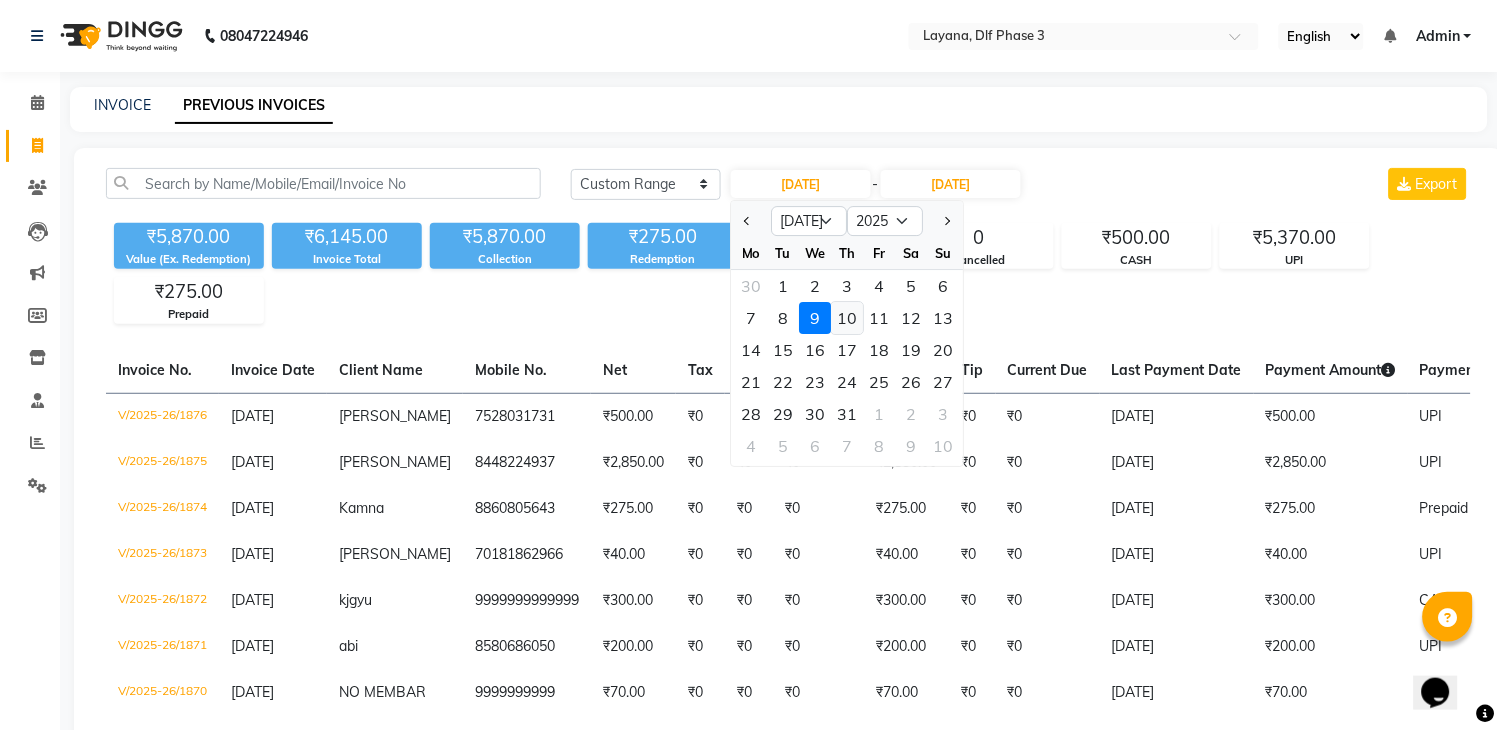 click on "10" 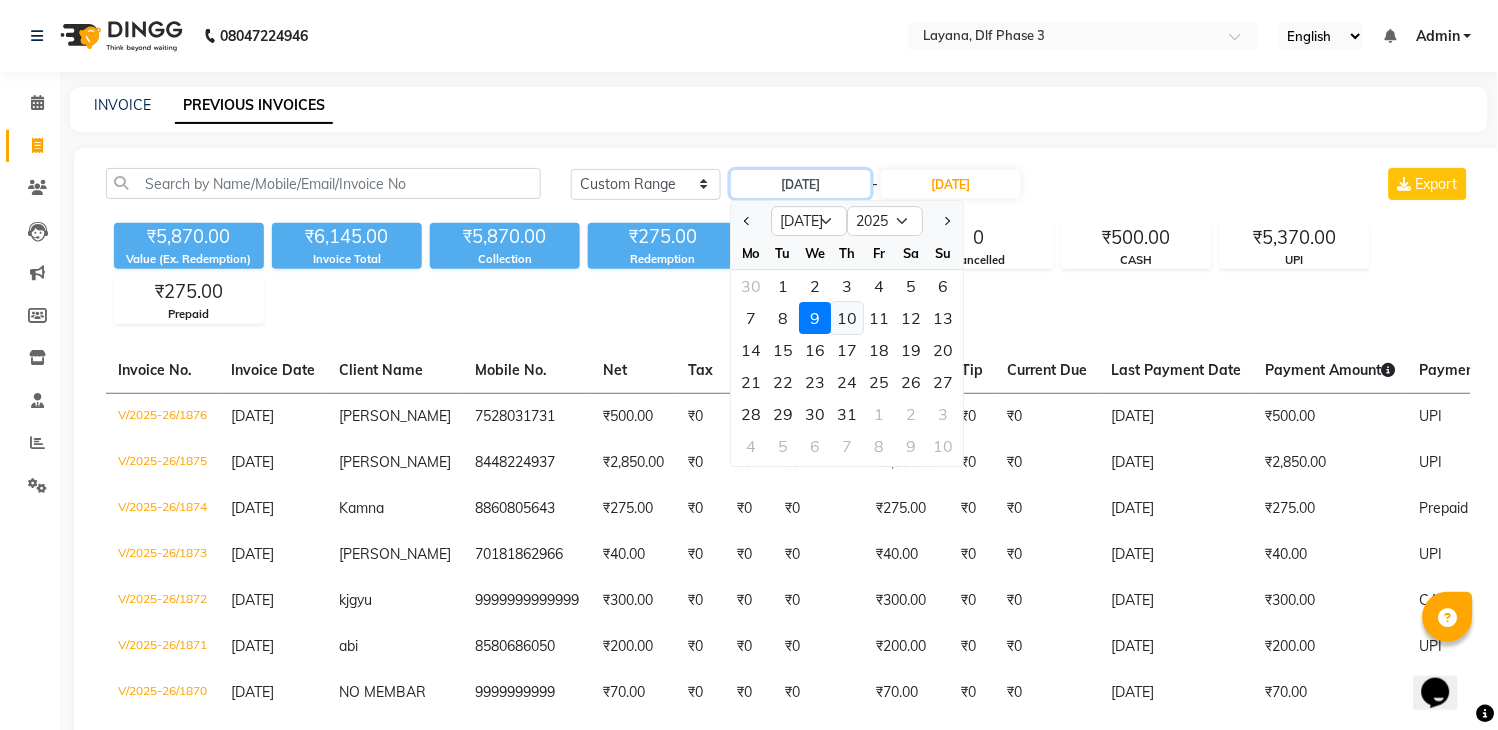 type on "10-07-2025" 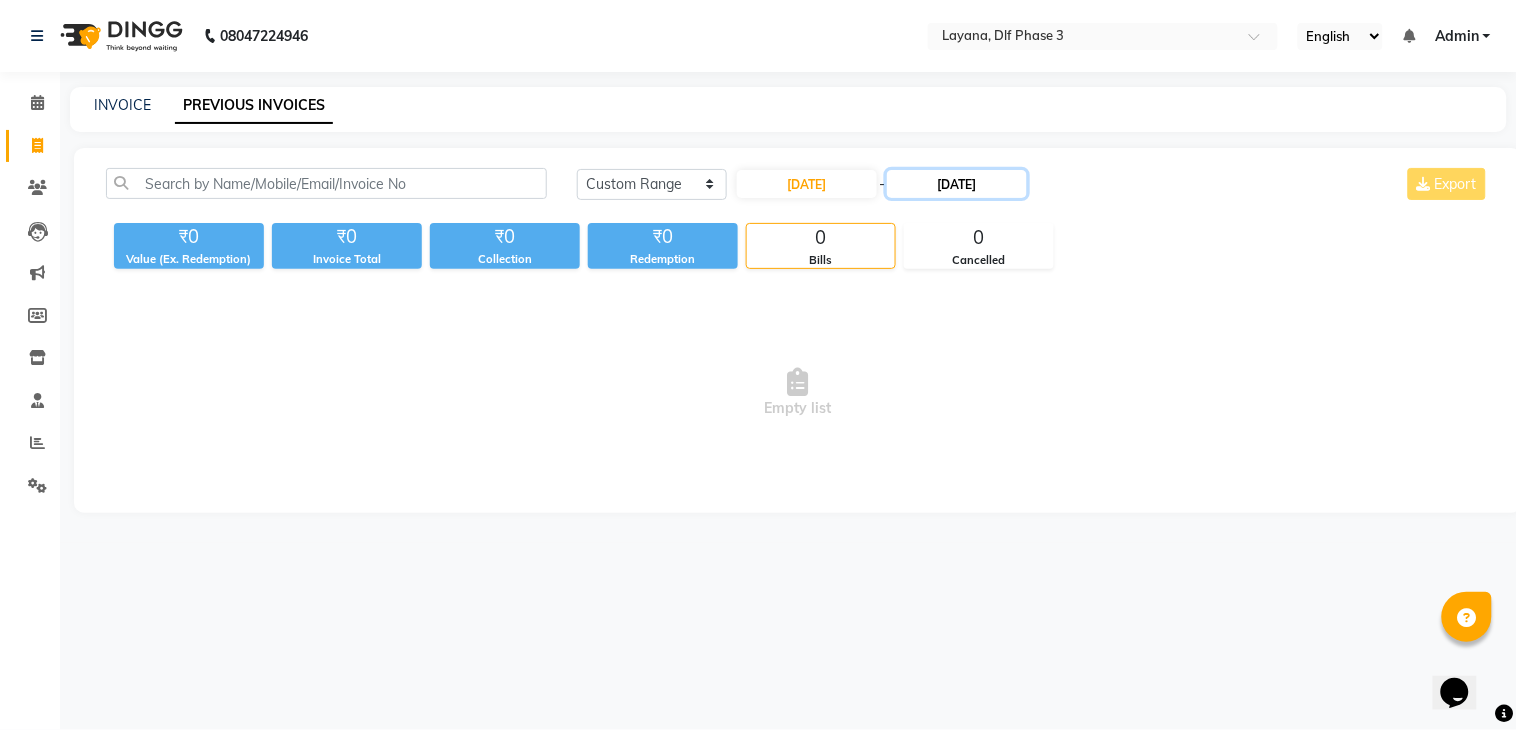 click on "09-07-2025" 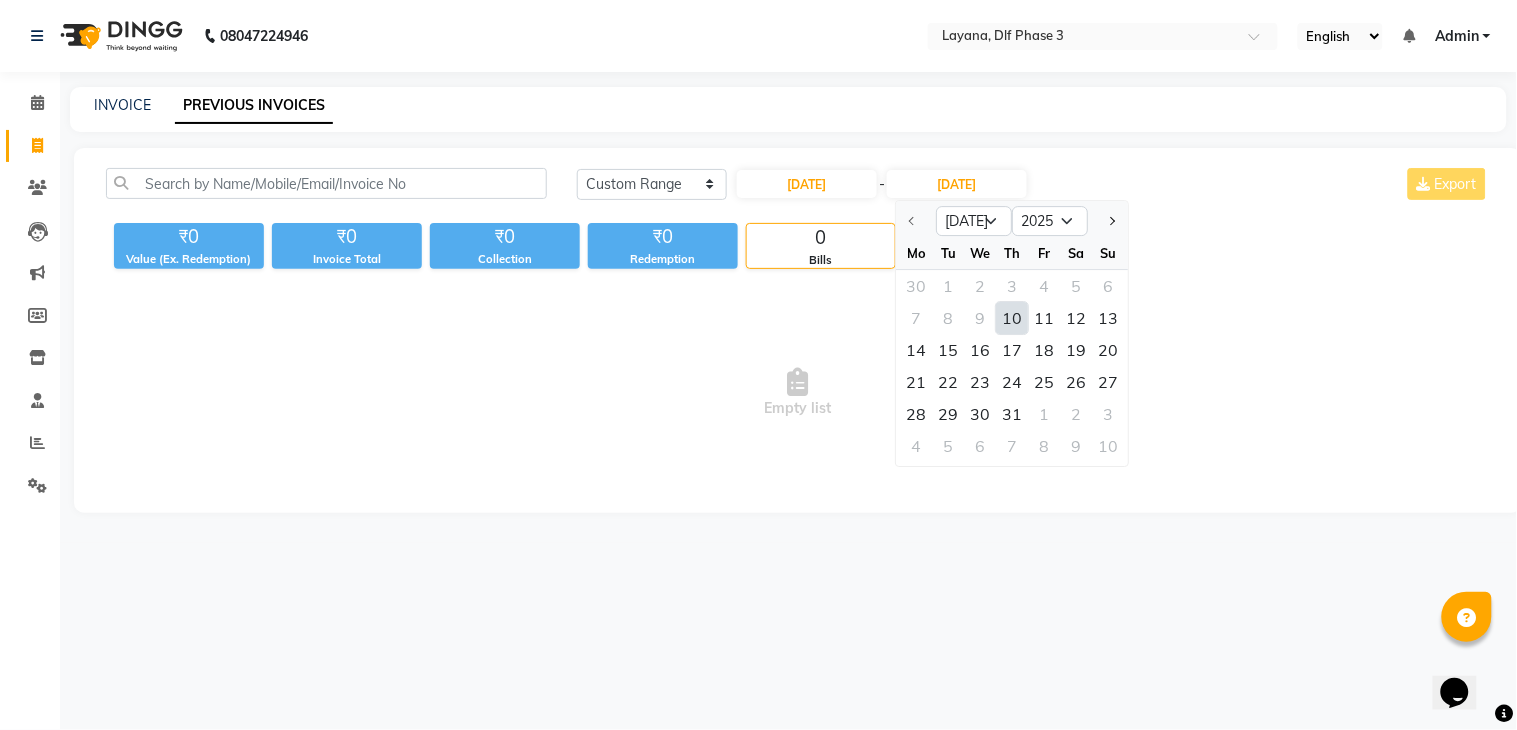 click on "10" 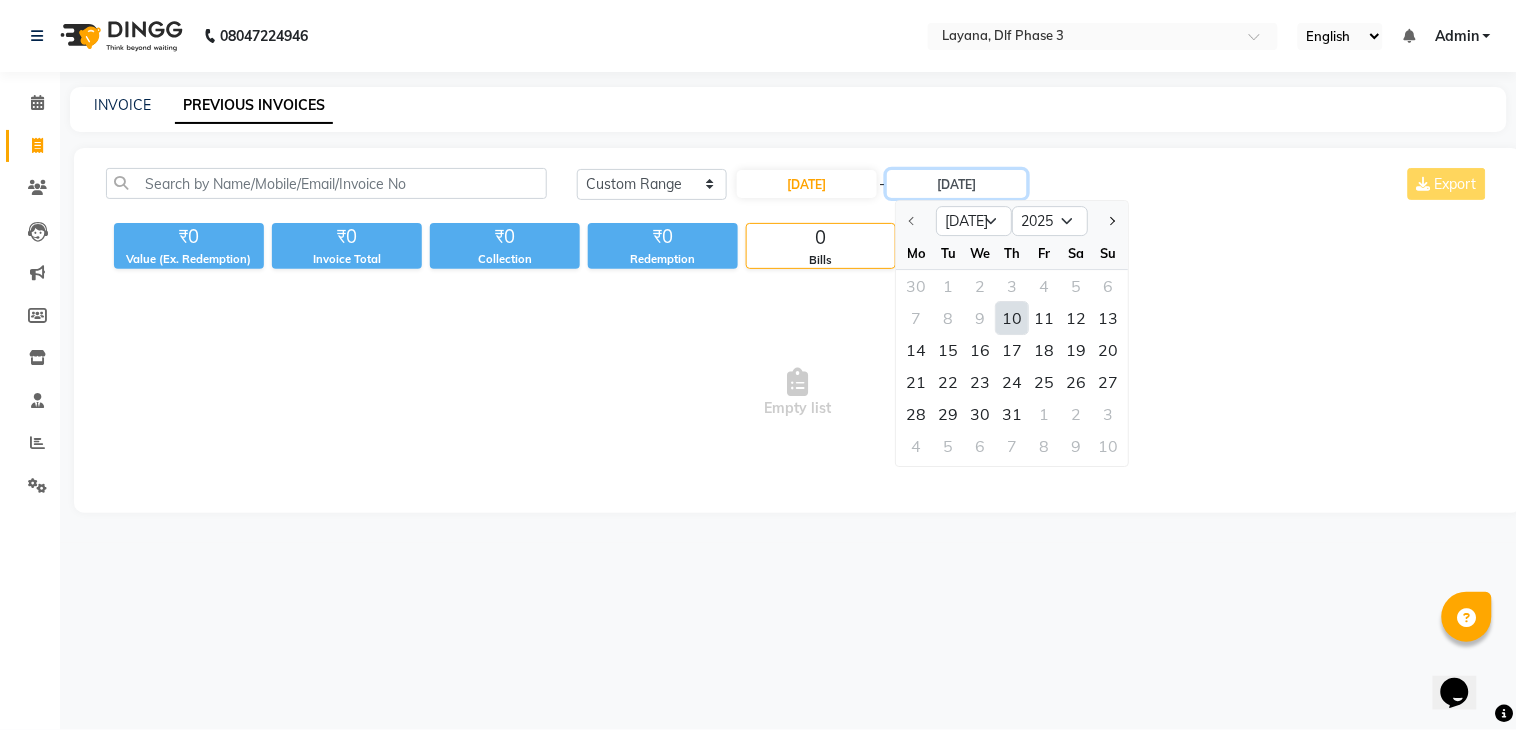 type on "10-07-2025" 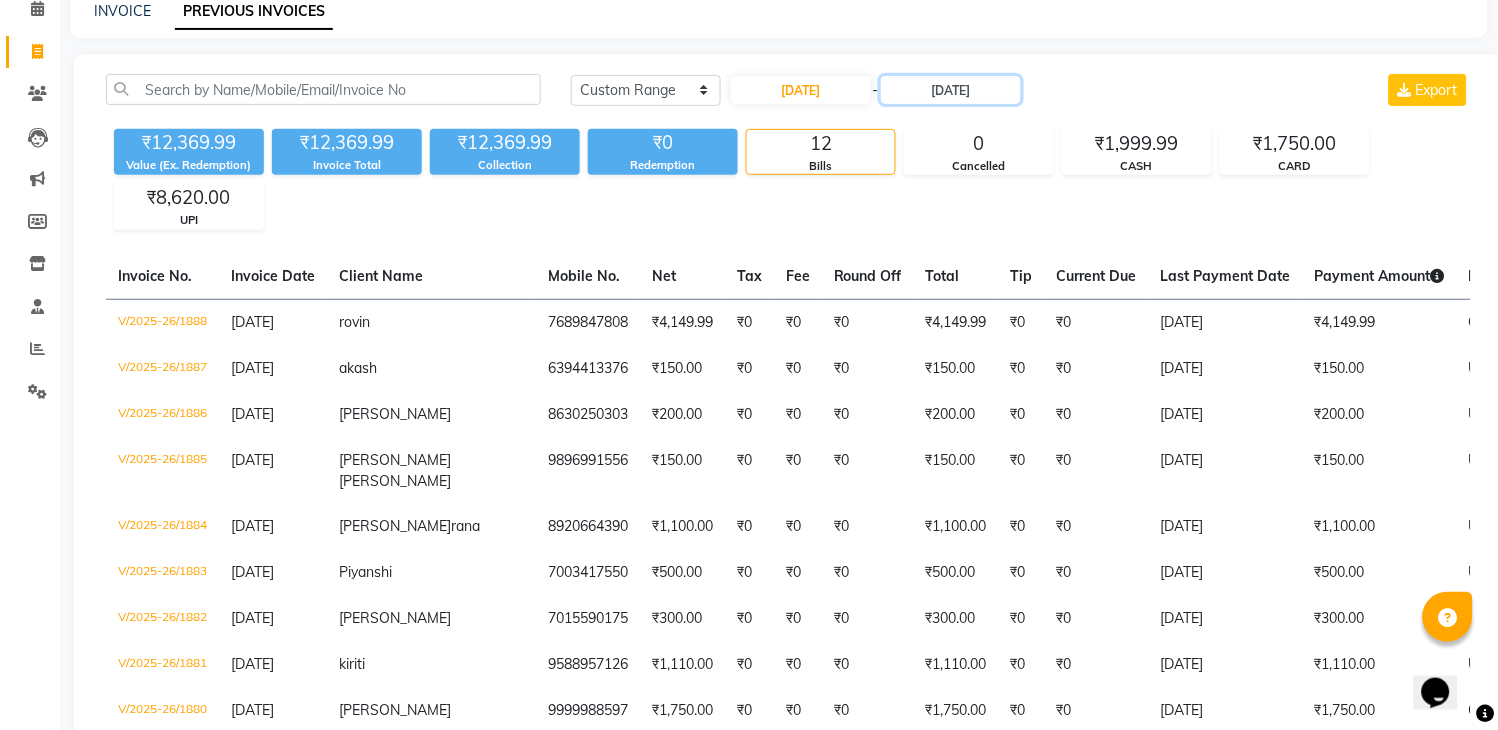 scroll, scrollTop: 92, scrollLeft: 0, axis: vertical 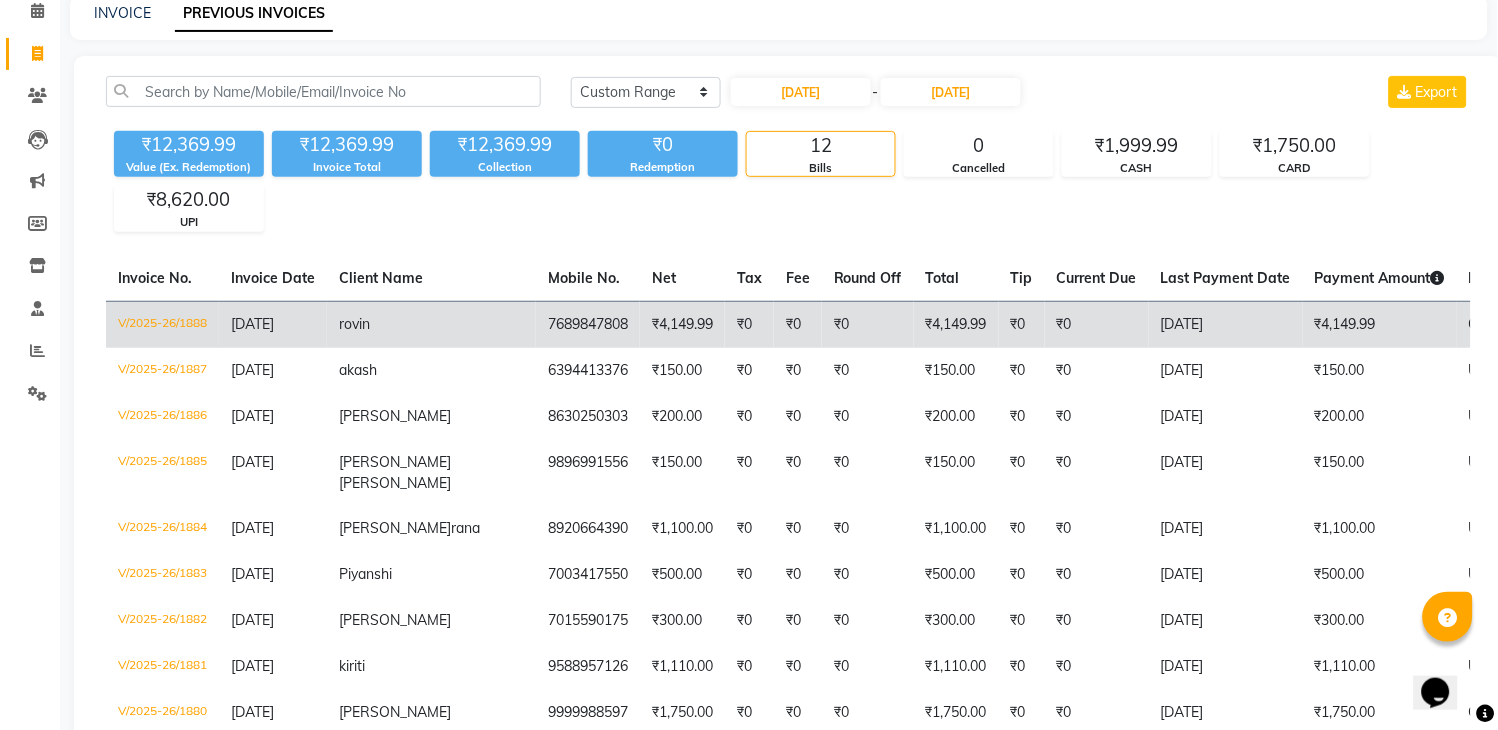 click on "₹0" 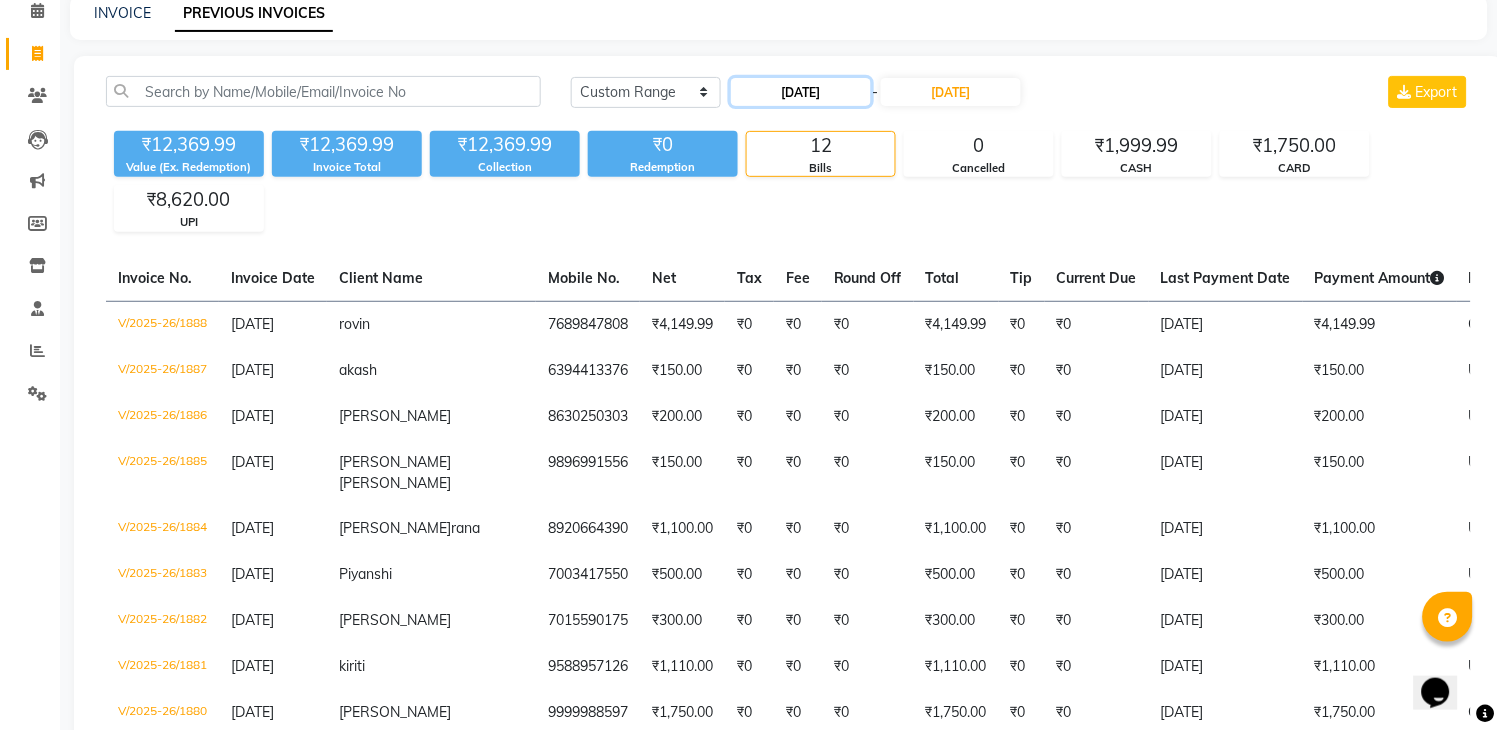 click on "10-07-2025" 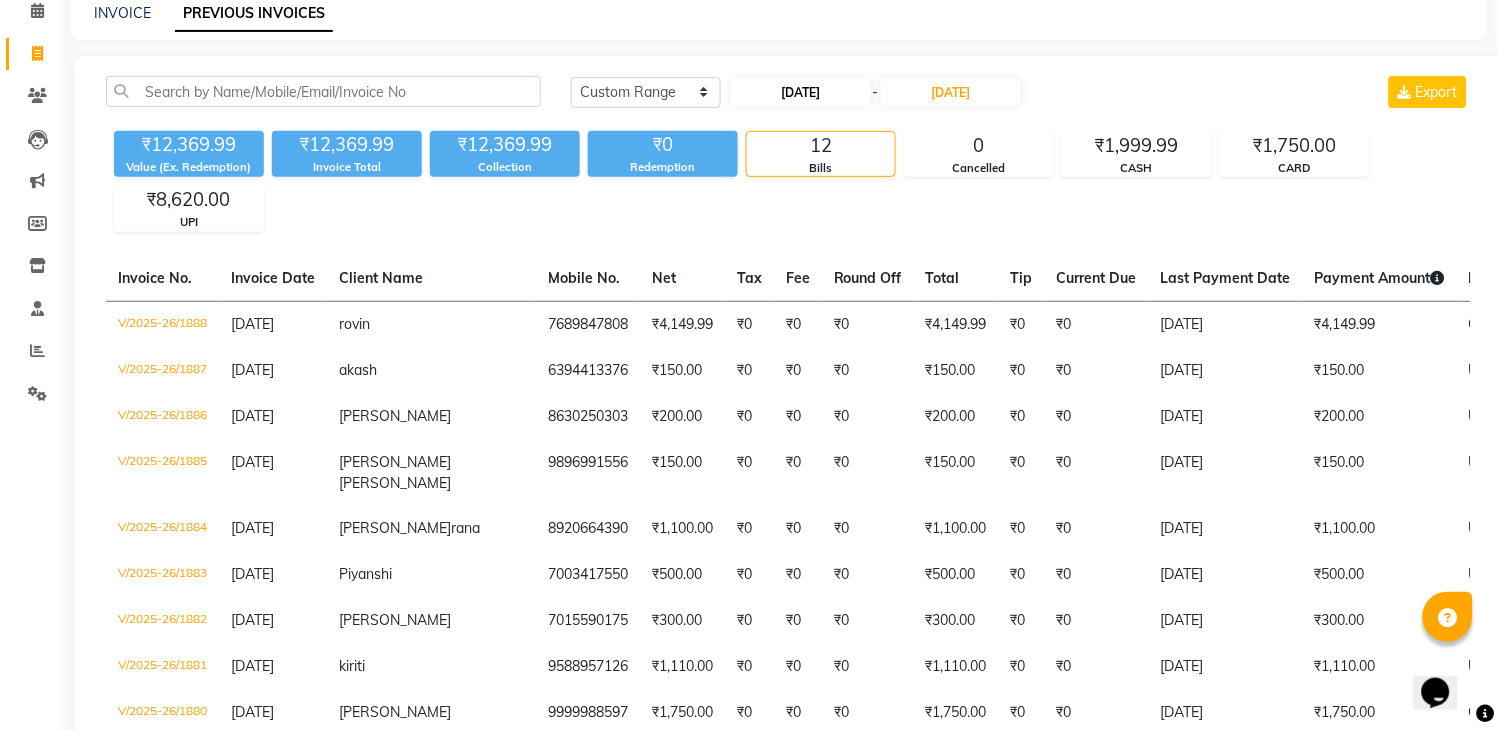 select on "7" 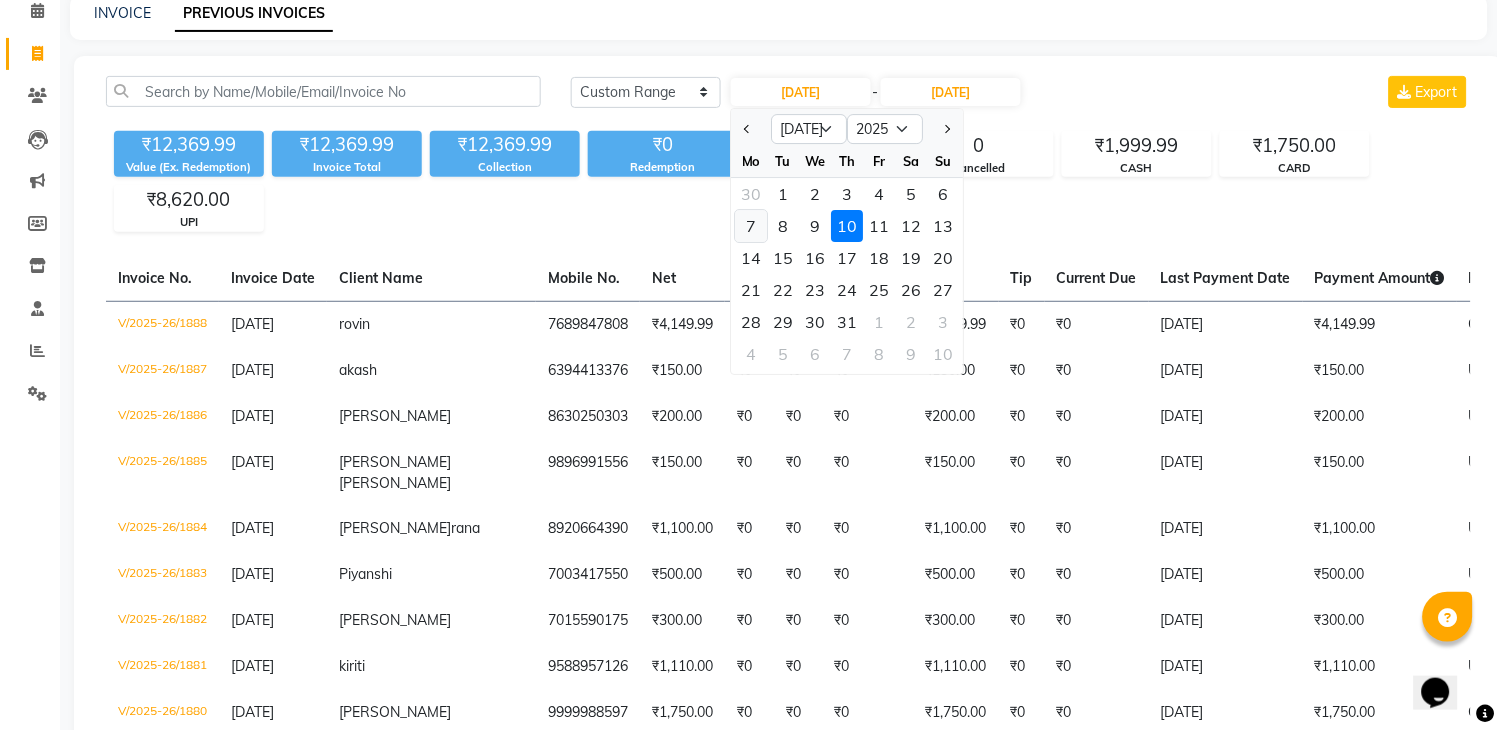 click on "7" 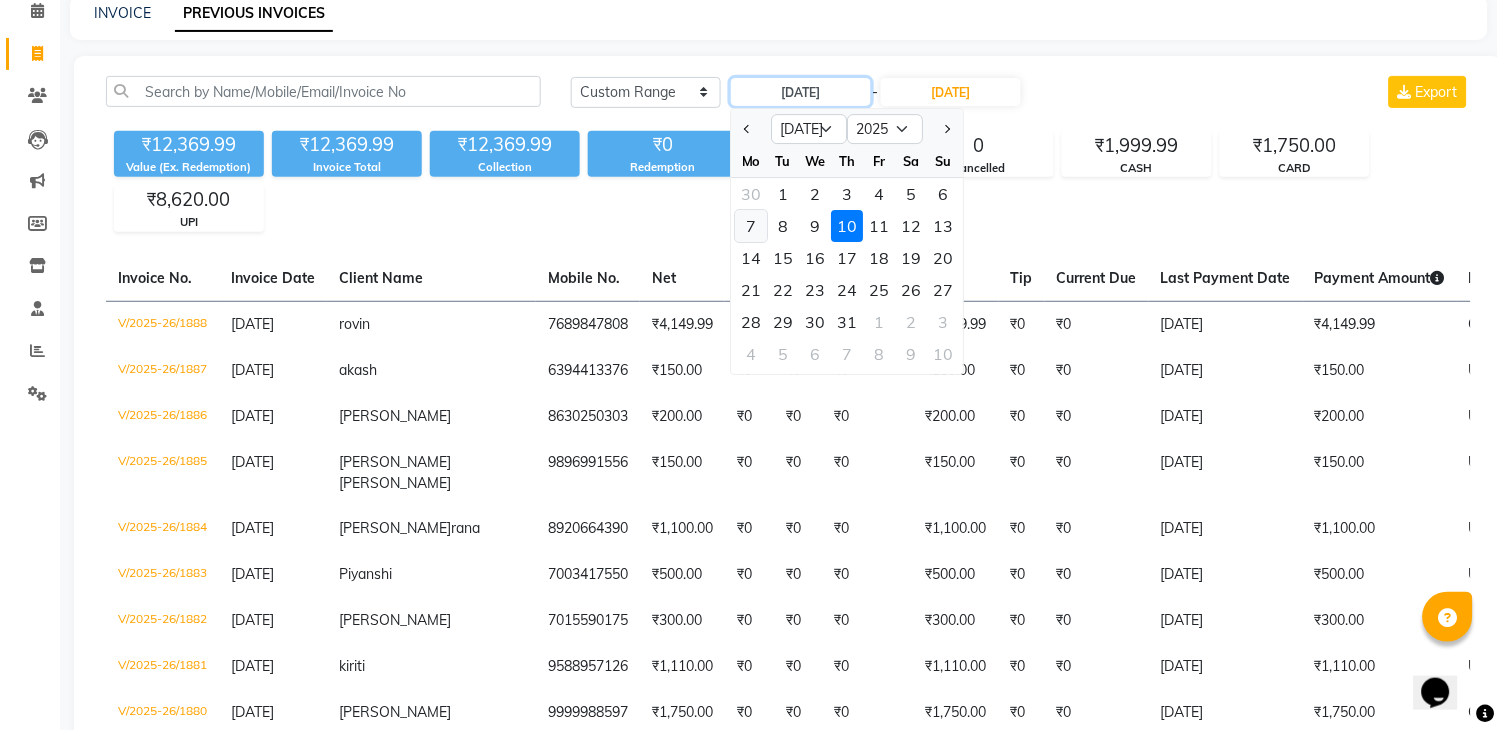 type on "07-07-2025" 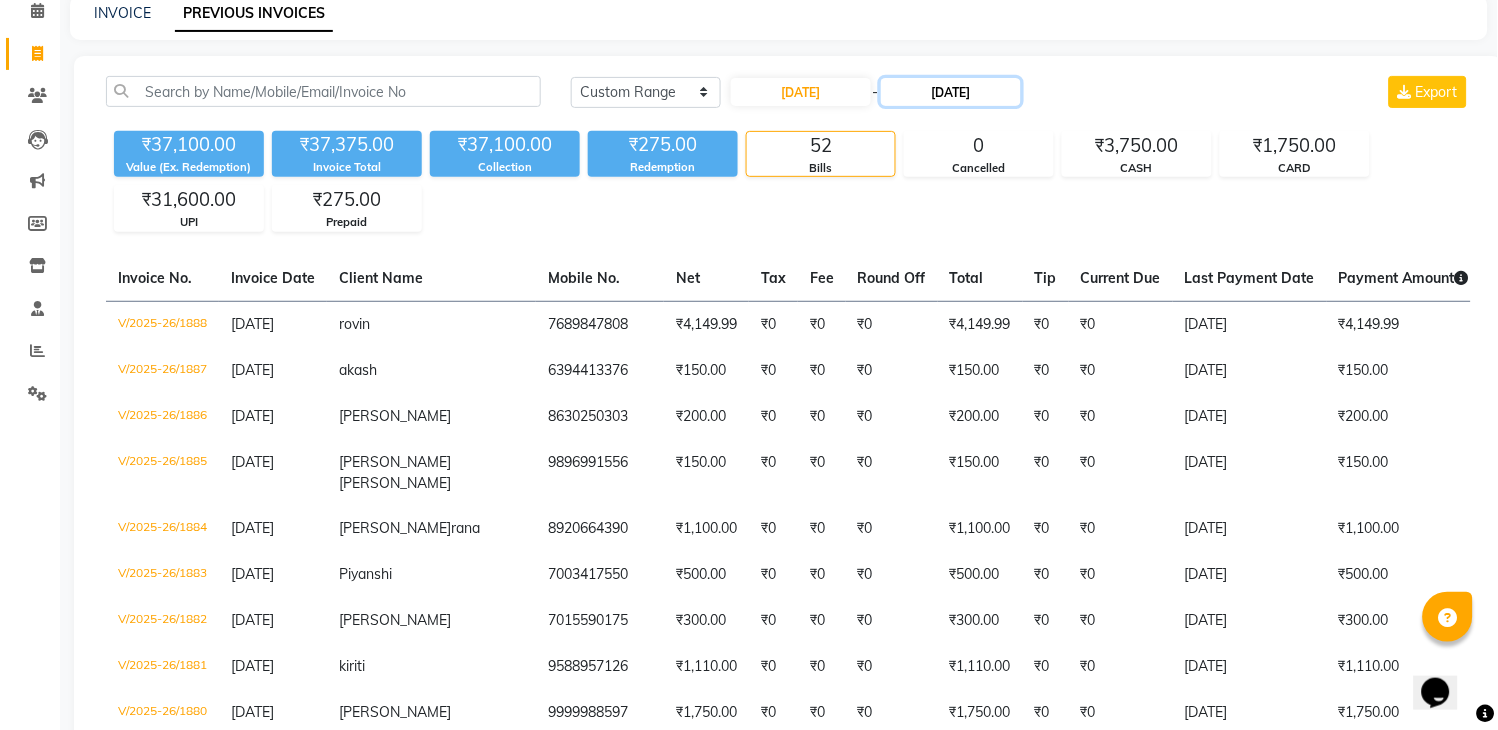 click on "10-07-2025" 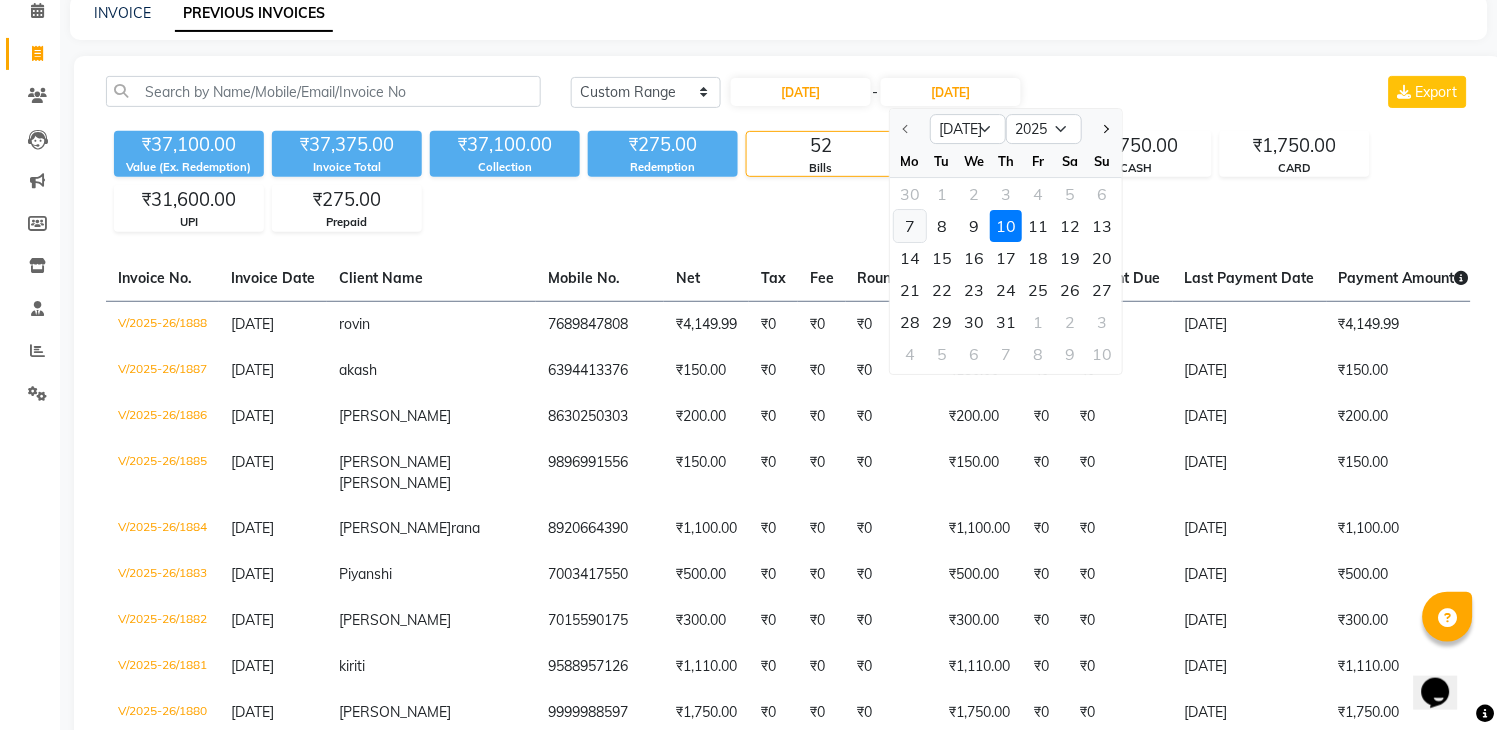 click on "7" 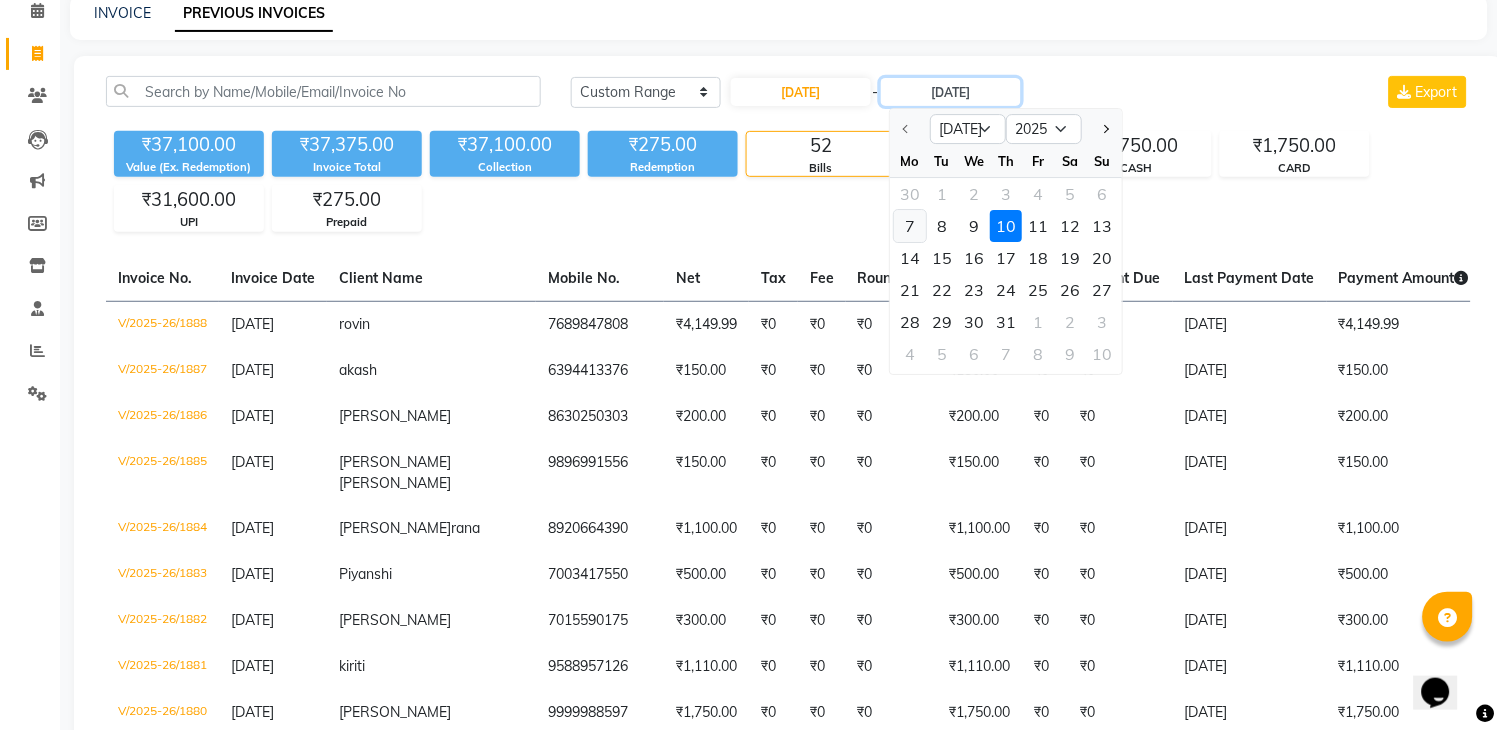 type on "07-07-2025" 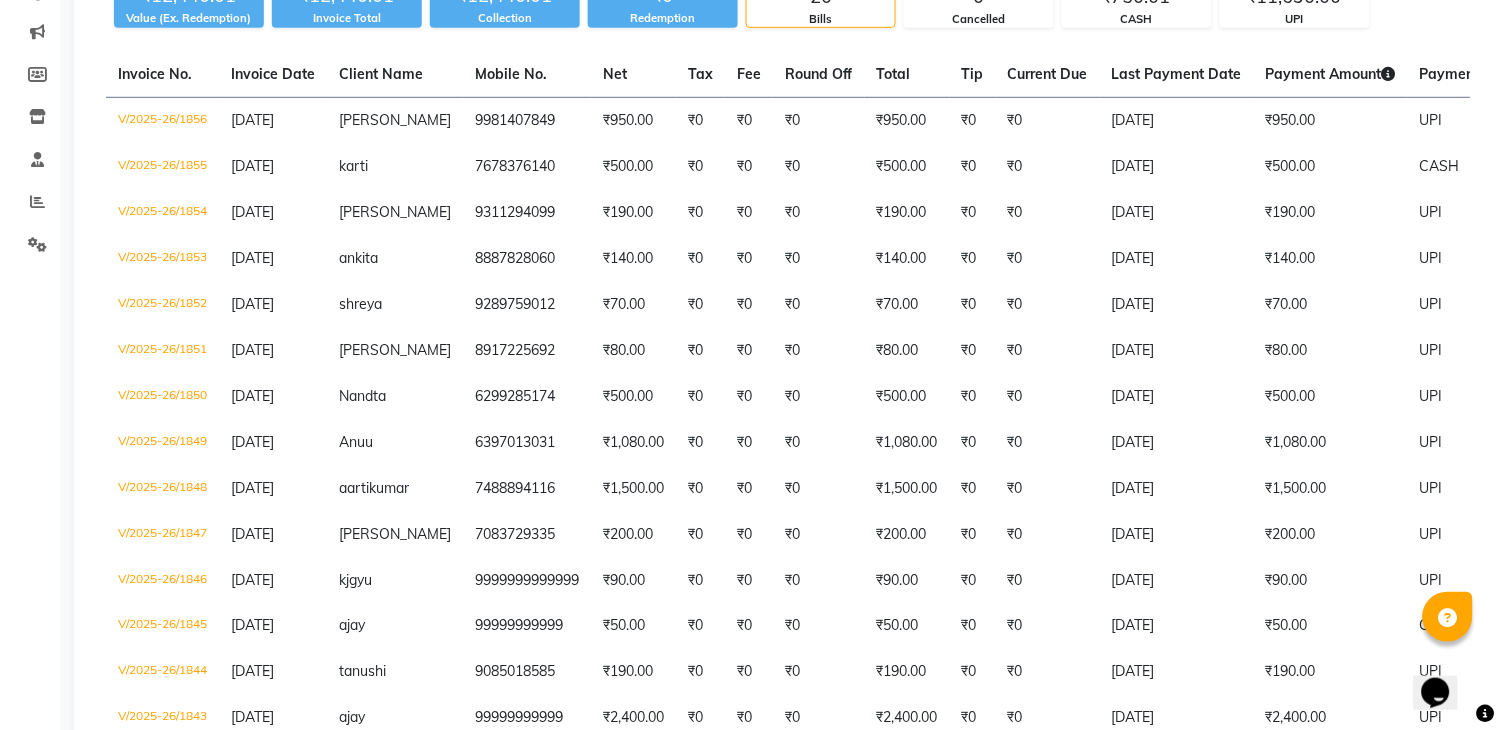 scroll, scrollTop: 247, scrollLeft: 0, axis: vertical 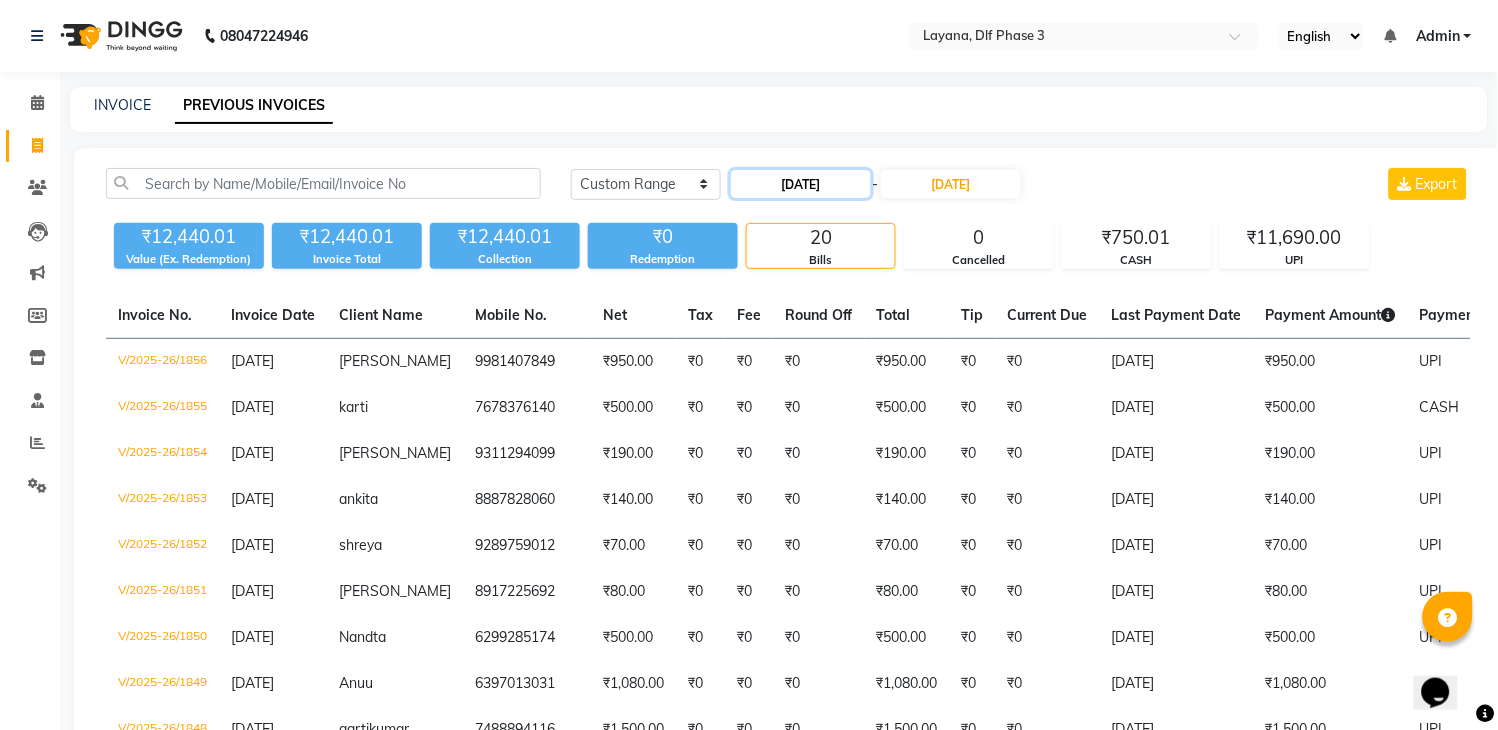 click on "07-07-2025" 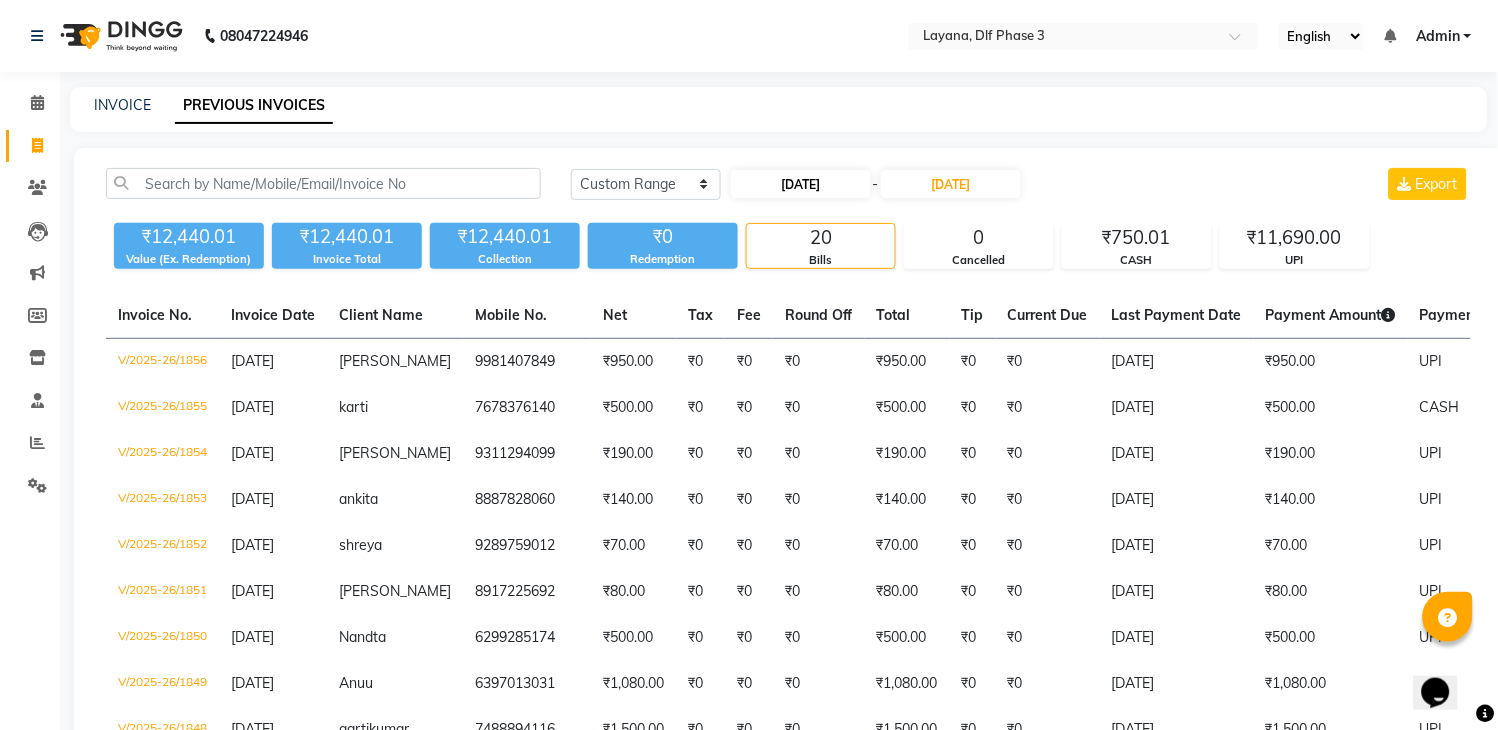 select on "7" 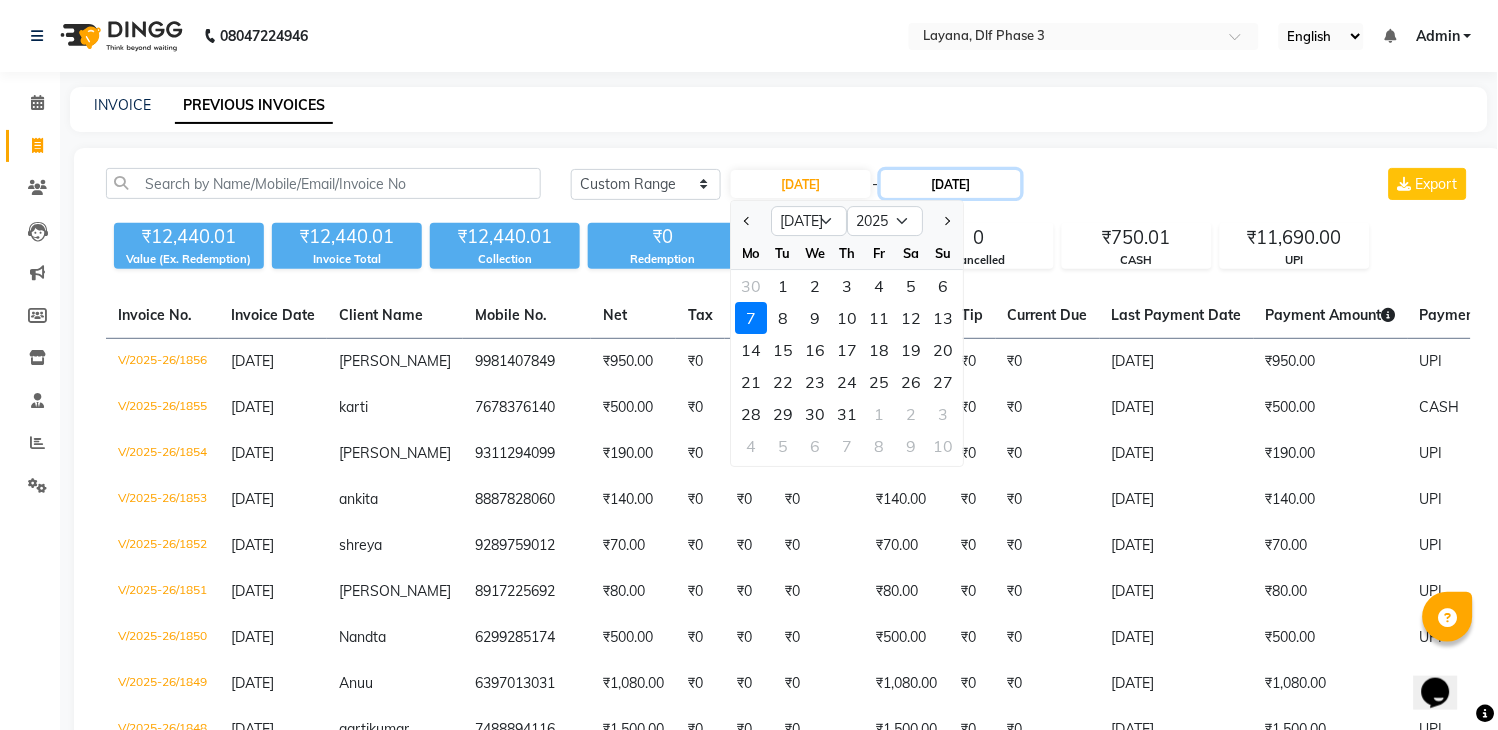 click on "07-07-2025" 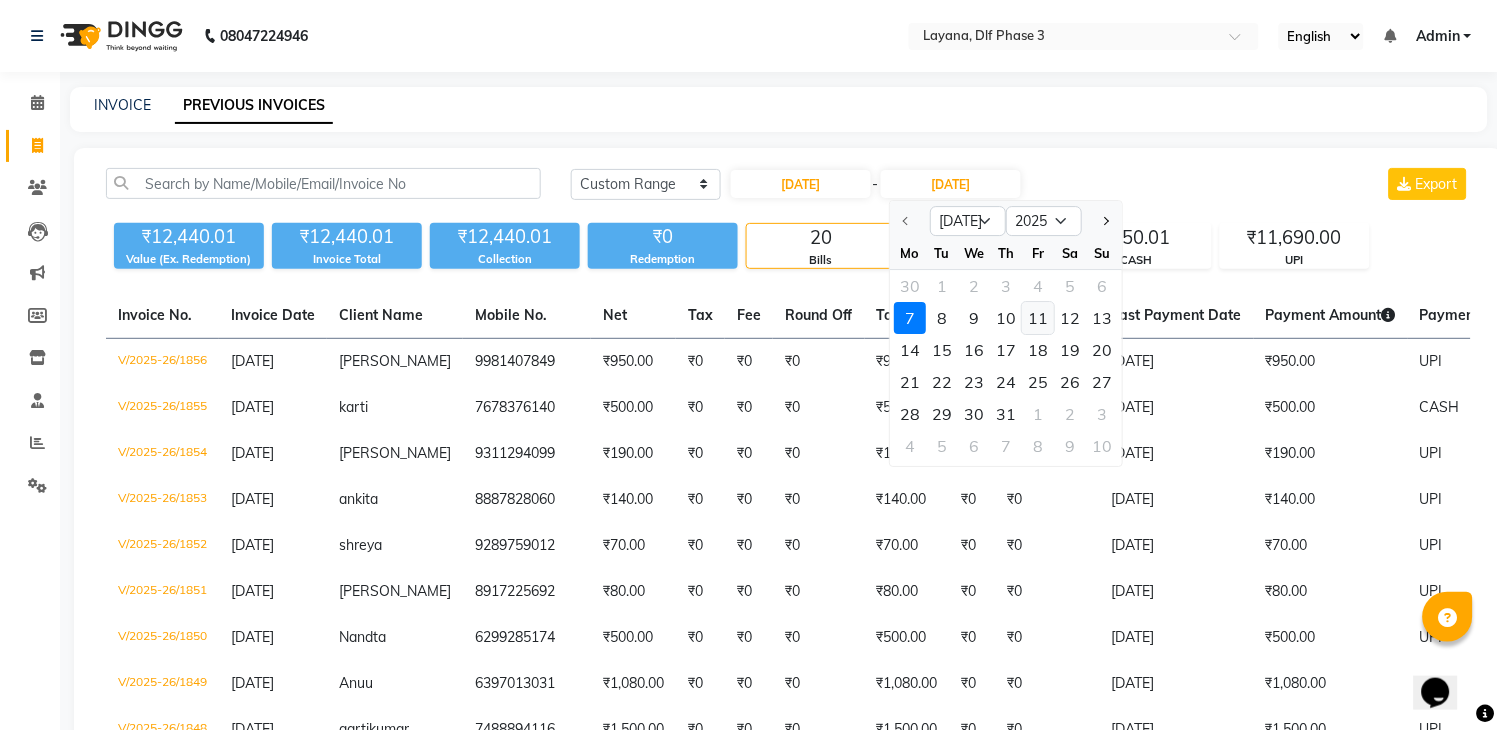click on "11" 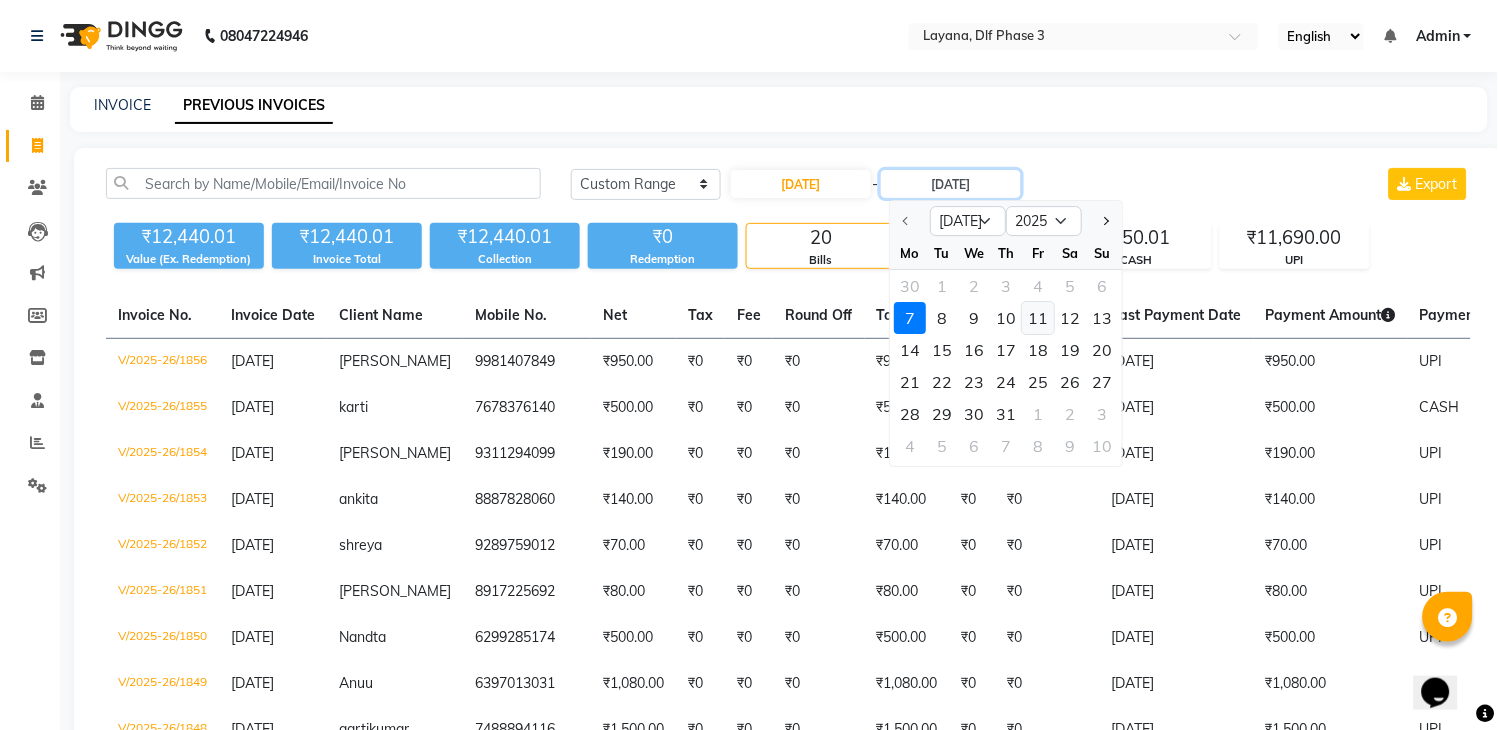 type on "[DATE]" 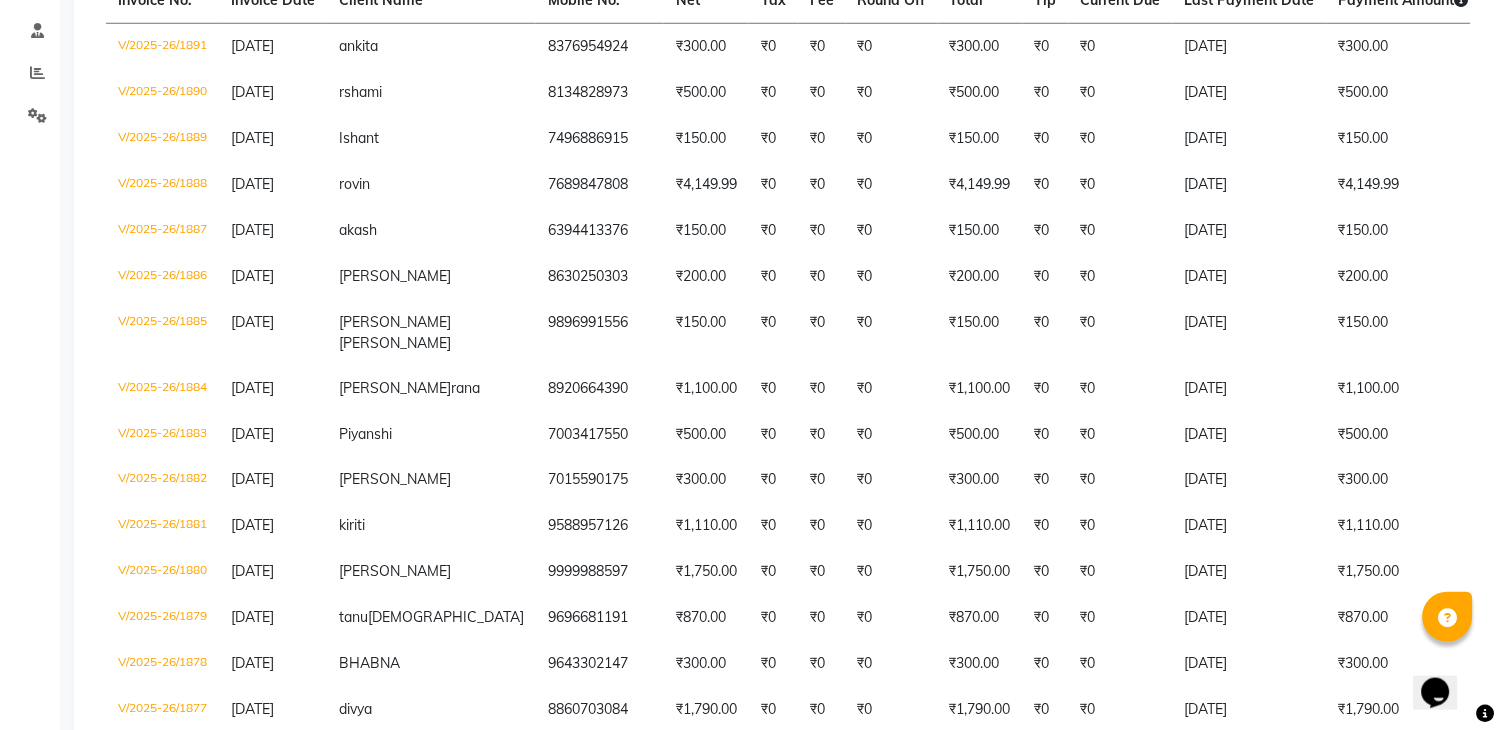 scroll, scrollTop: 400, scrollLeft: 0, axis: vertical 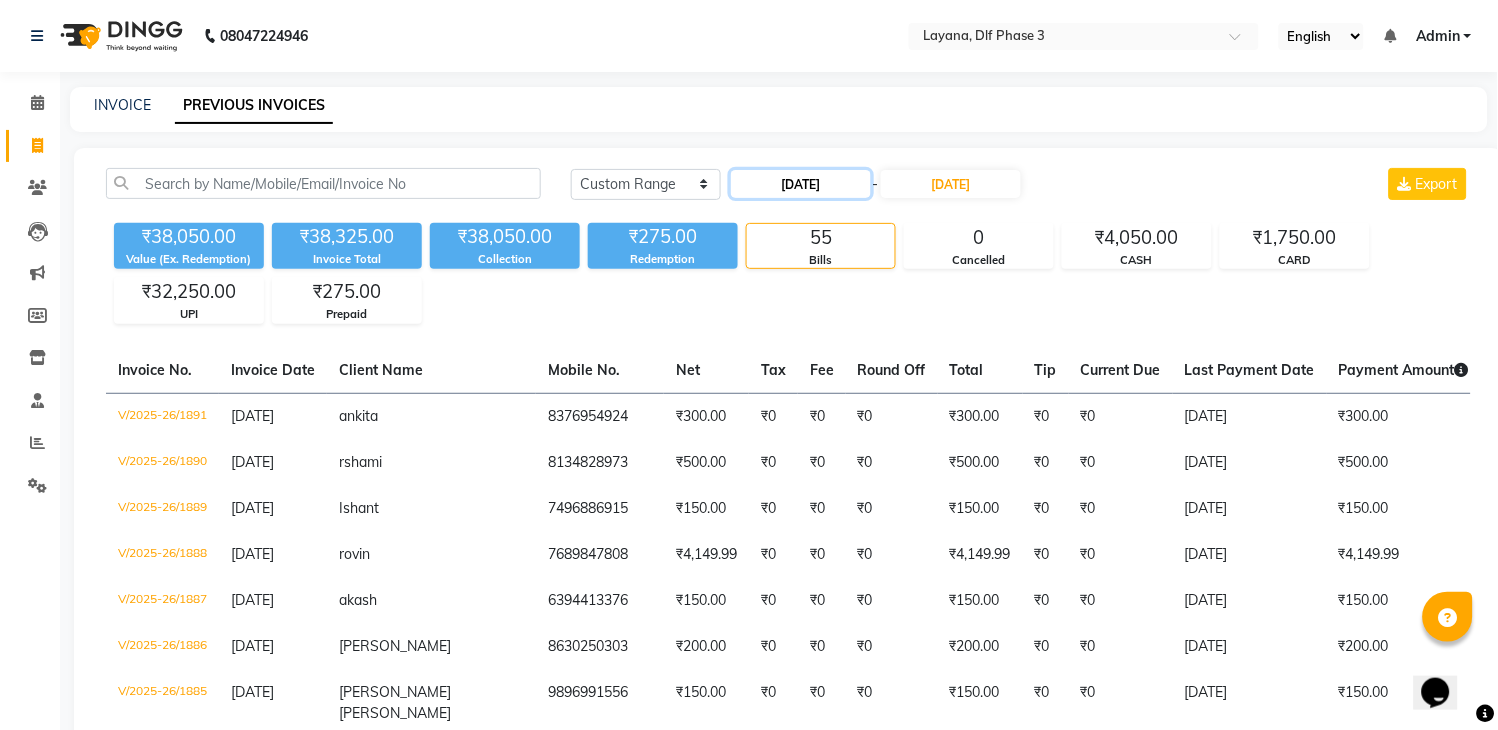 click on "07-07-2025" 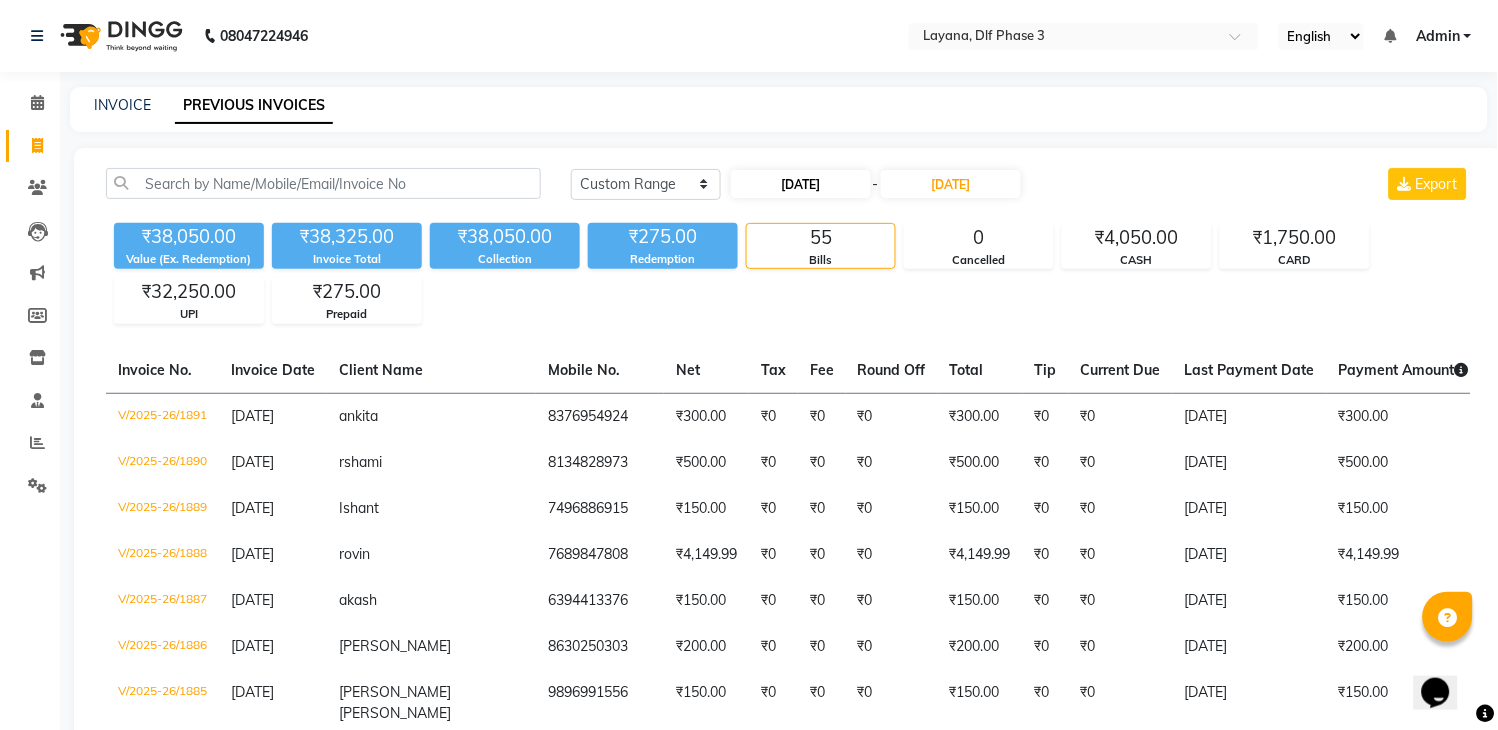 select on "7" 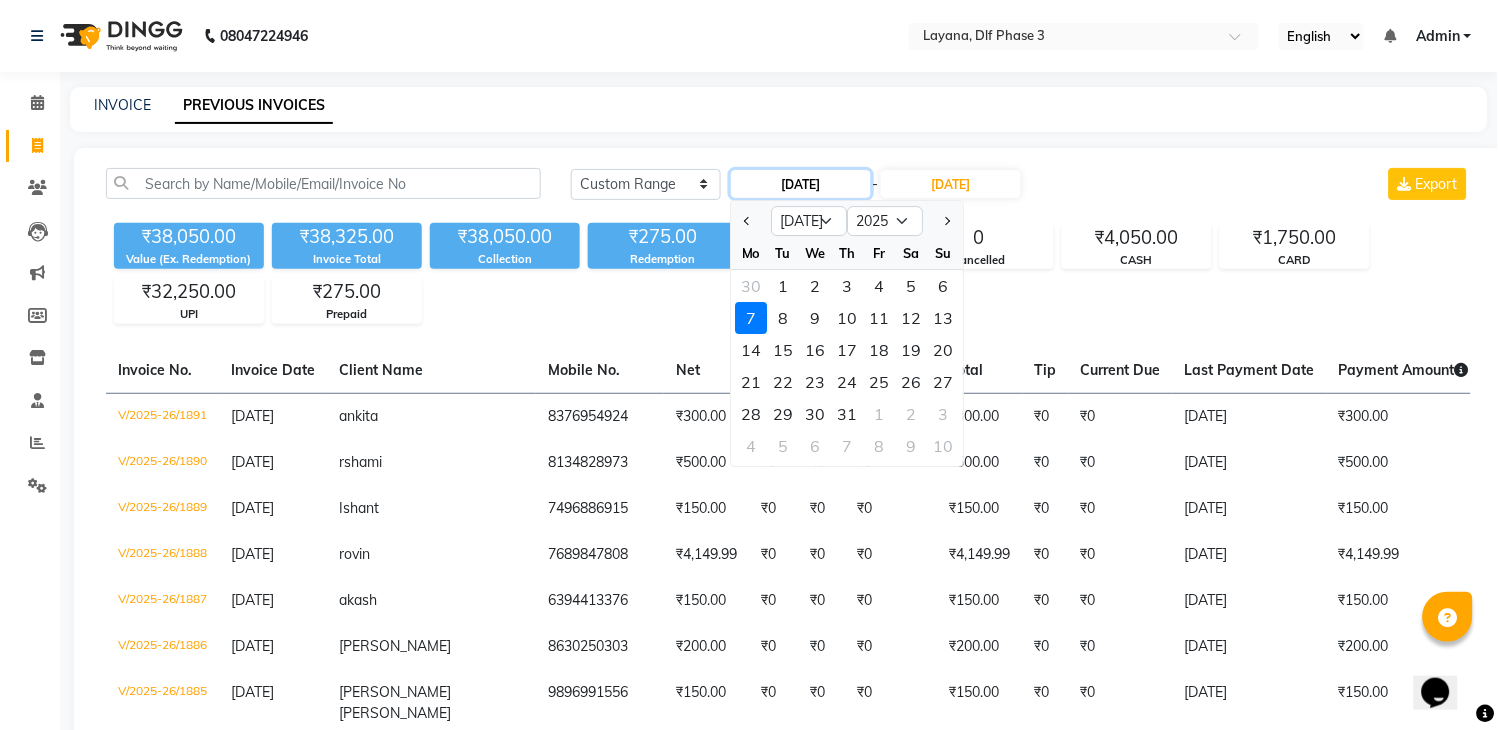 click on "07-07-2025" 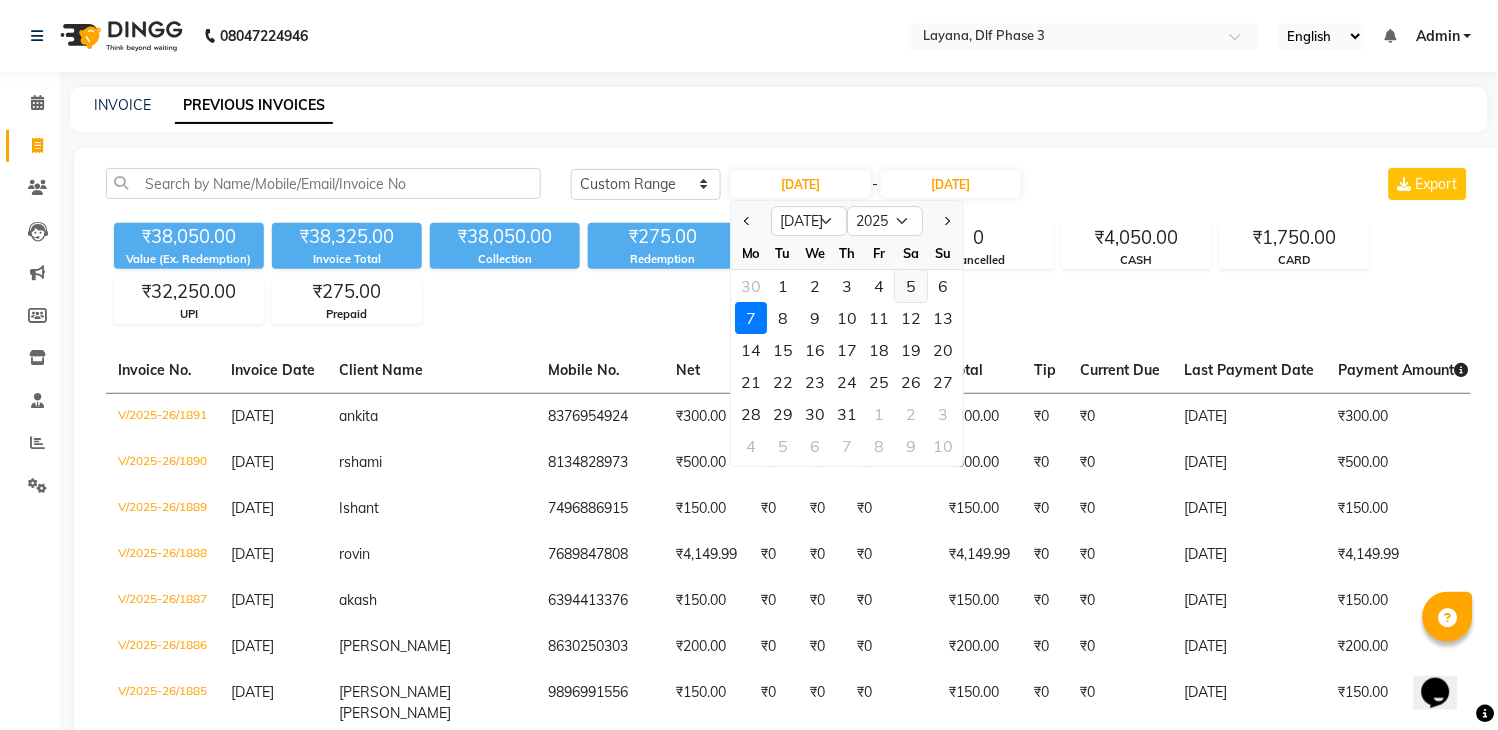 click on "5" 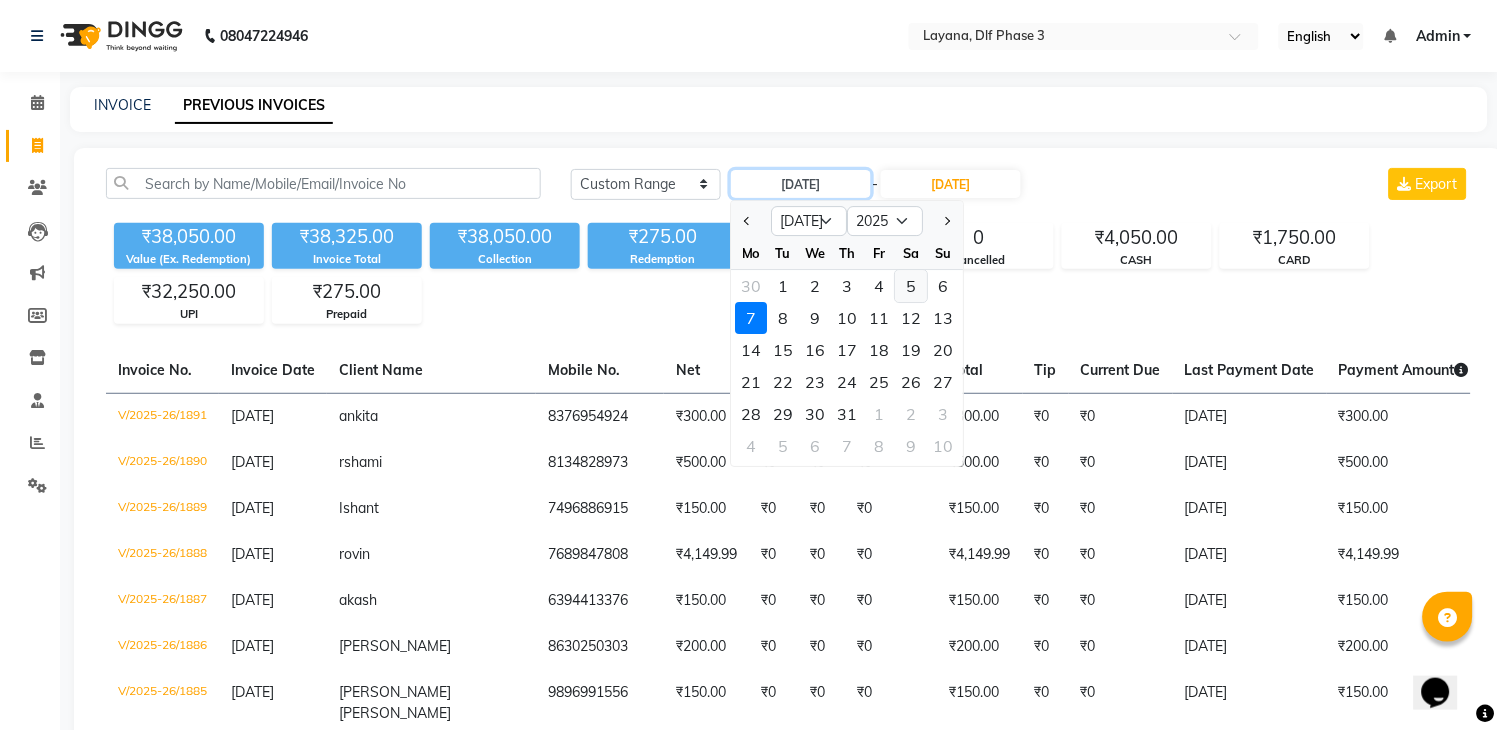 type on "05-07-2025" 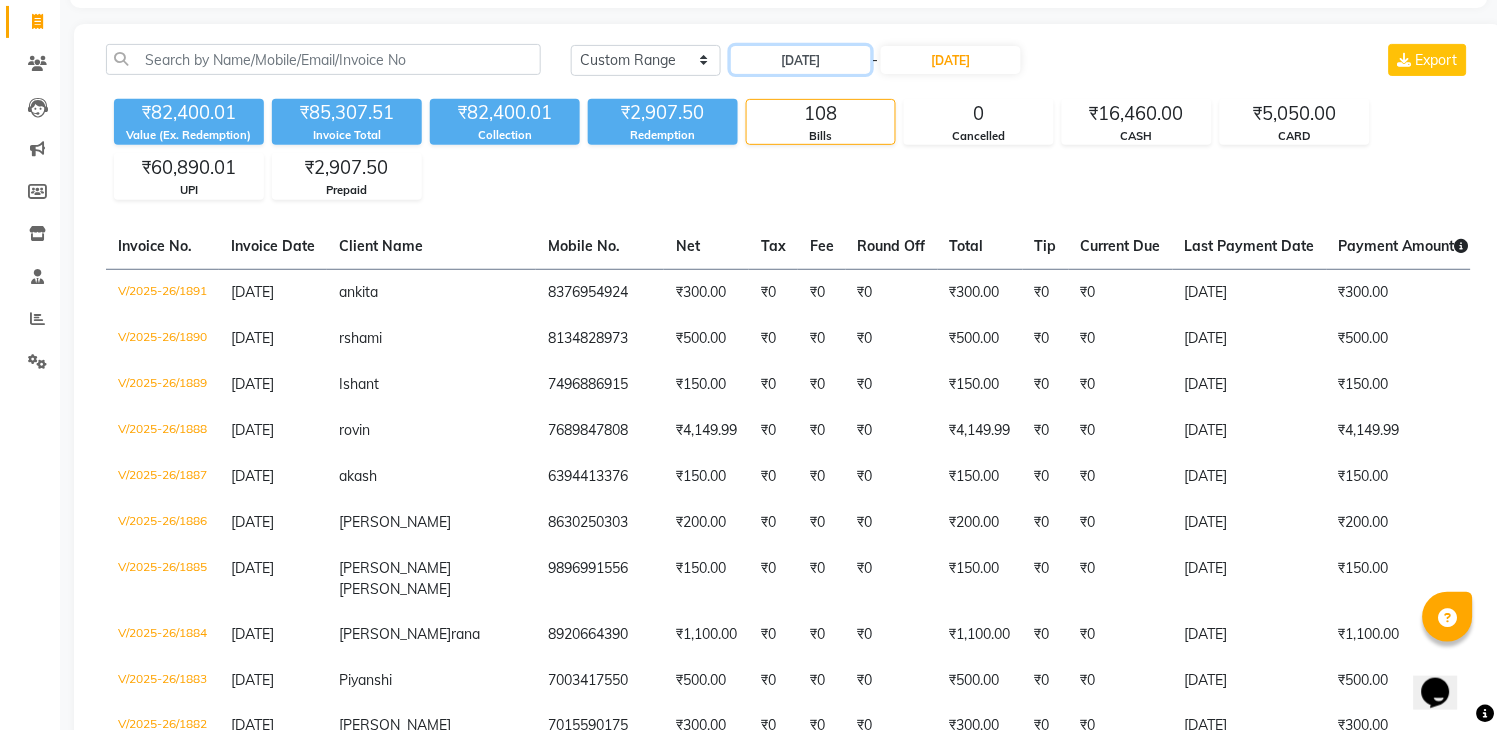 scroll, scrollTop: 157, scrollLeft: 0, axis: vertical 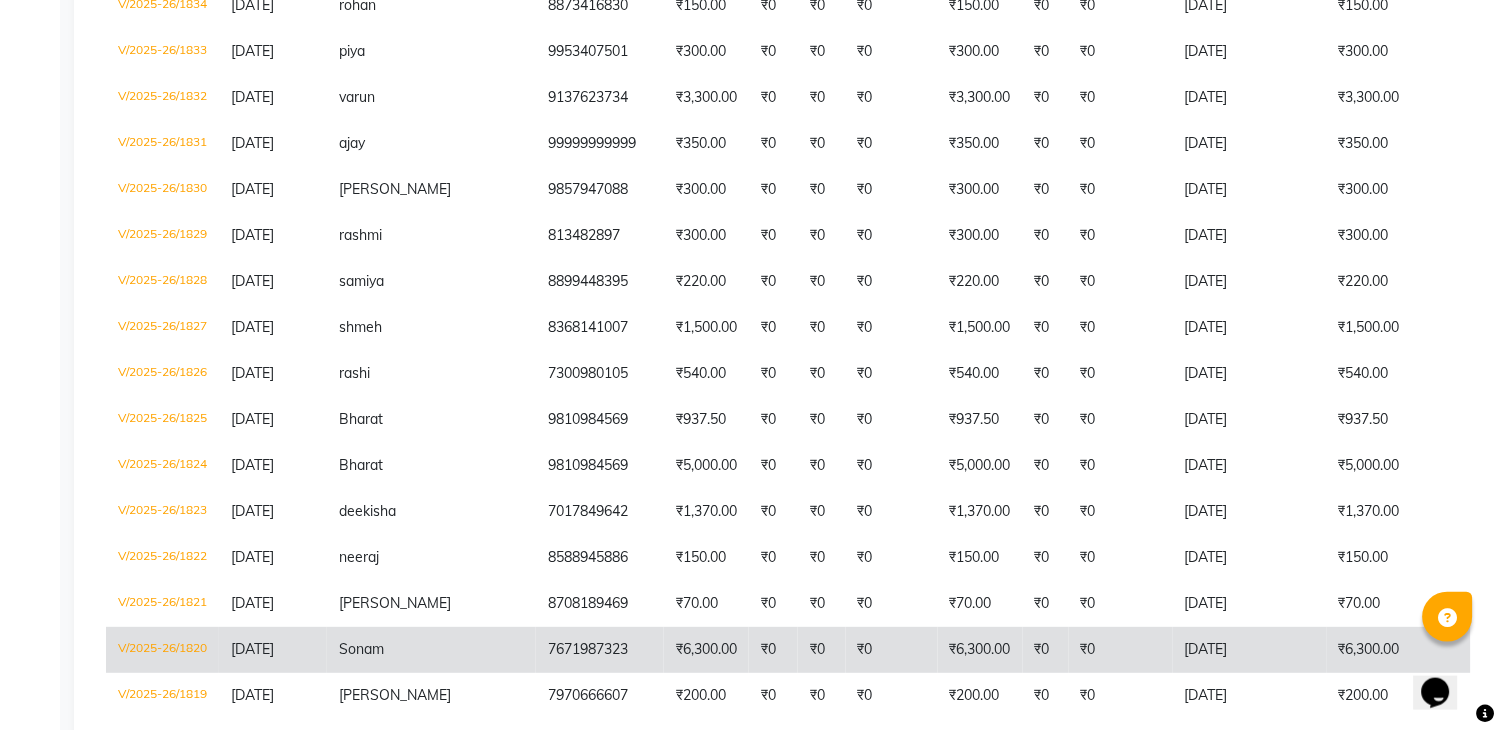 click on "₹6,300.00" 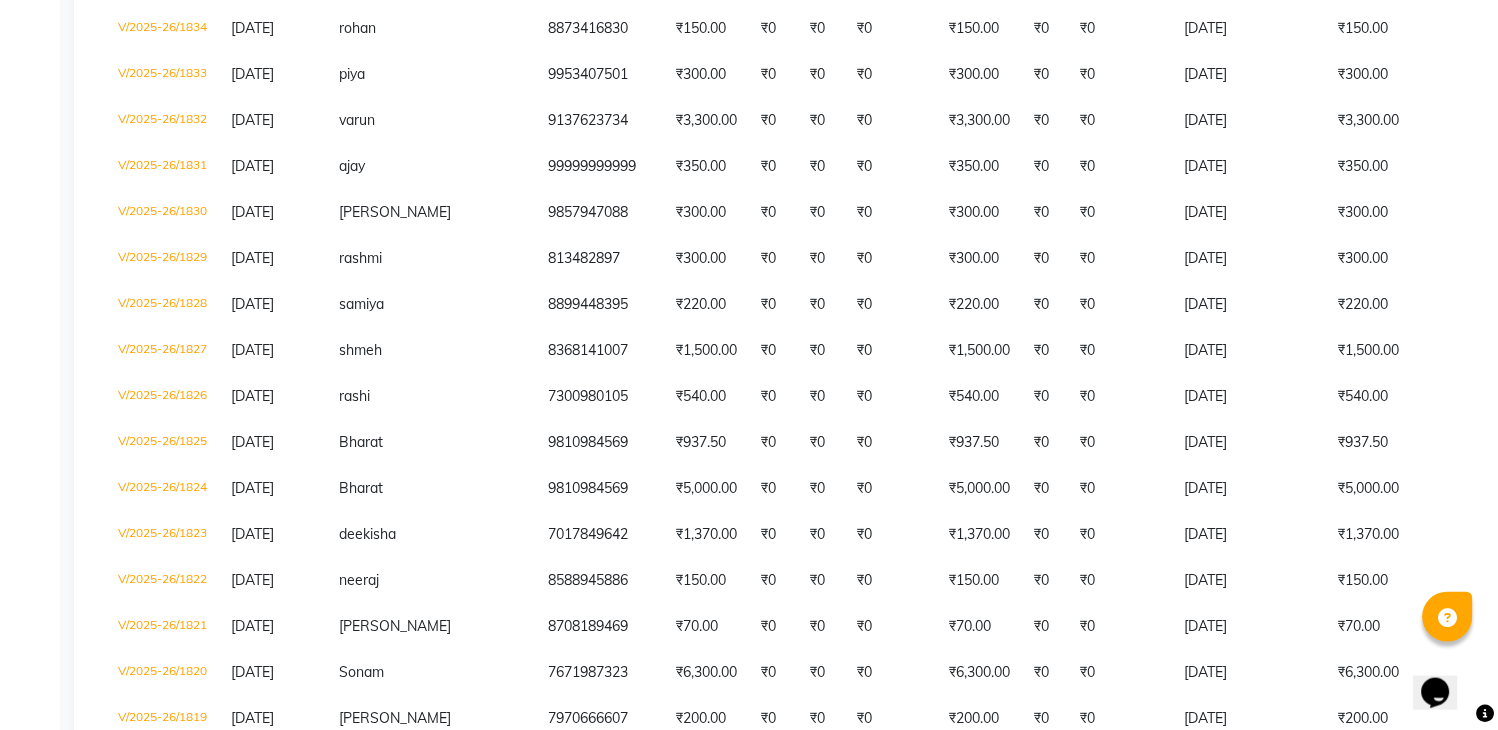 scroll, scrollTop: 3008, scrollLeft: 0, axis: vertical 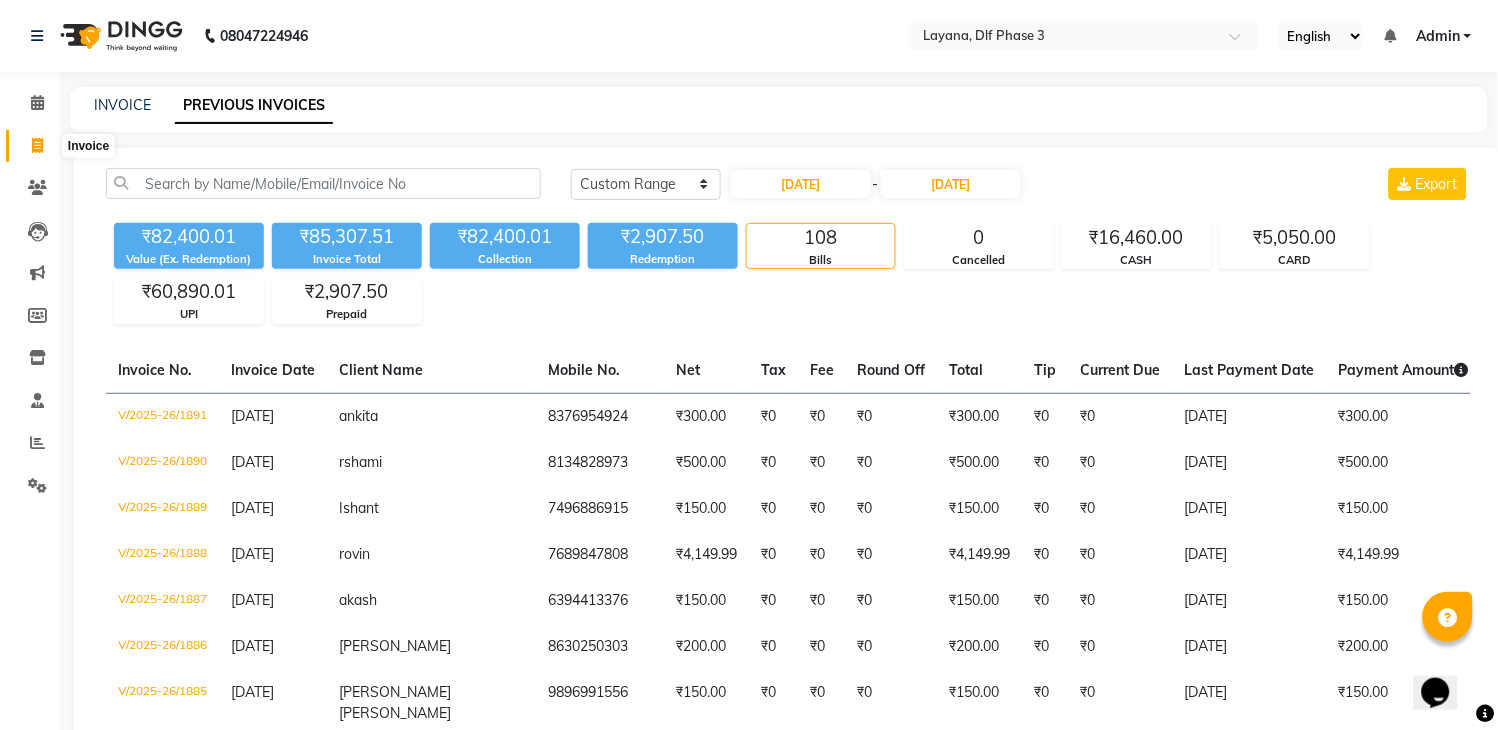 click 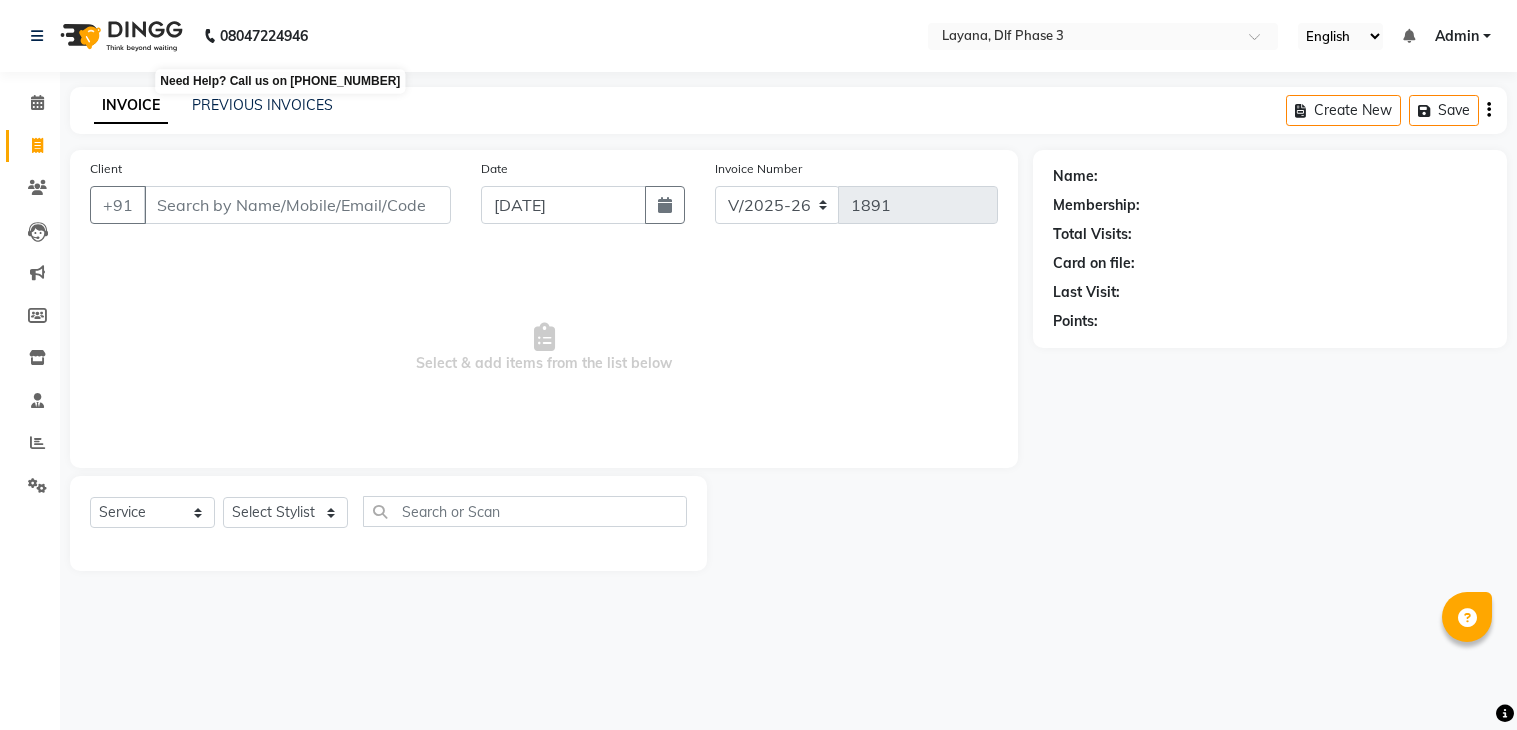 select on "6973" 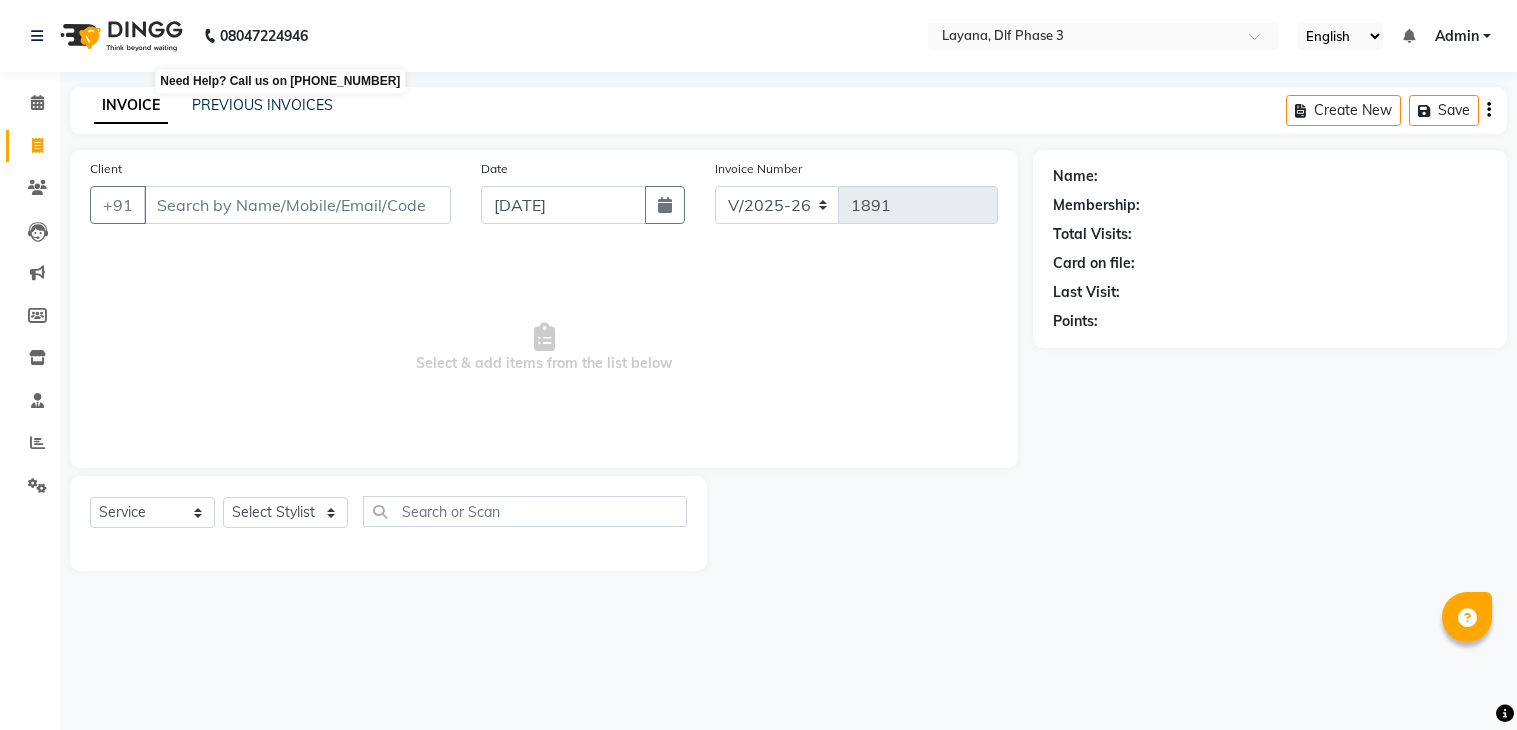 scroll, scrollTop: 0, scrollLeft: 0, axis: both 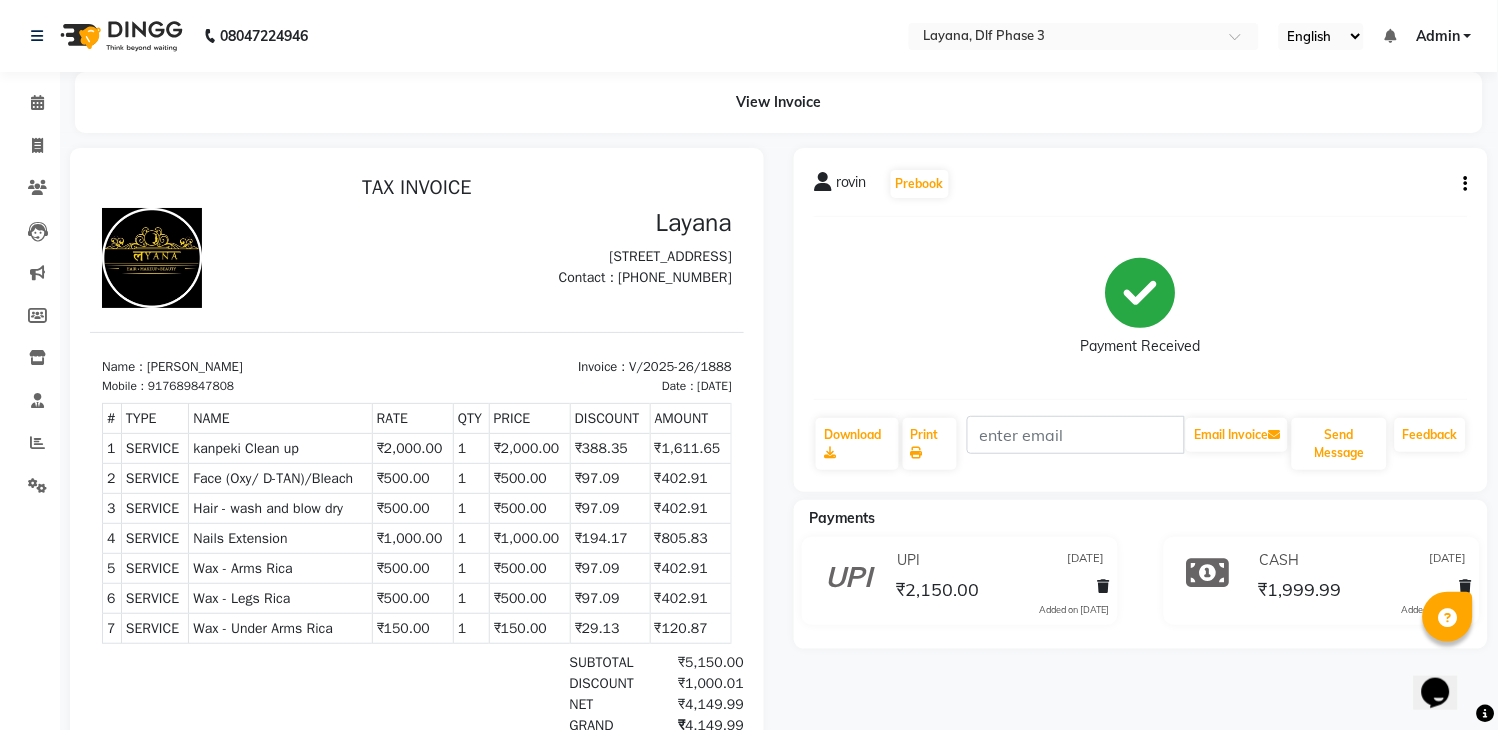 click on "rovin   Prebook" 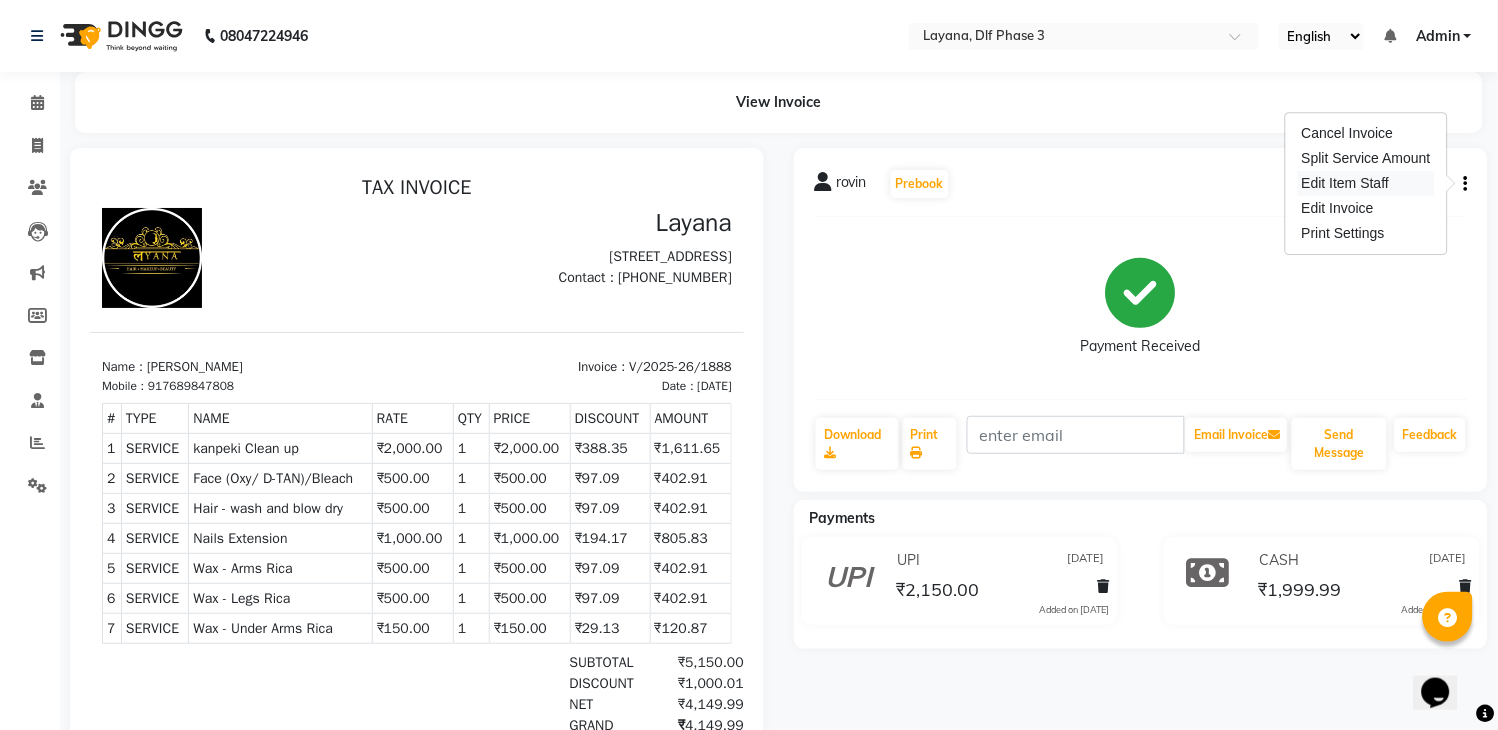 click on "Edit Item Staff" at bounding box center (1366, 183) 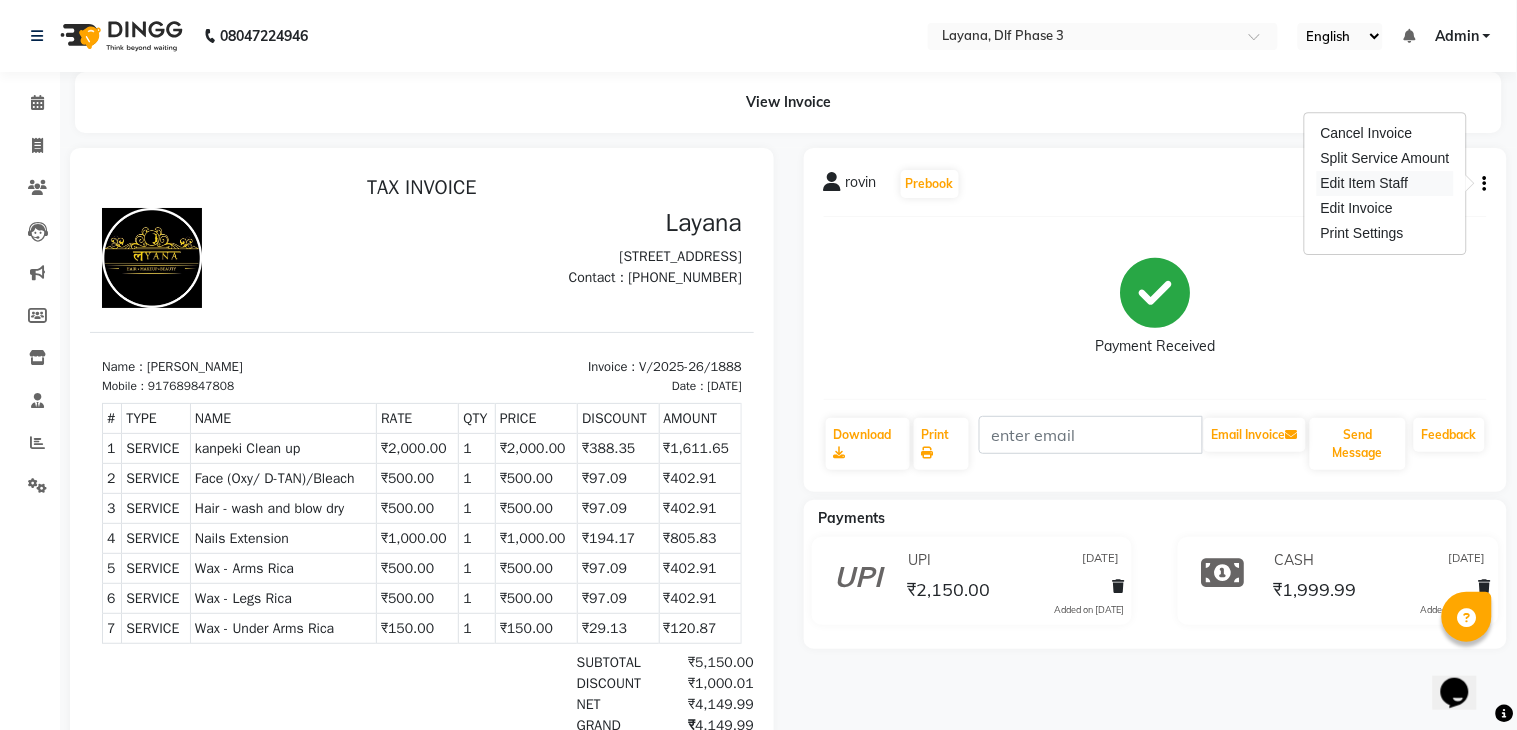 select on "70193" 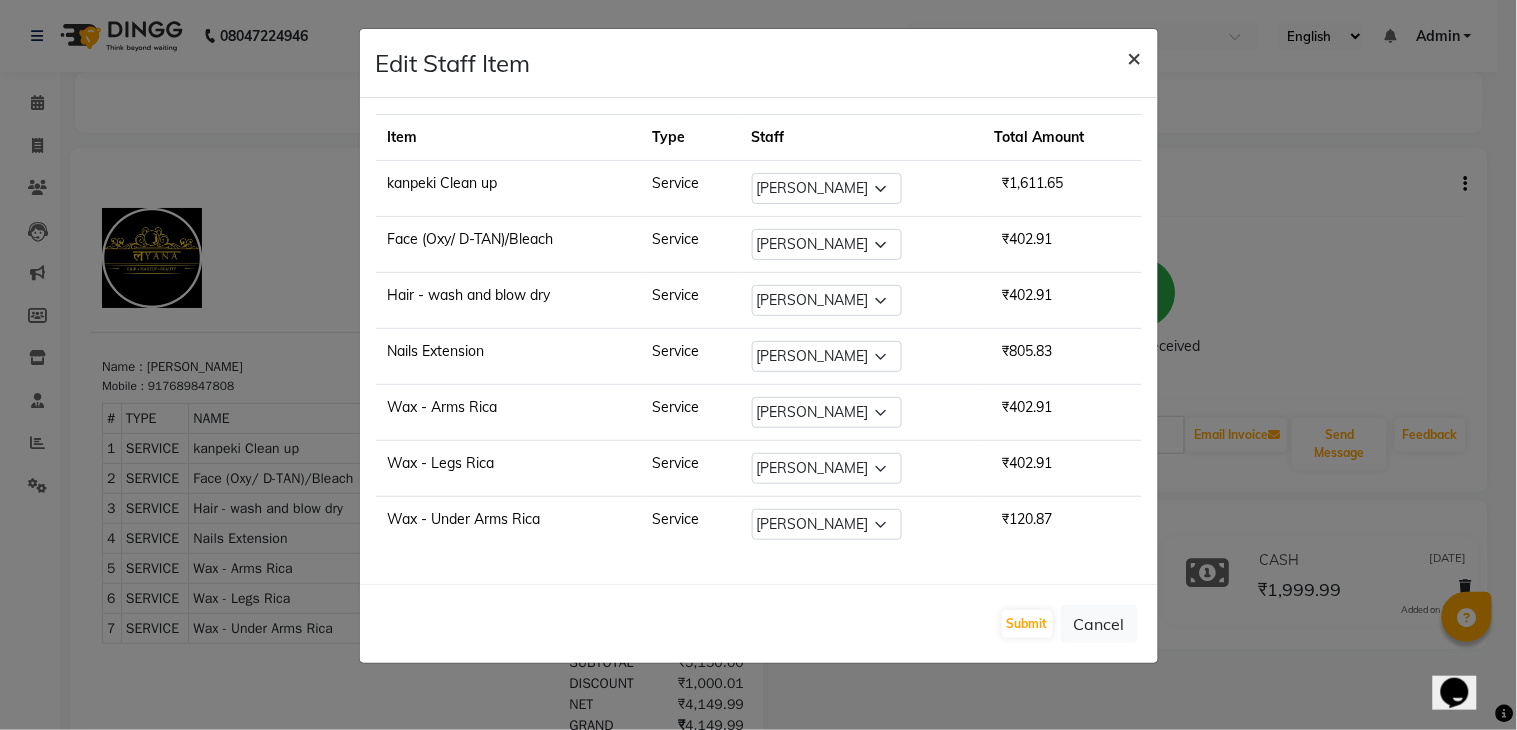 click on "×" 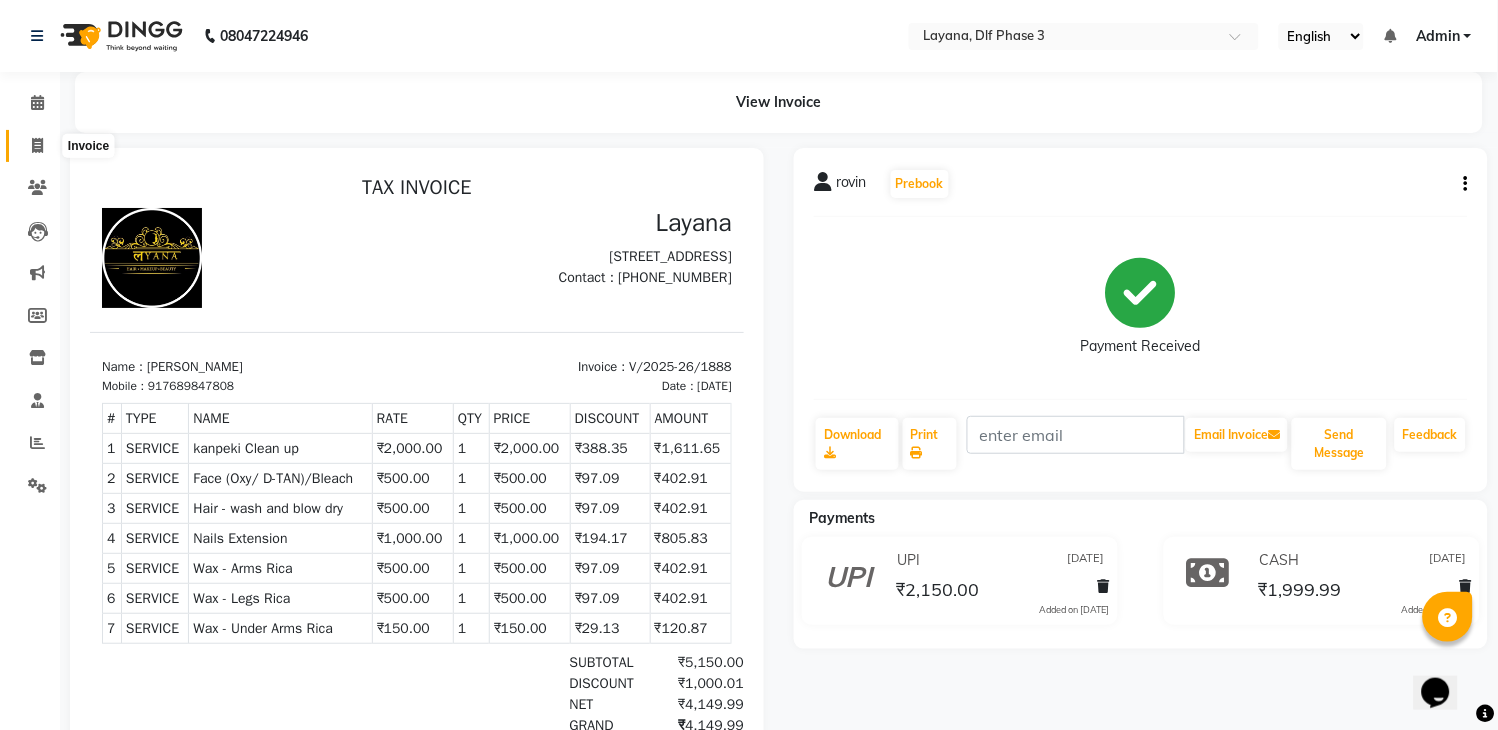 click 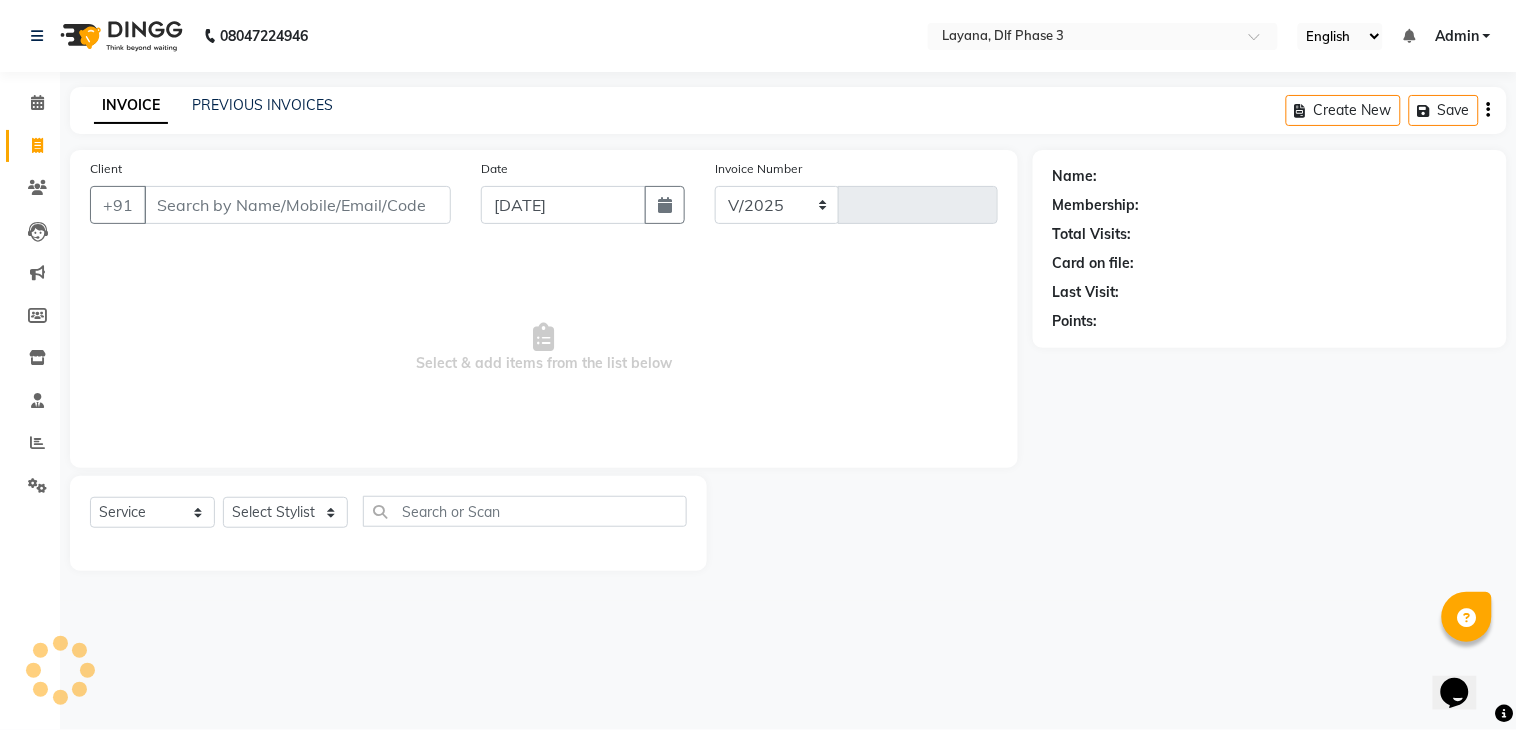select on "6973" 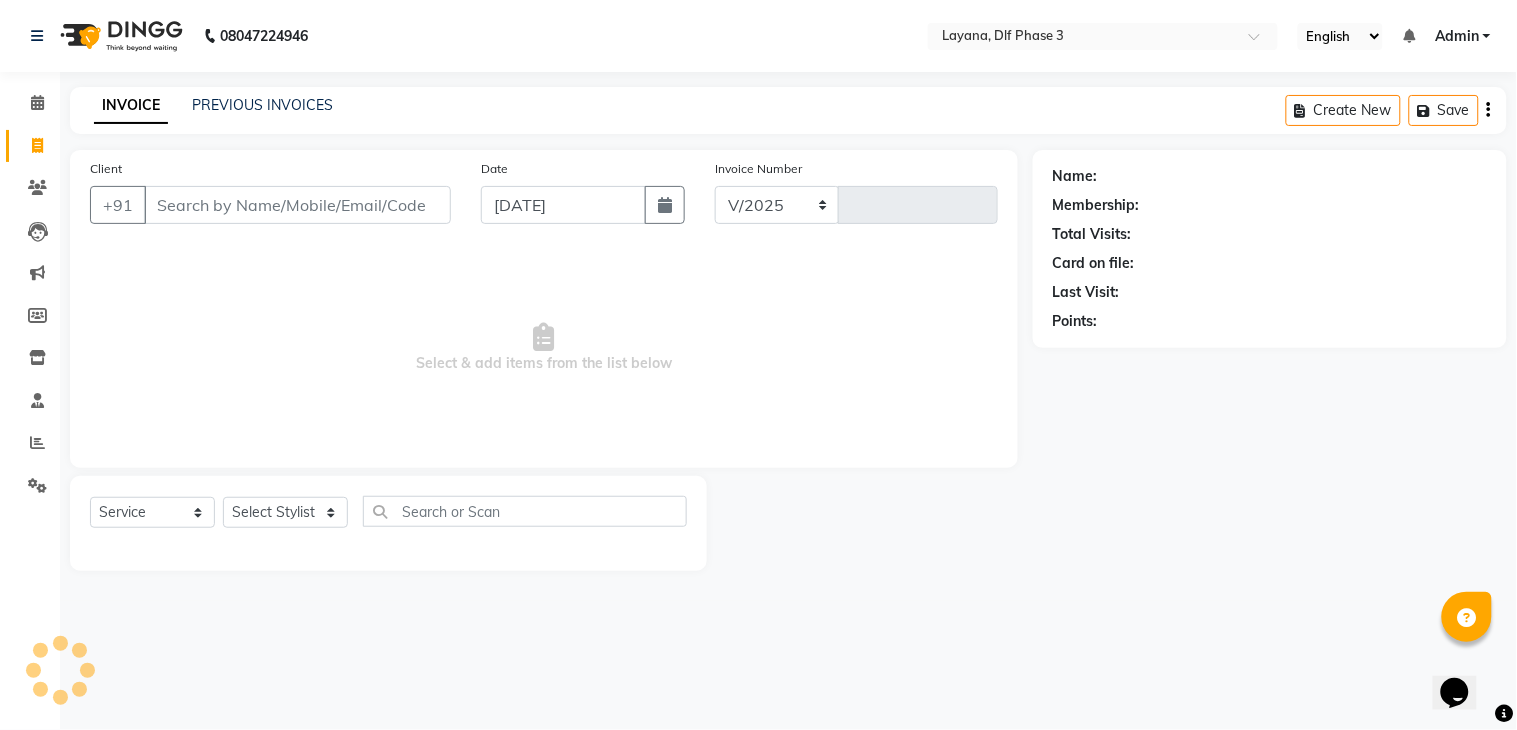 type on "1892" 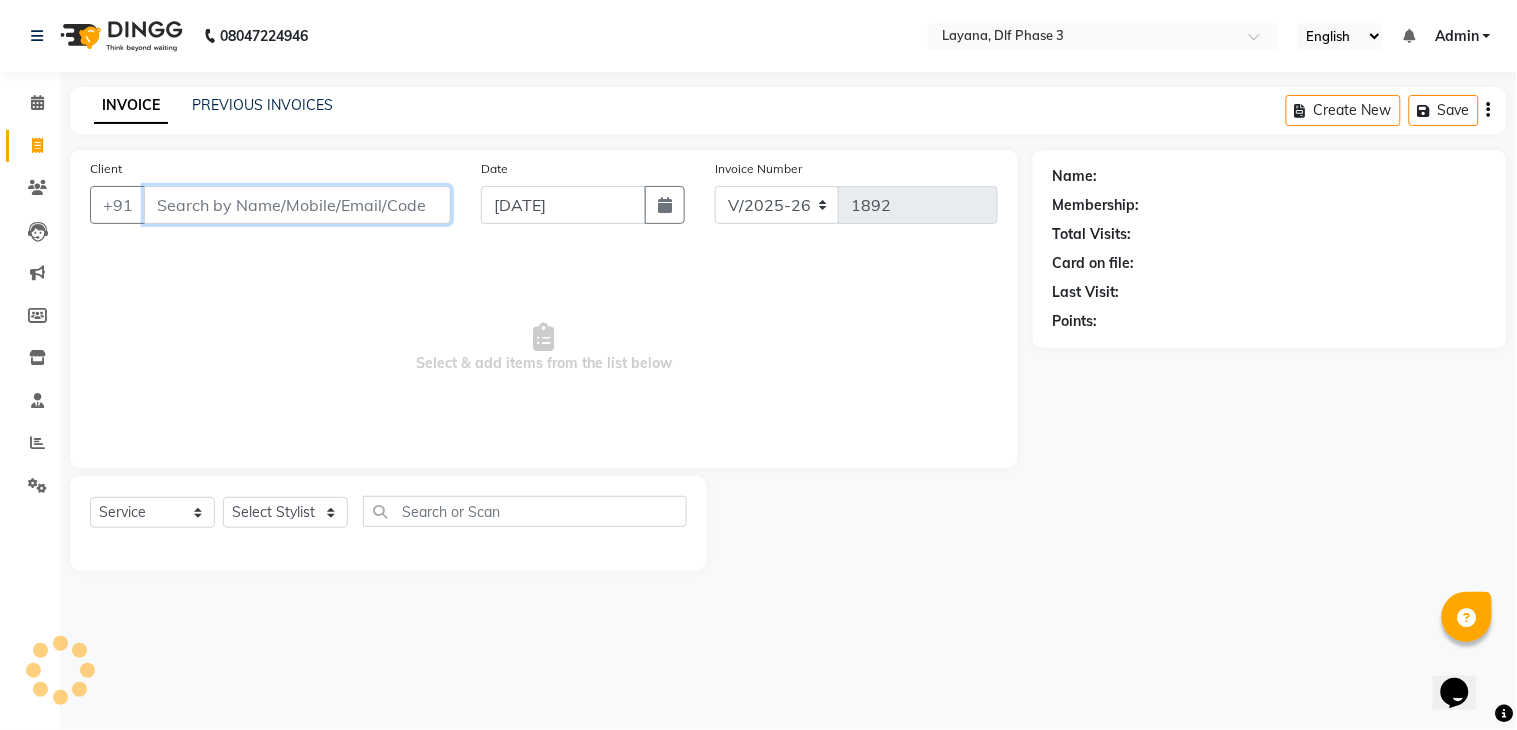 click on "Client" at bounding box center [297, 205] 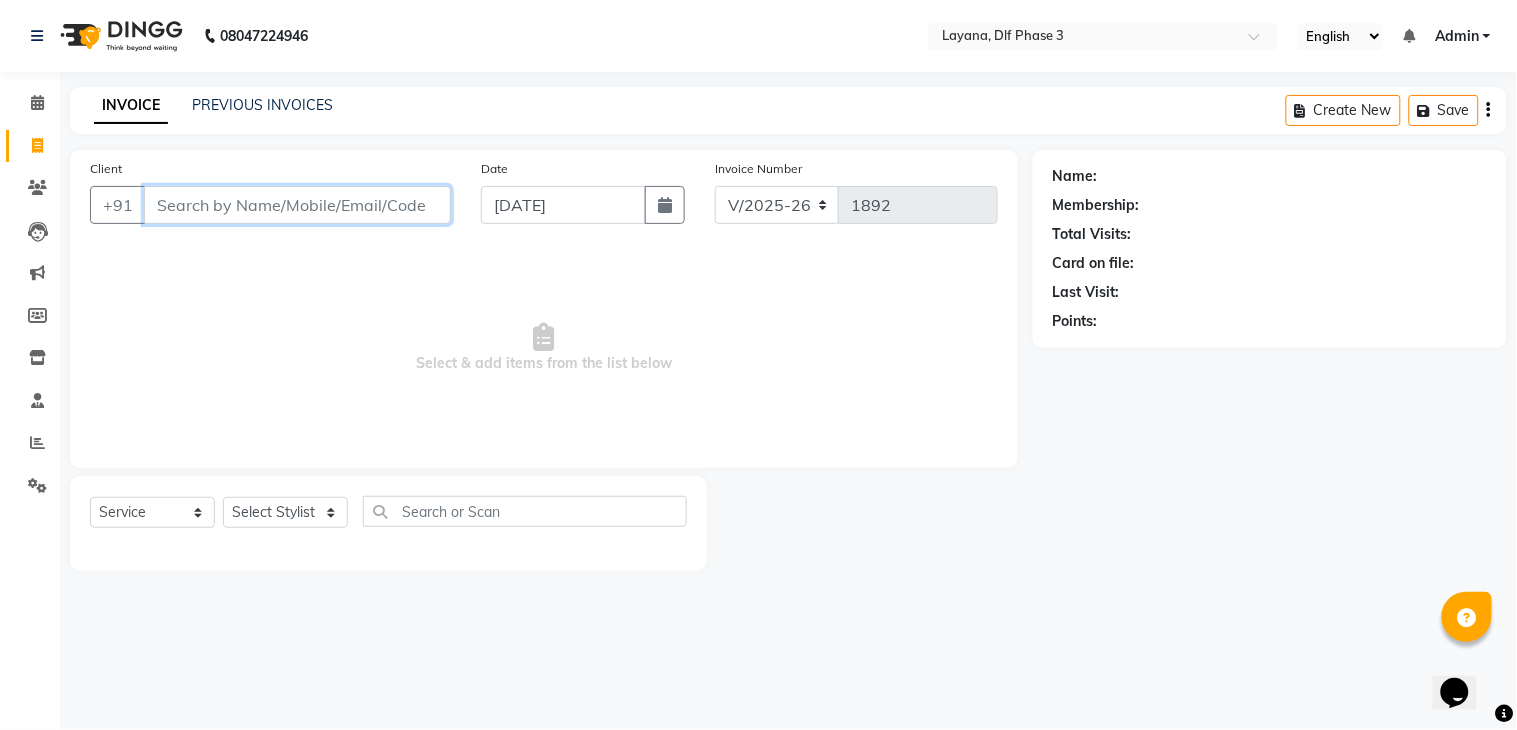 click on "Client" at bounding box center (297, 205) 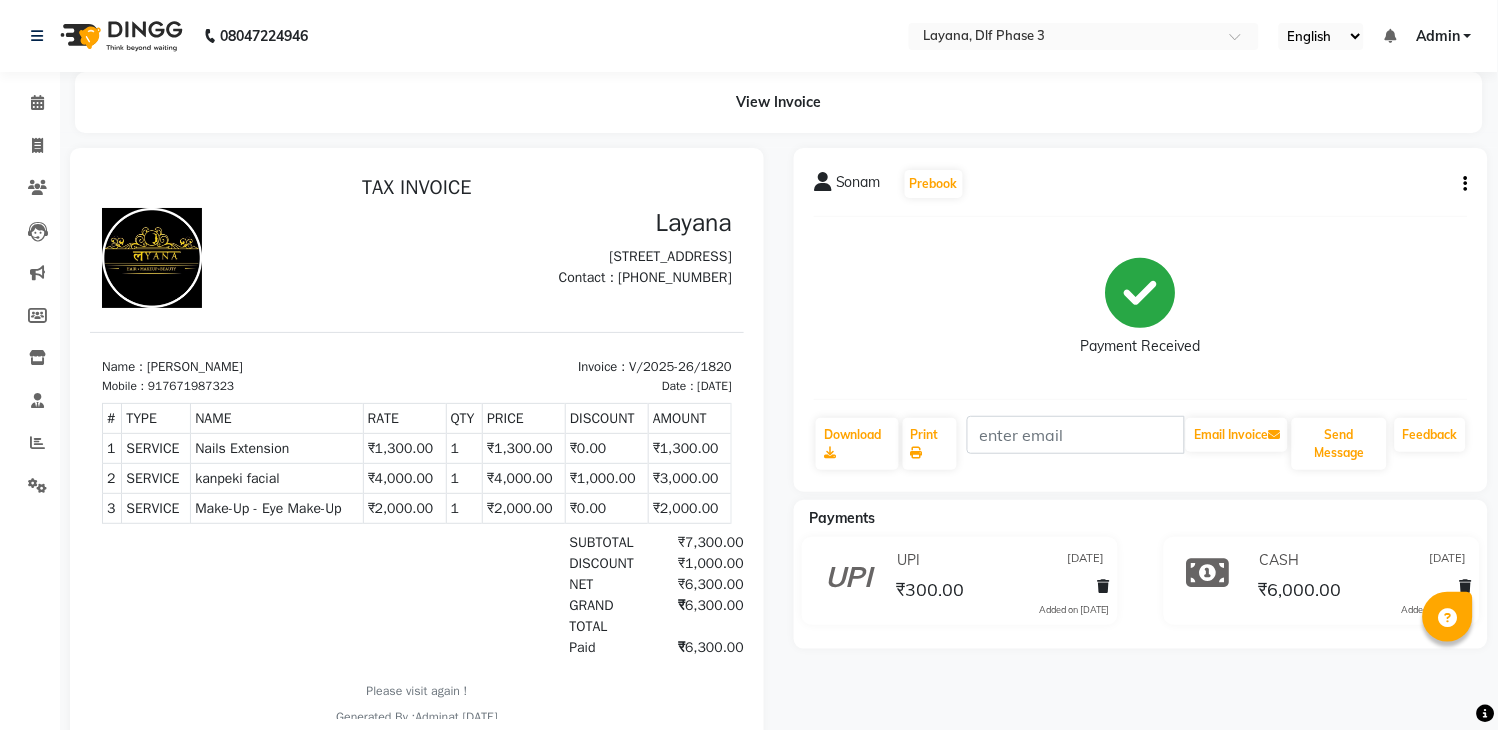 scroll, scrollTop: 0, scrollLeft: 0, axis: both 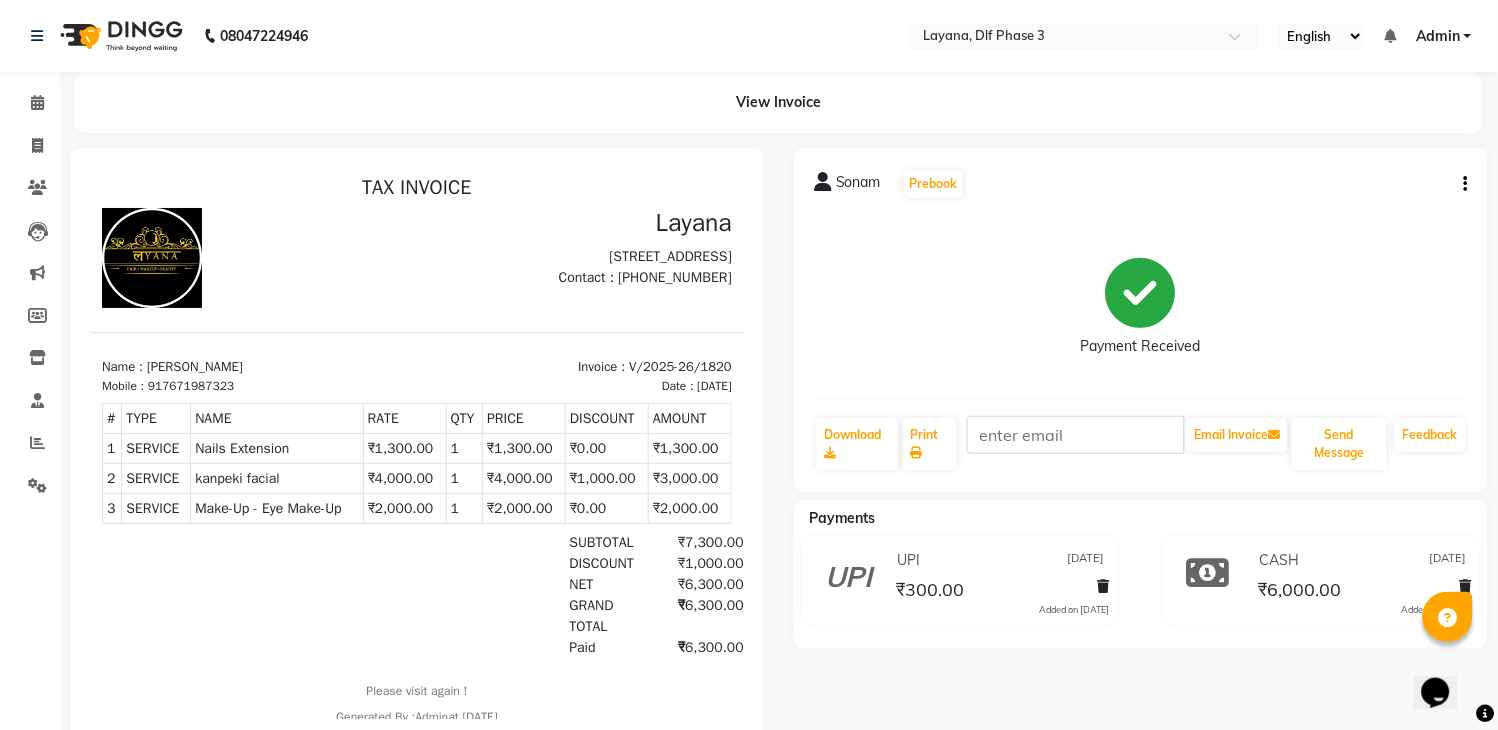 click 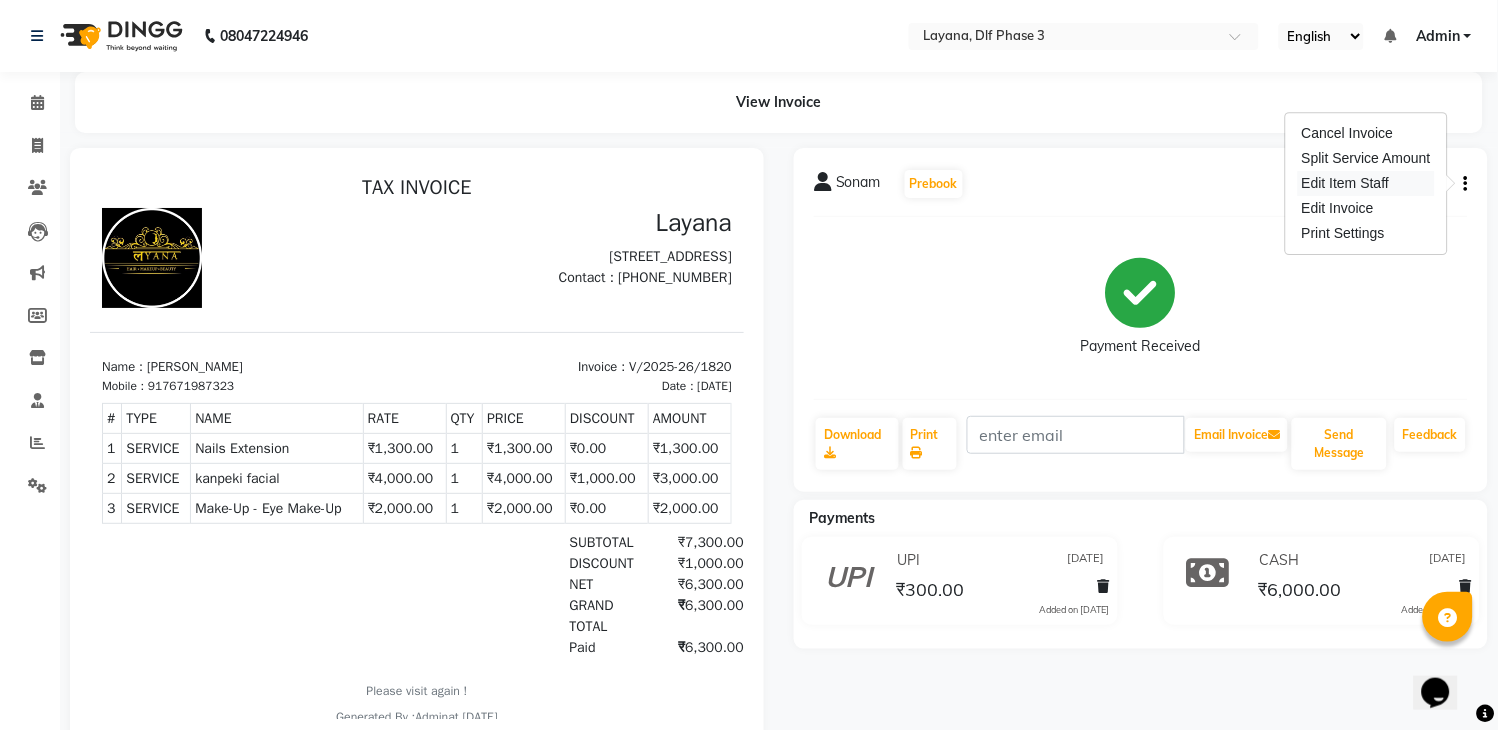 click on "Edit Item Staff" at bounding box center (1366, 183) 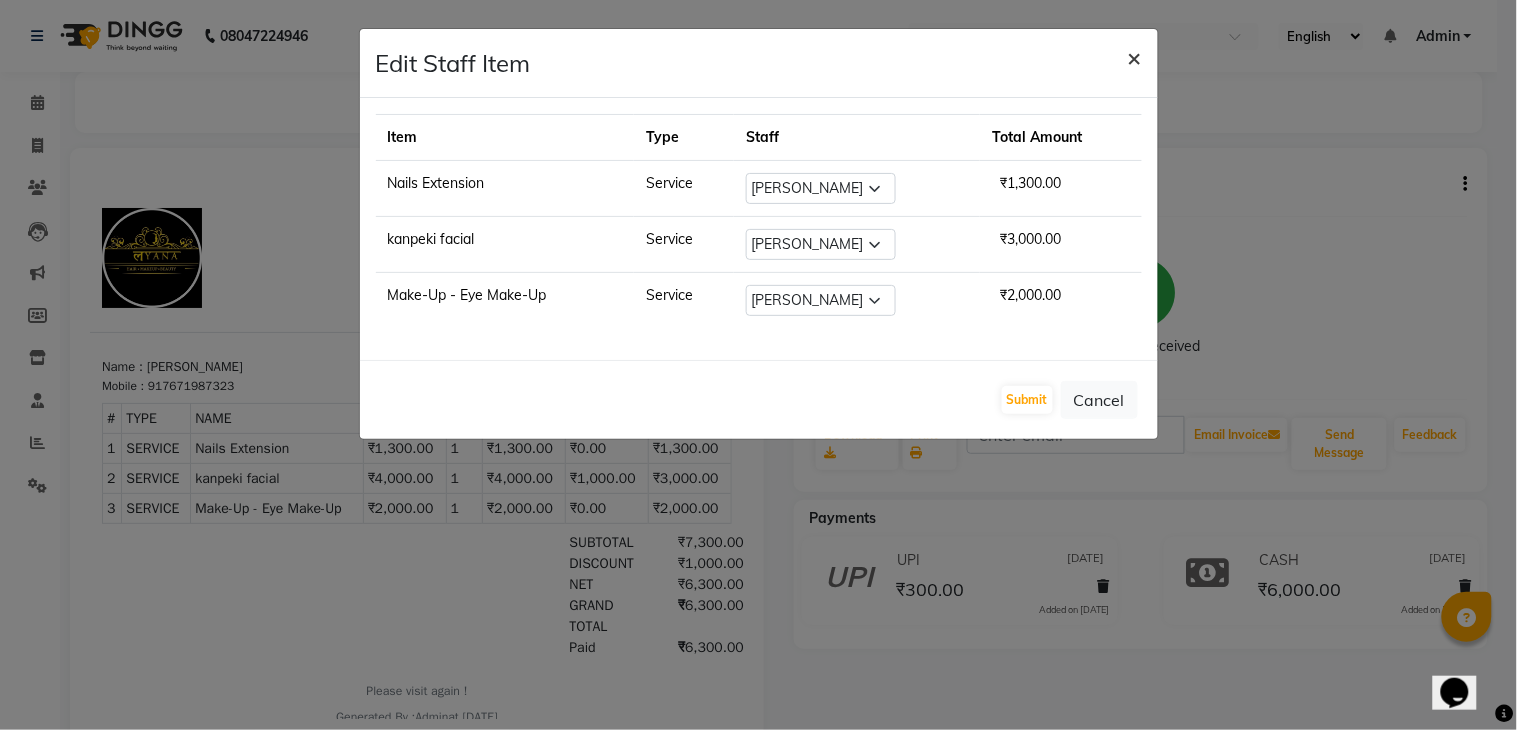 click on "×" 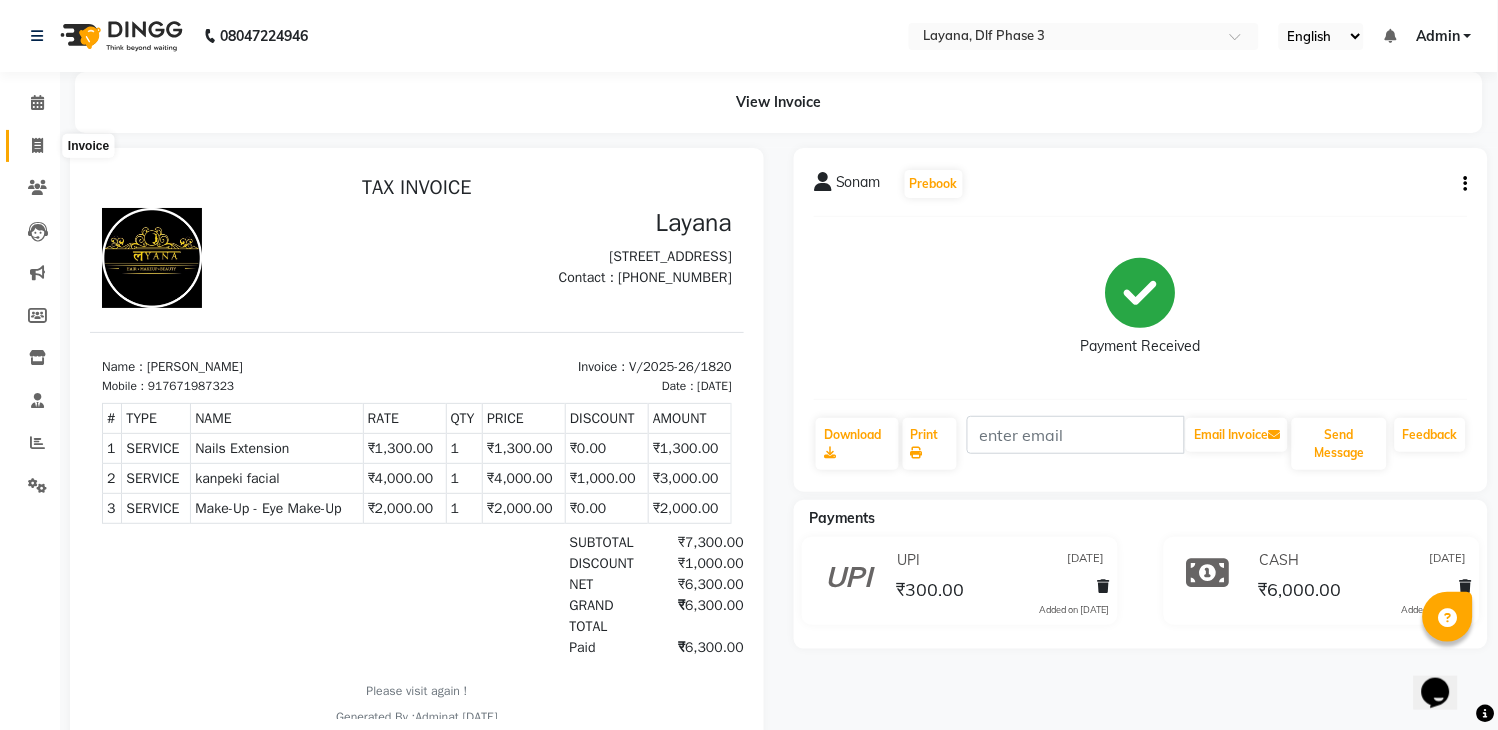 click 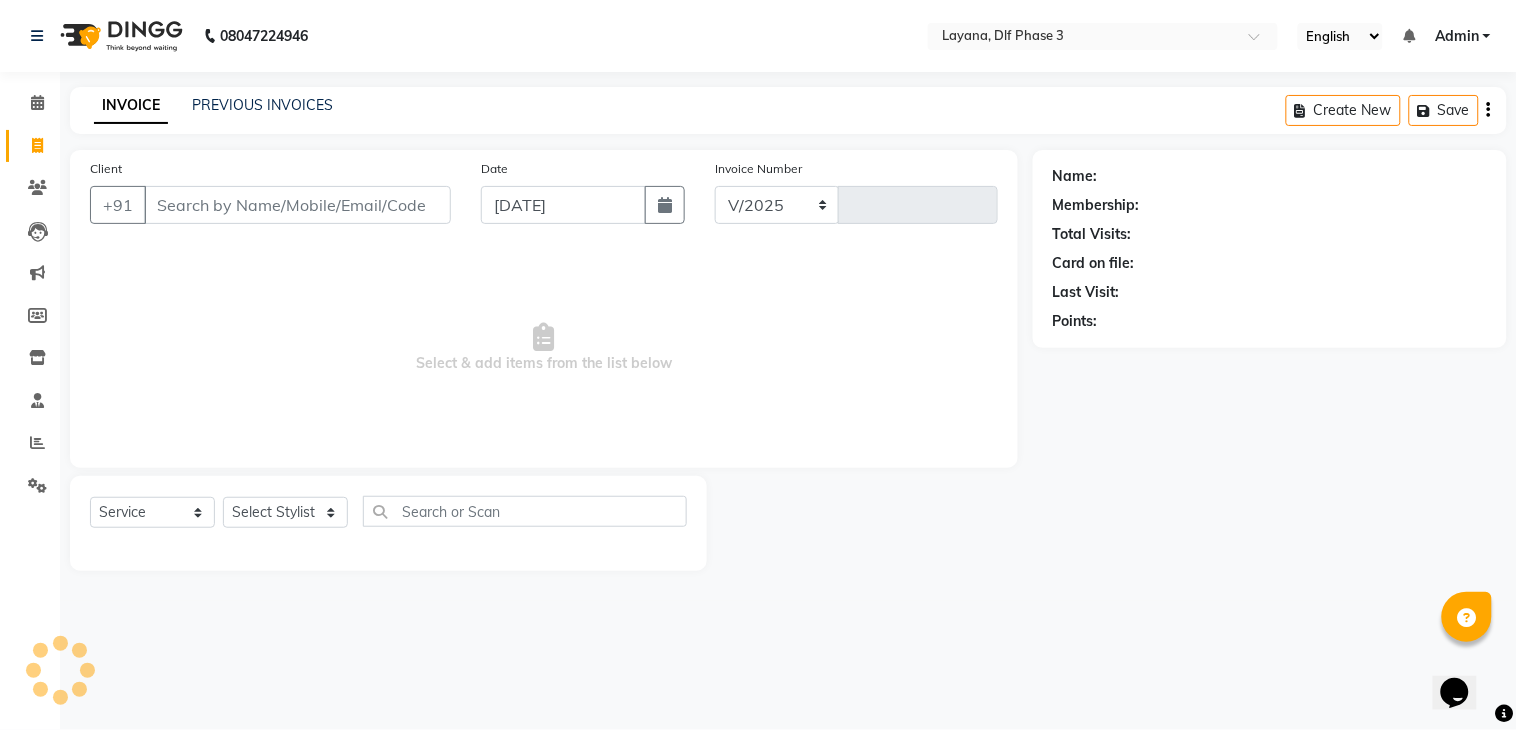 select on "6973" 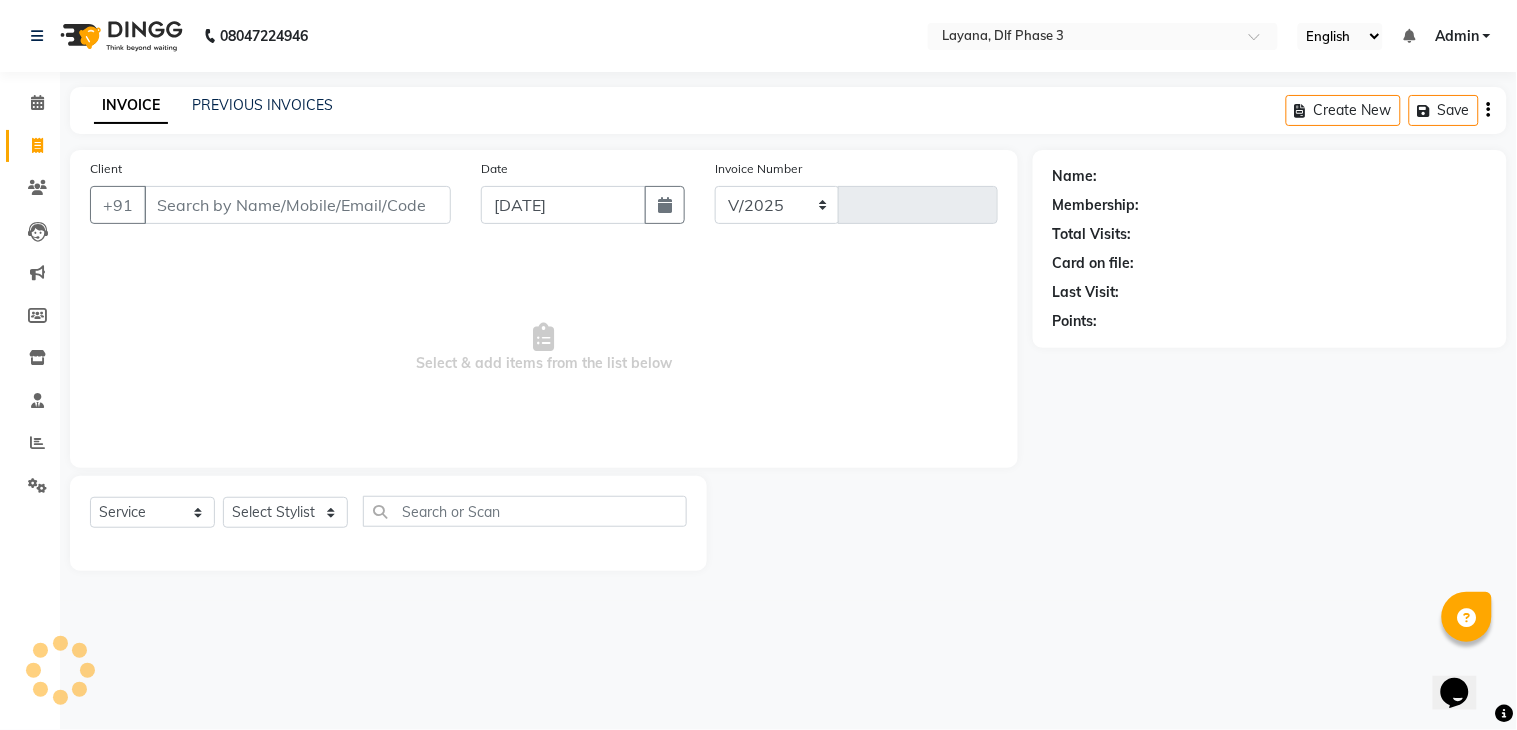type on "1892" 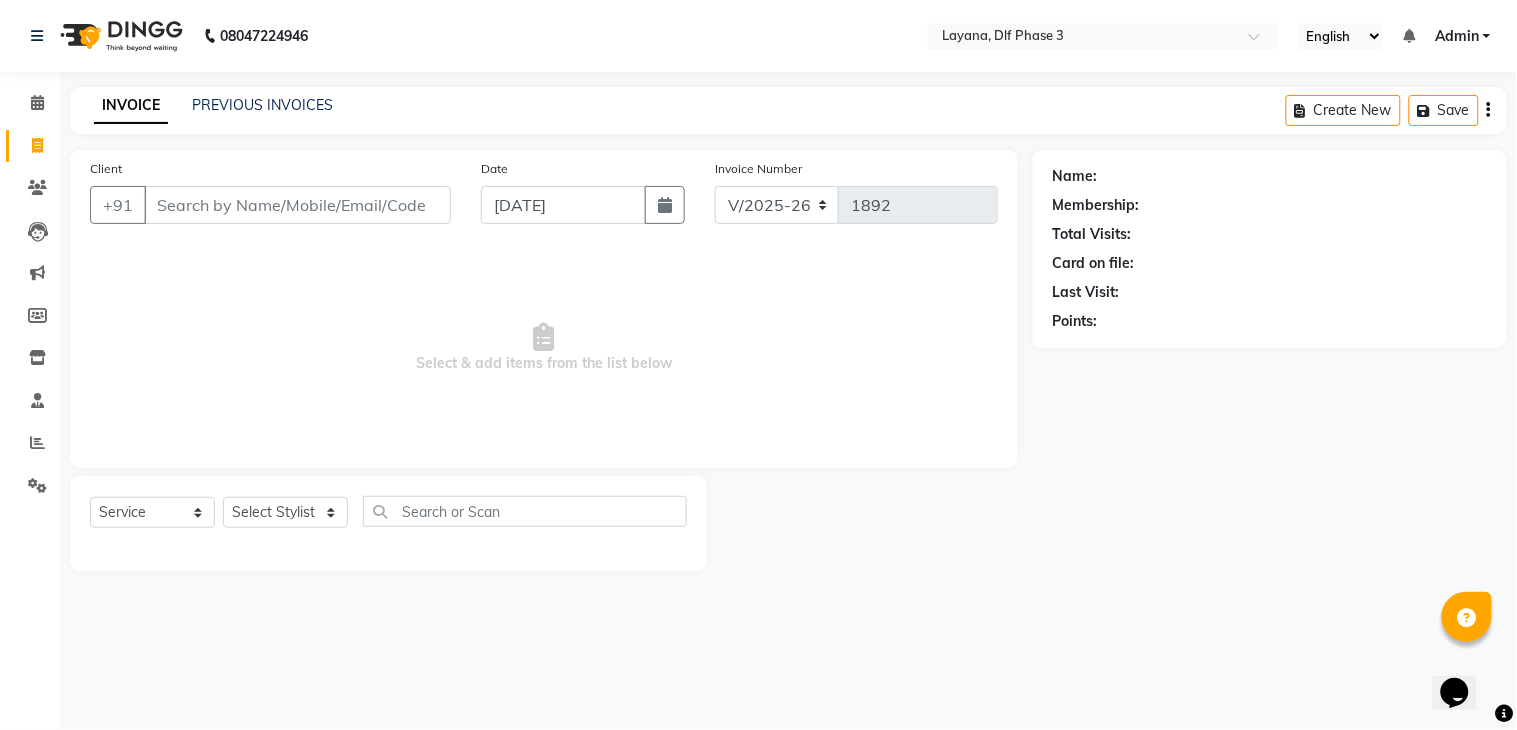 click on "Client" at bounding box center [297, 205] 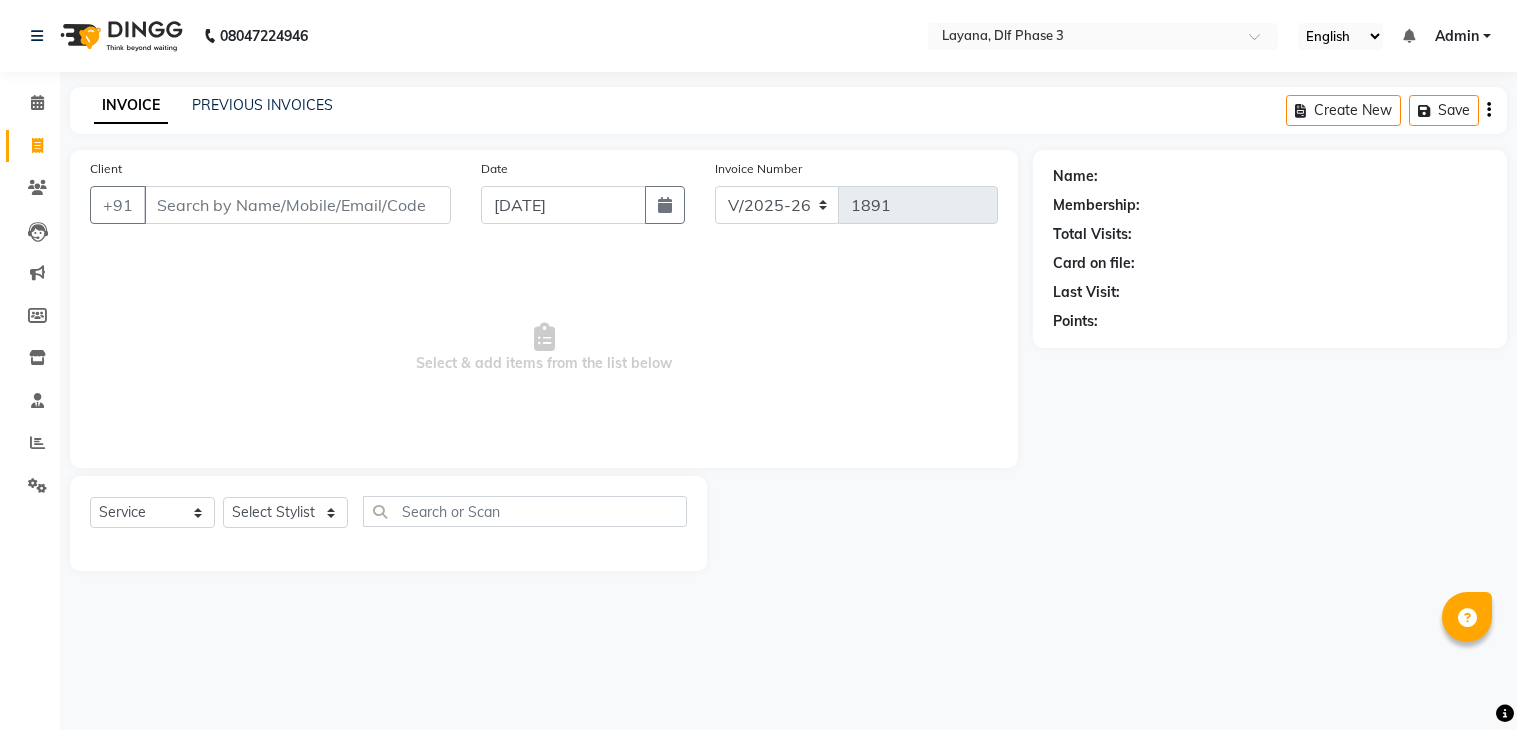 select on "6973" 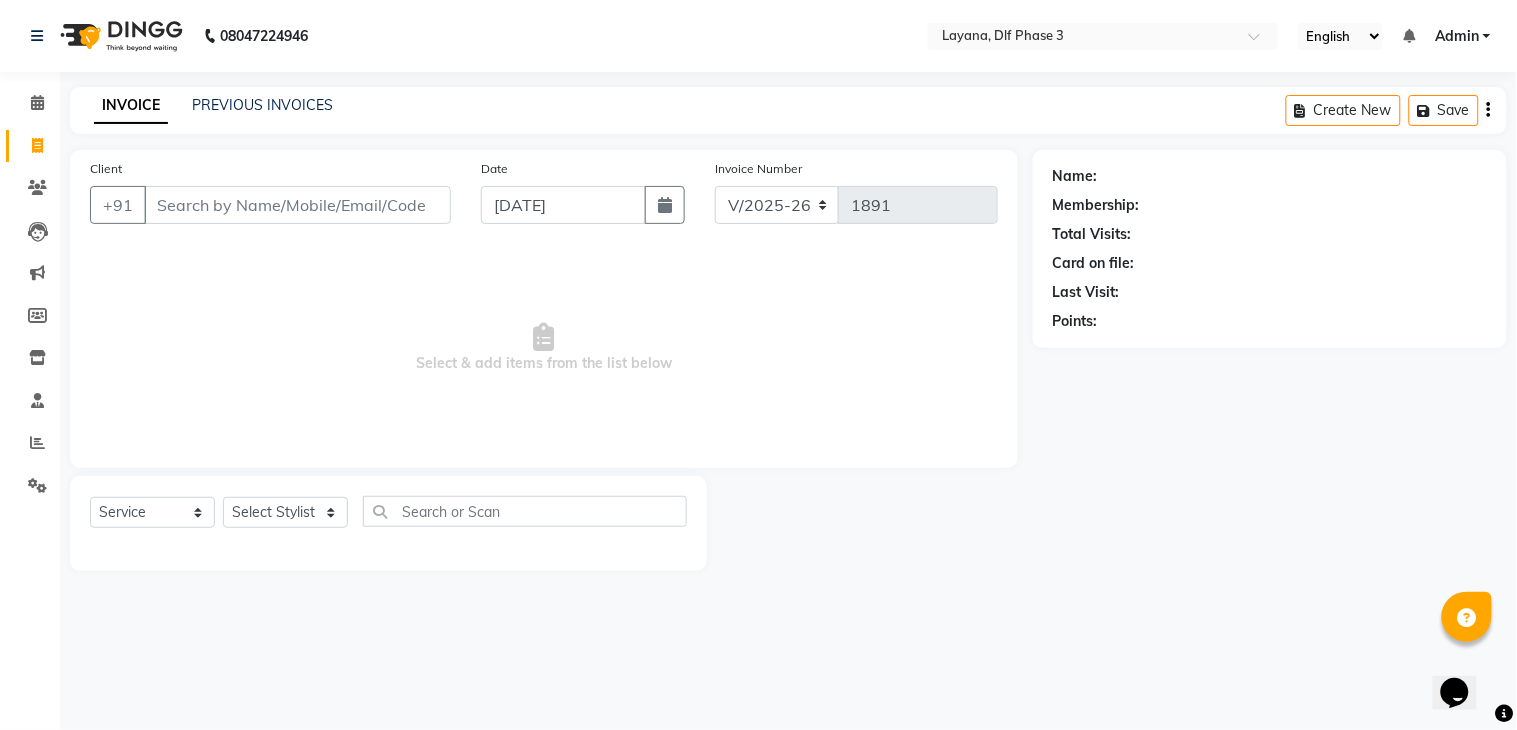 scroll, scrollTop: 0, scrollLeft: 0, axis: both 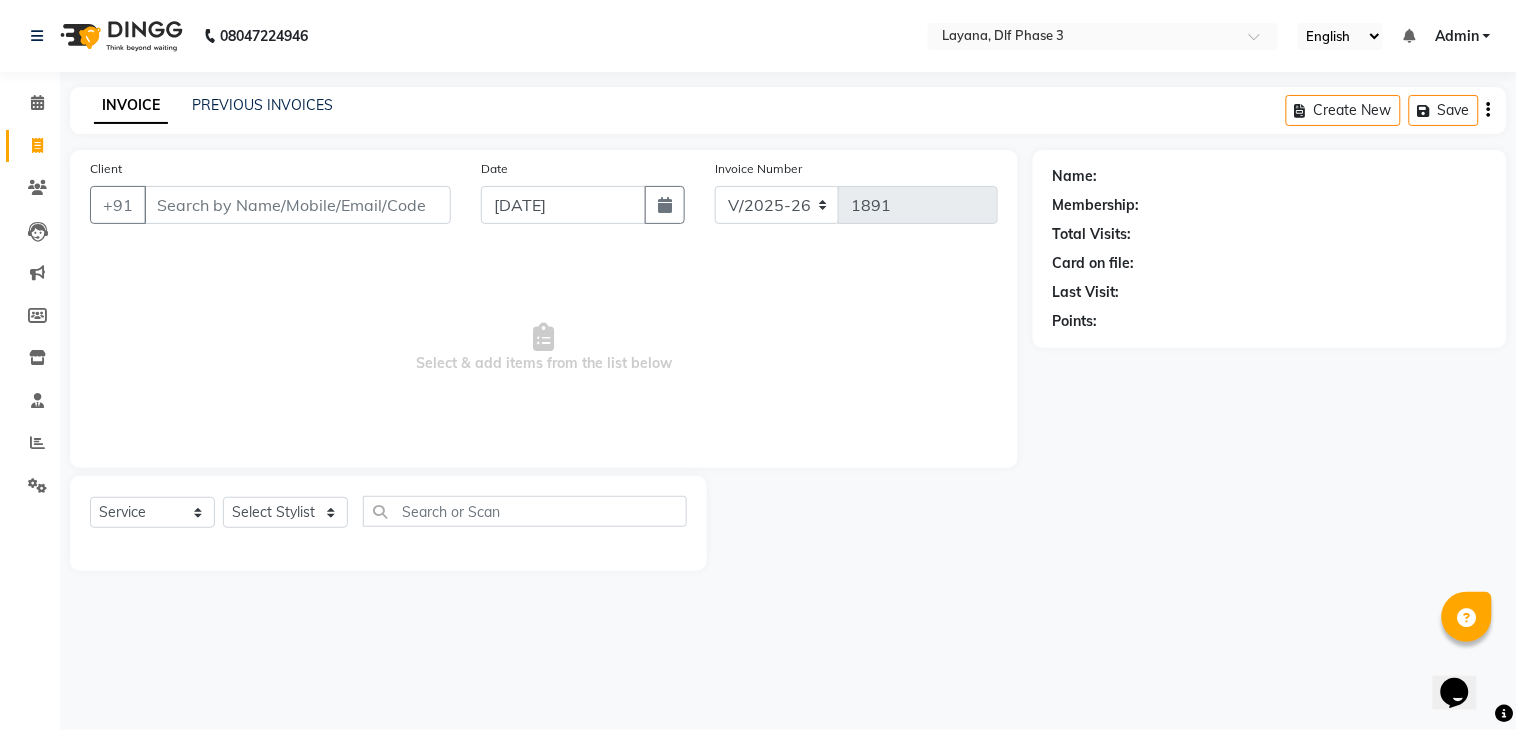 click on "Client" at bounding box center [297, 205] 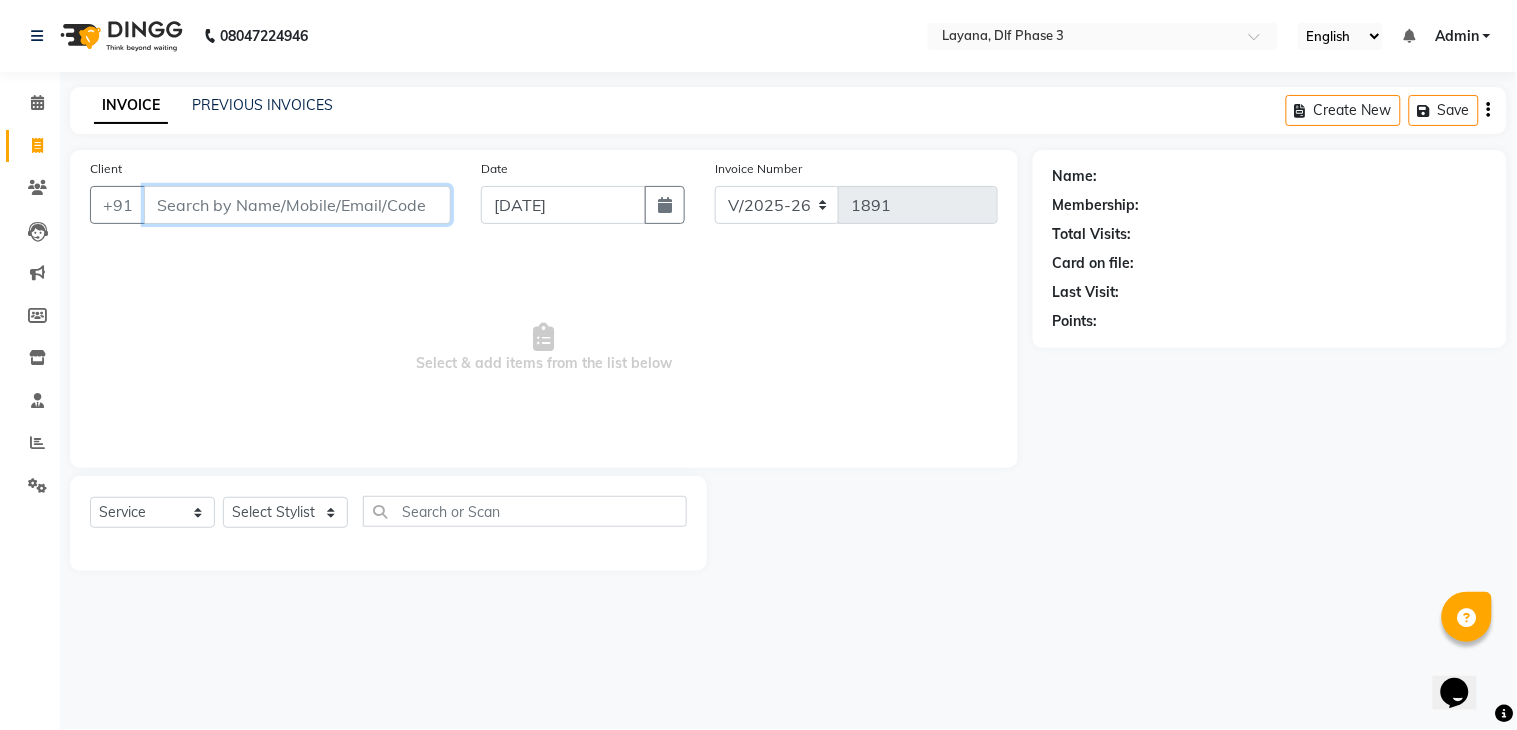 click on "Client" at bounding box center (297, 205) 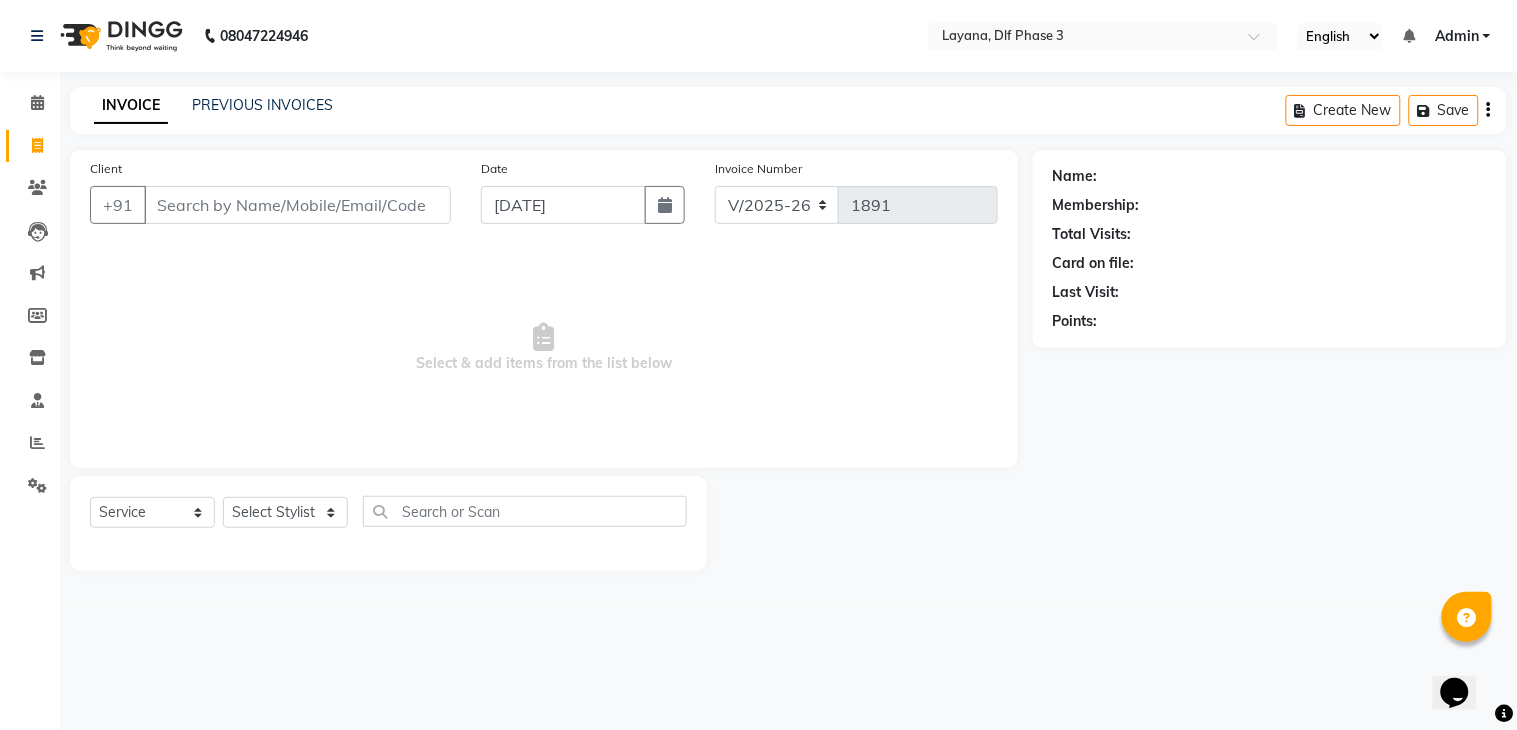 click on "Name: Membership: Total Visits: Card on file: Last Visit:  Points:" 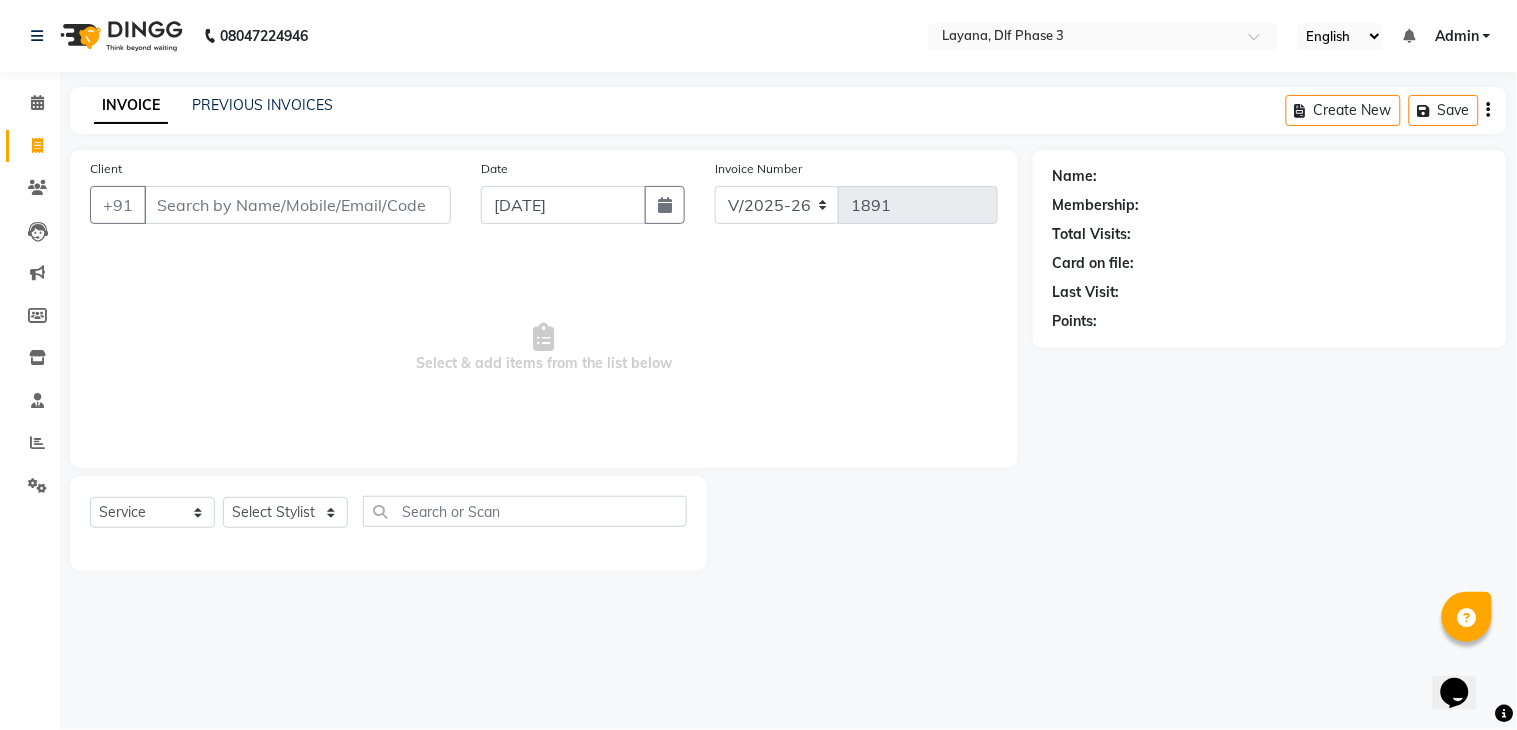 click on "Name: Membership: Total Visits: Card on file: Last Visit:  Points:" 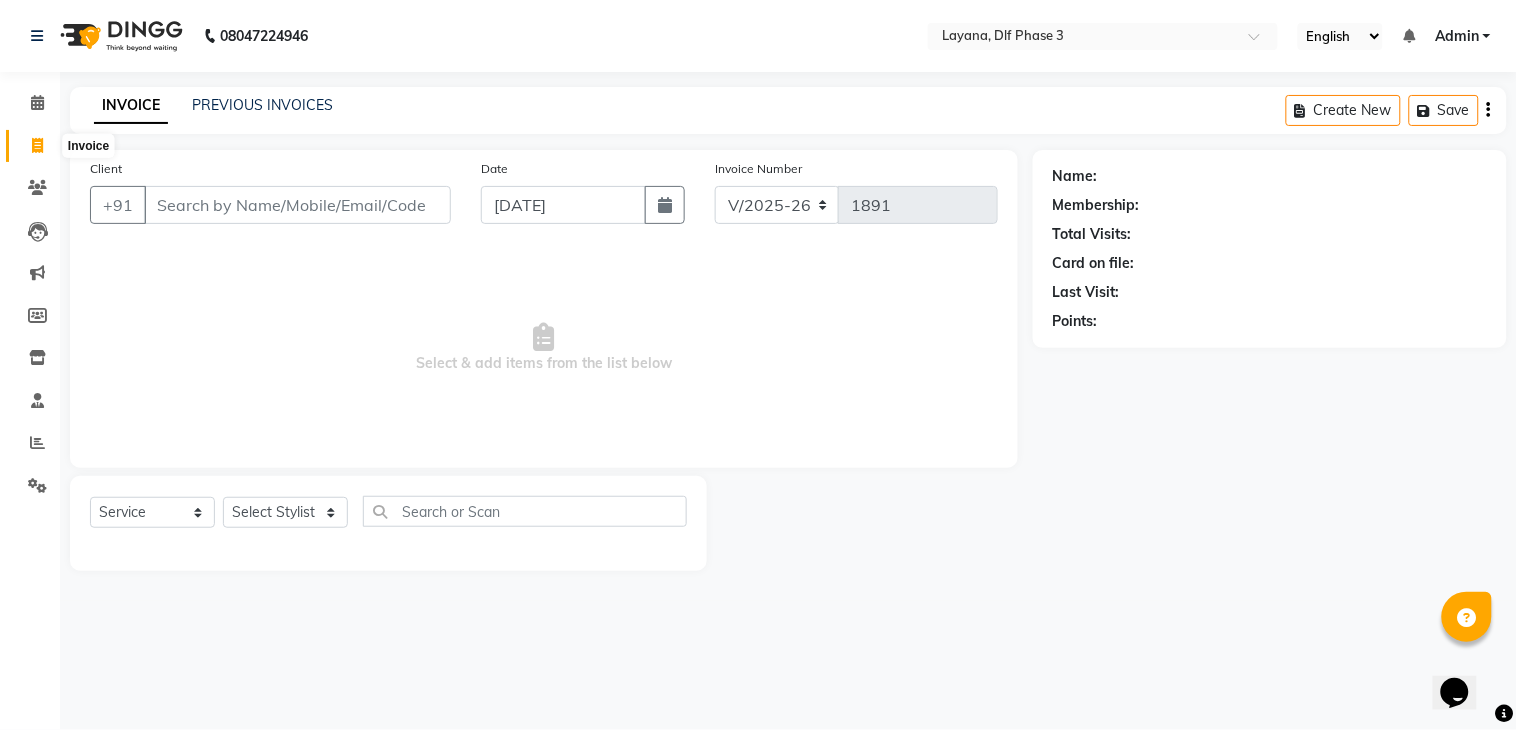 click 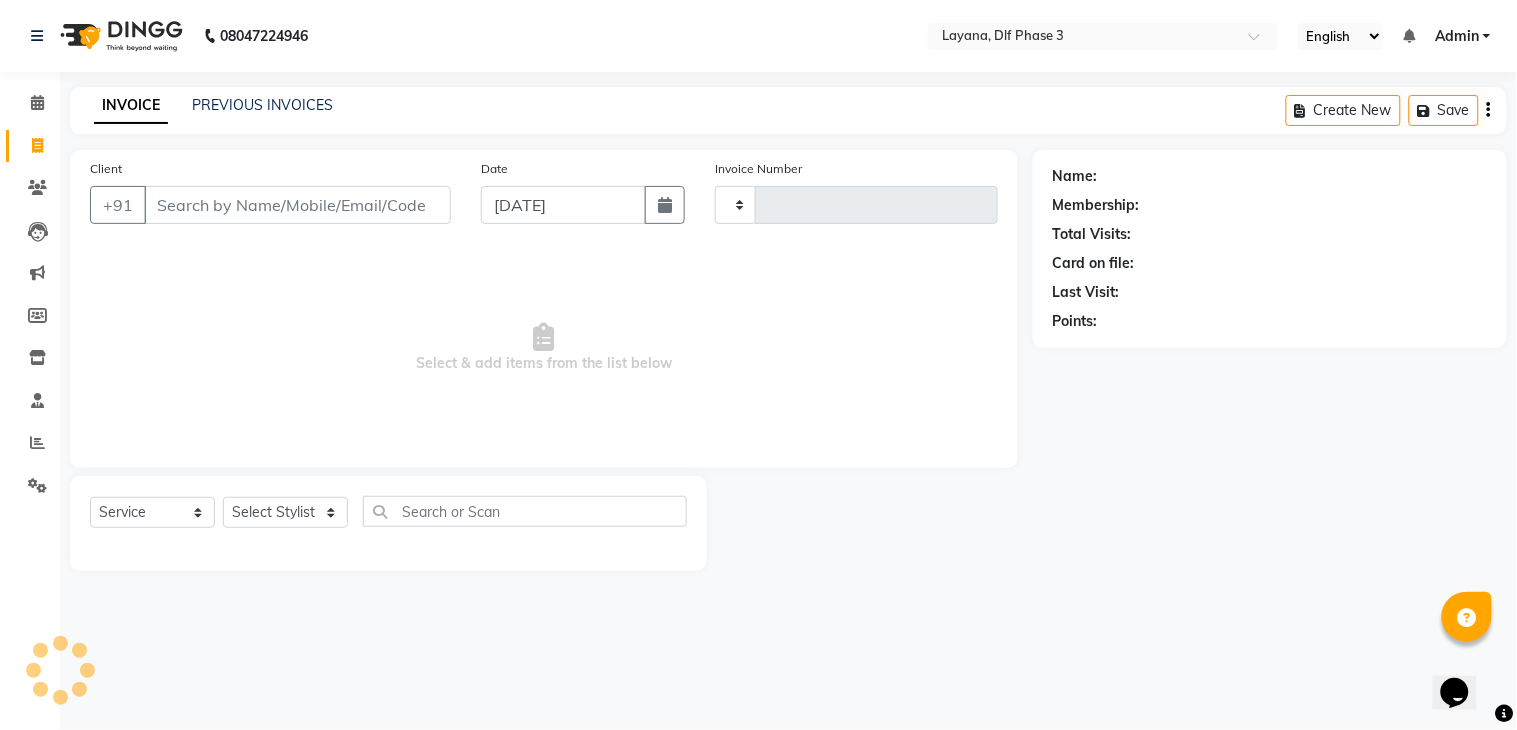 type on "1892" 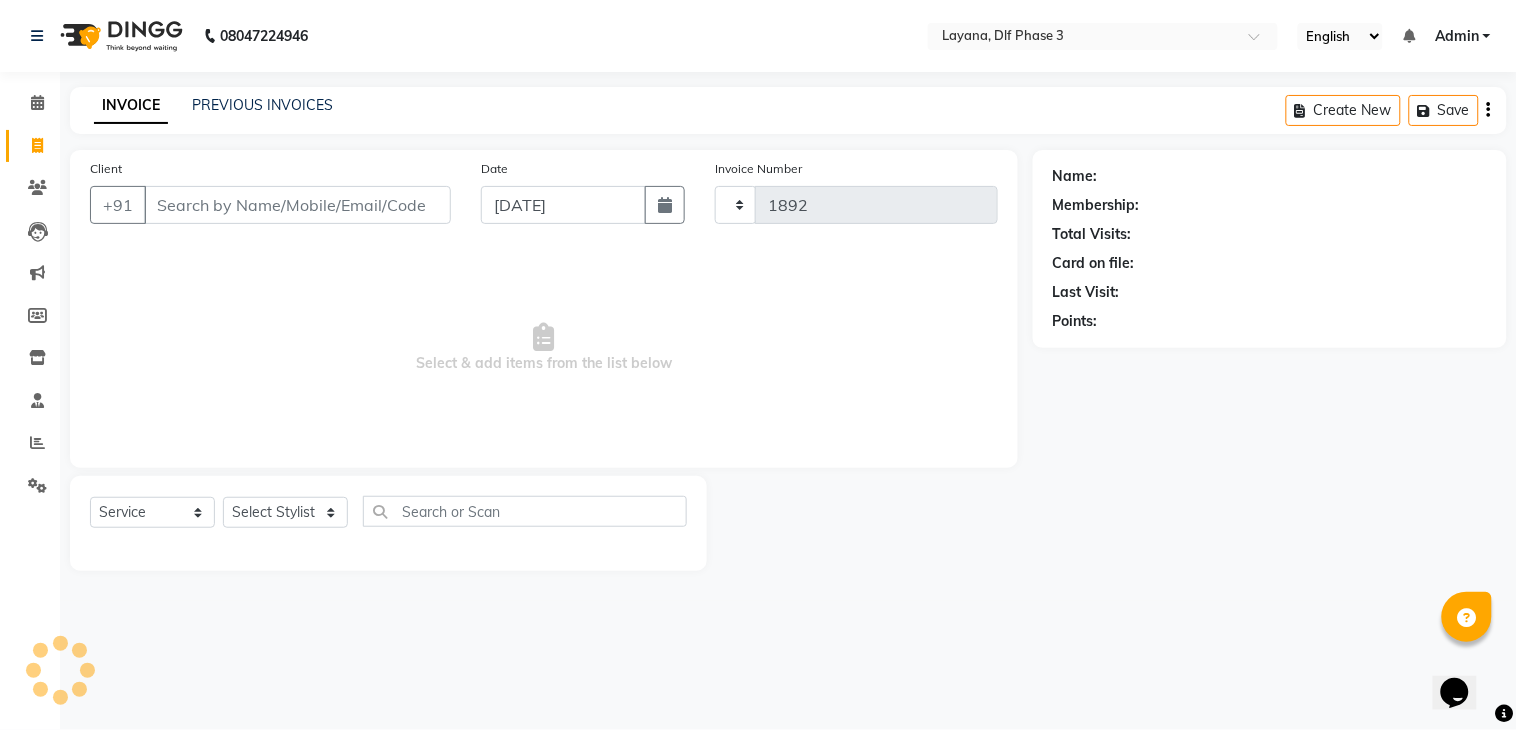 select on "6973" 